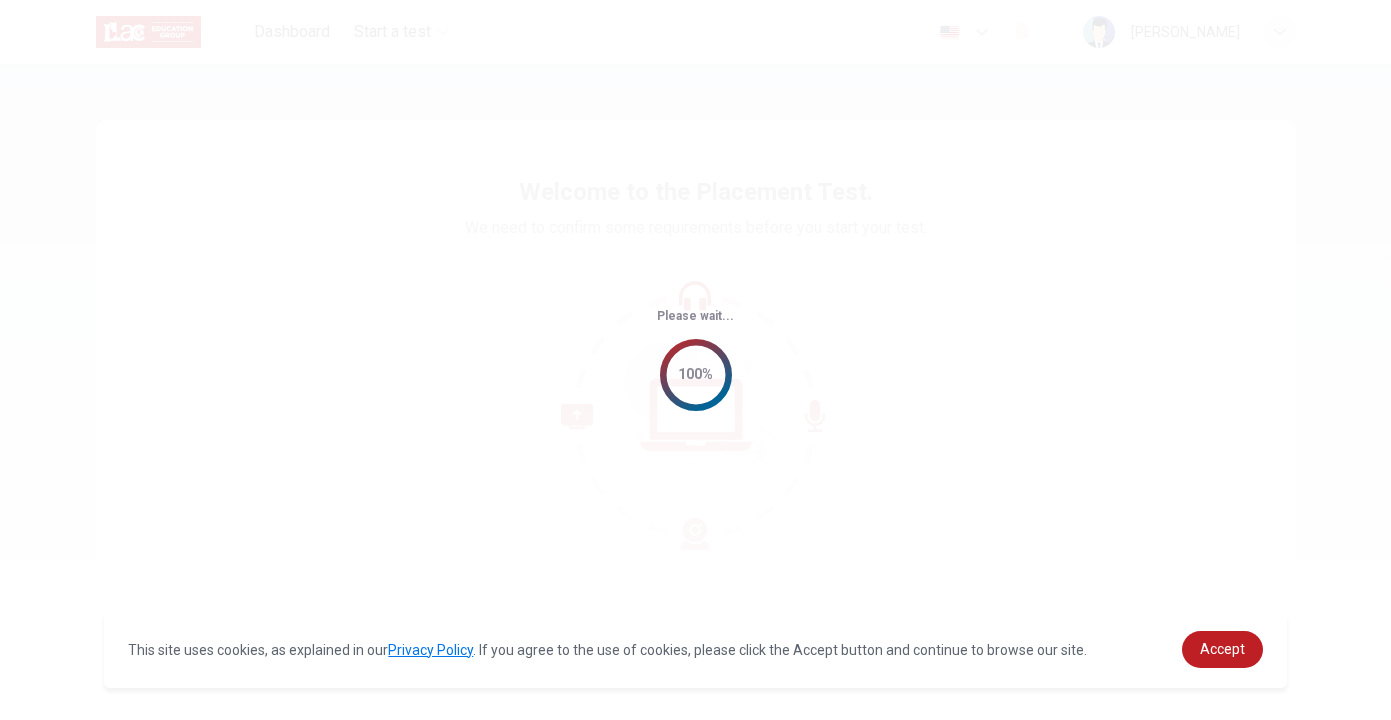 scroll, scrollTop: 0, scrollLeft: 0, axis: both 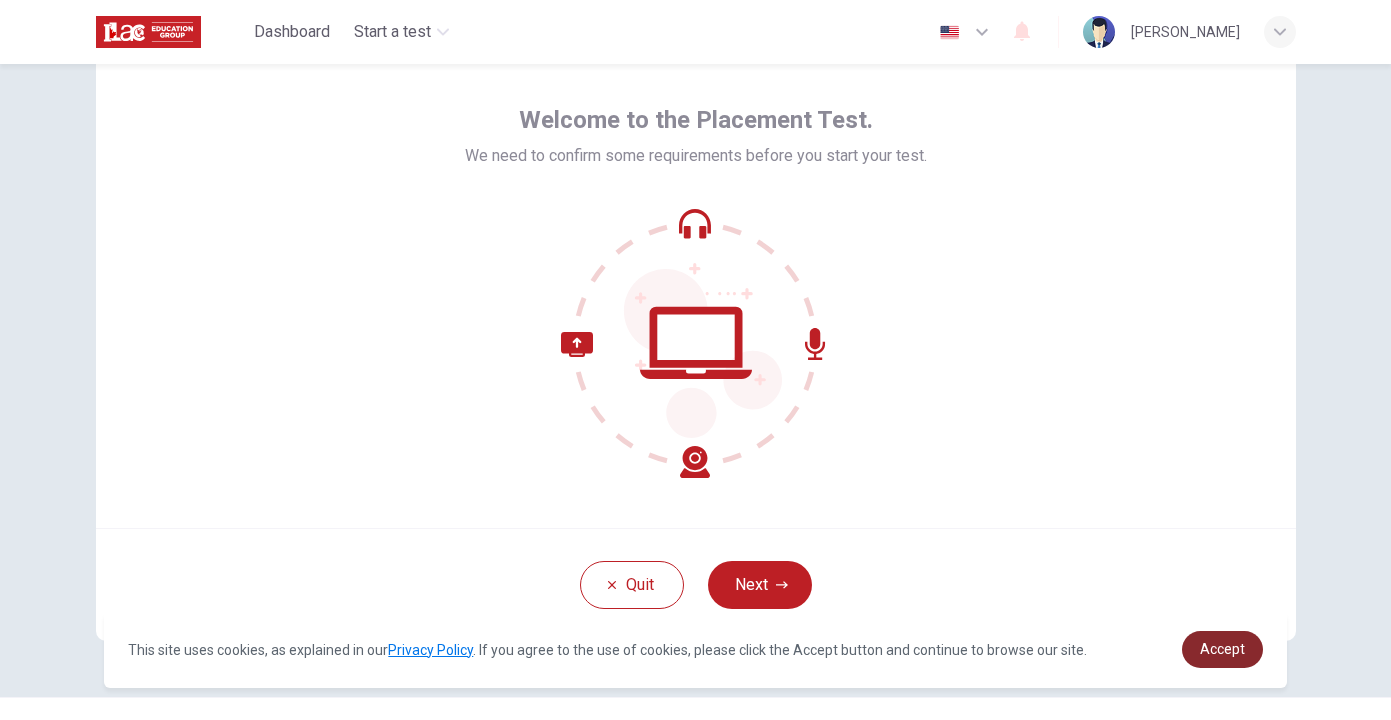 click on "Accept" at bounding box center [1222, 649] 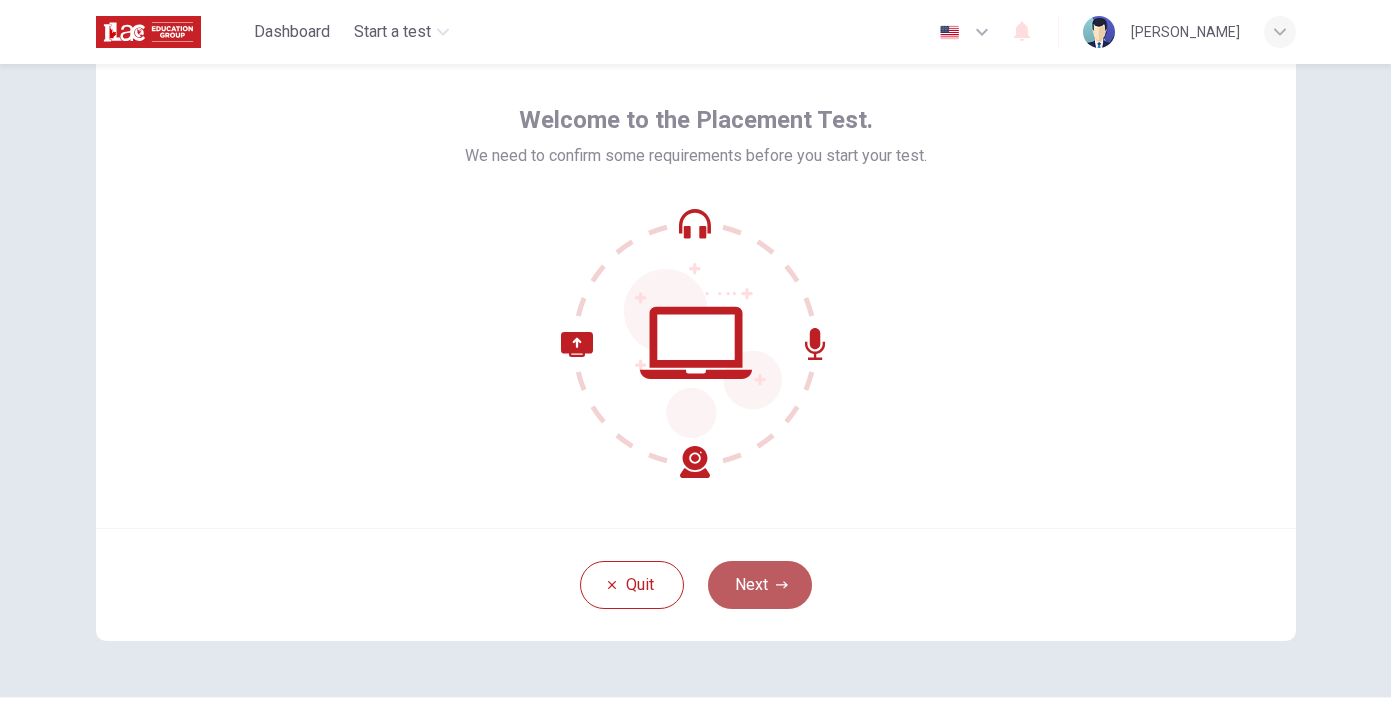 click on "Next" at bounding box center (760, 585) 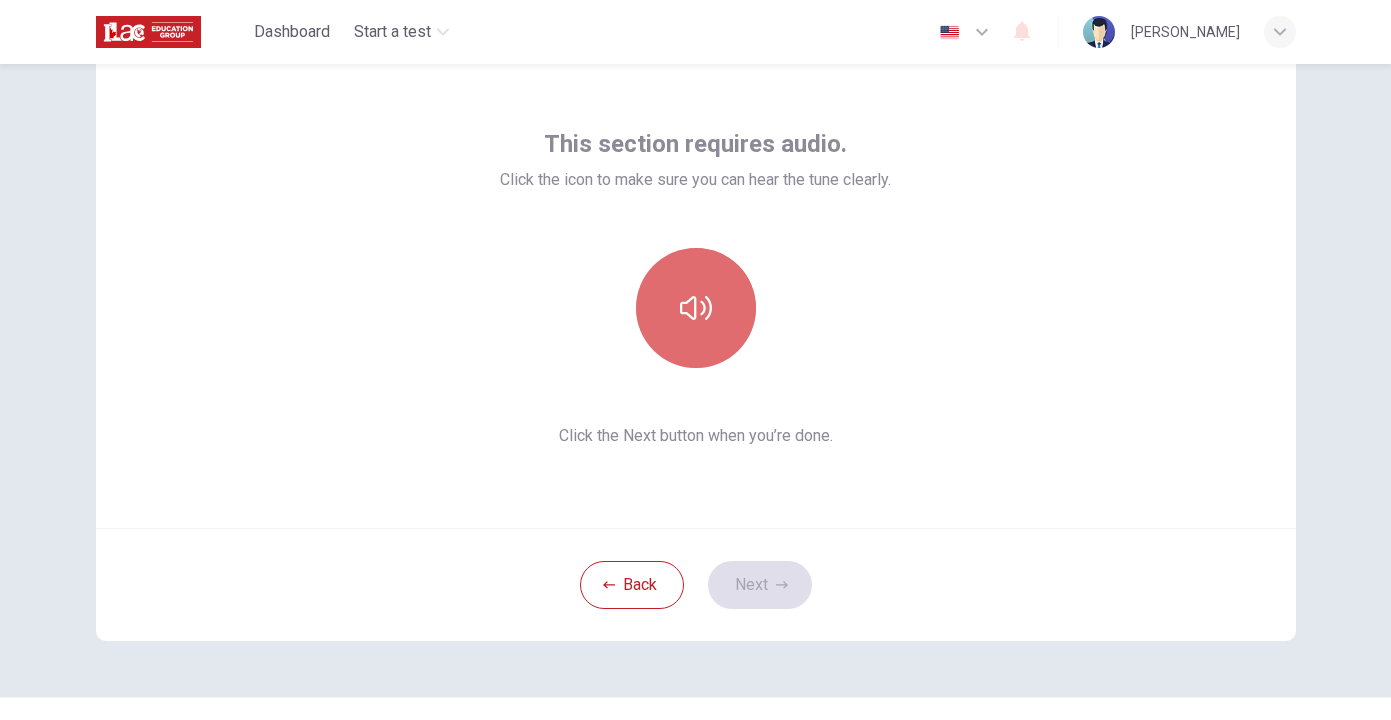 click 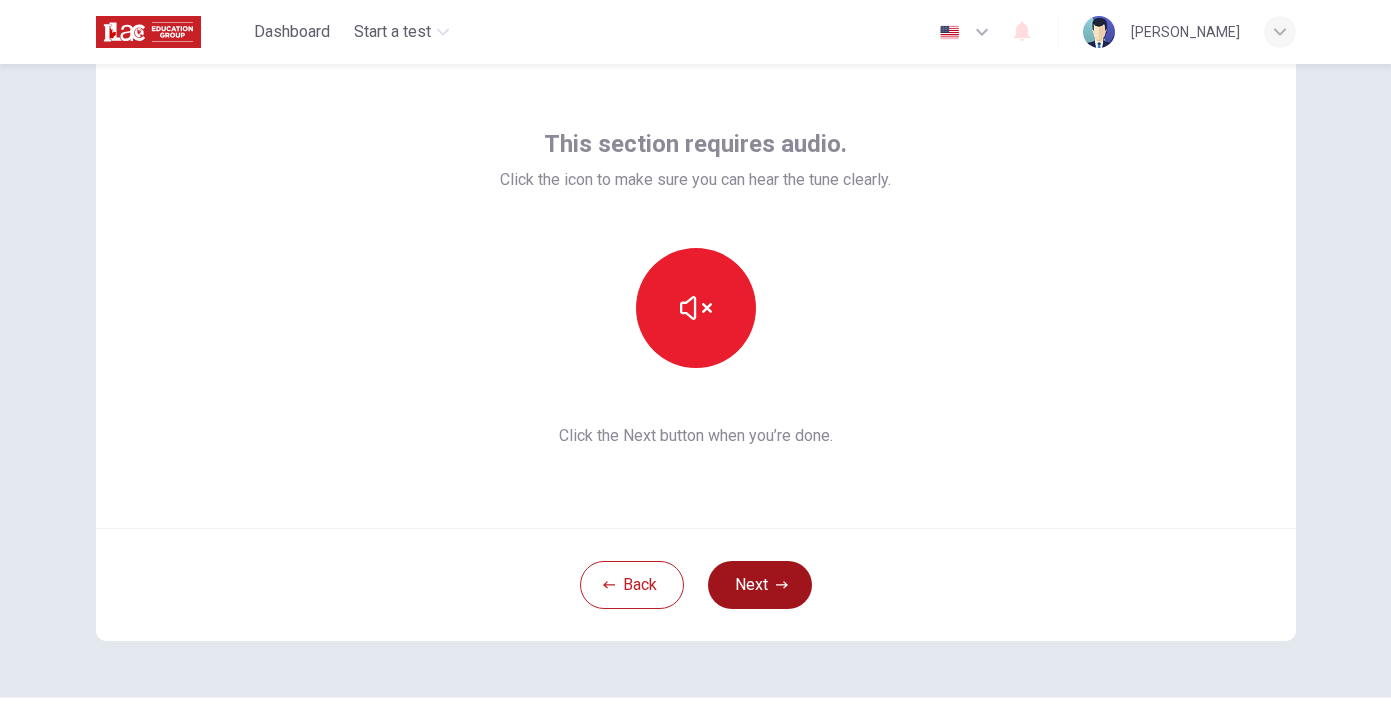 click on "Next" at bounding box center (760, 585) 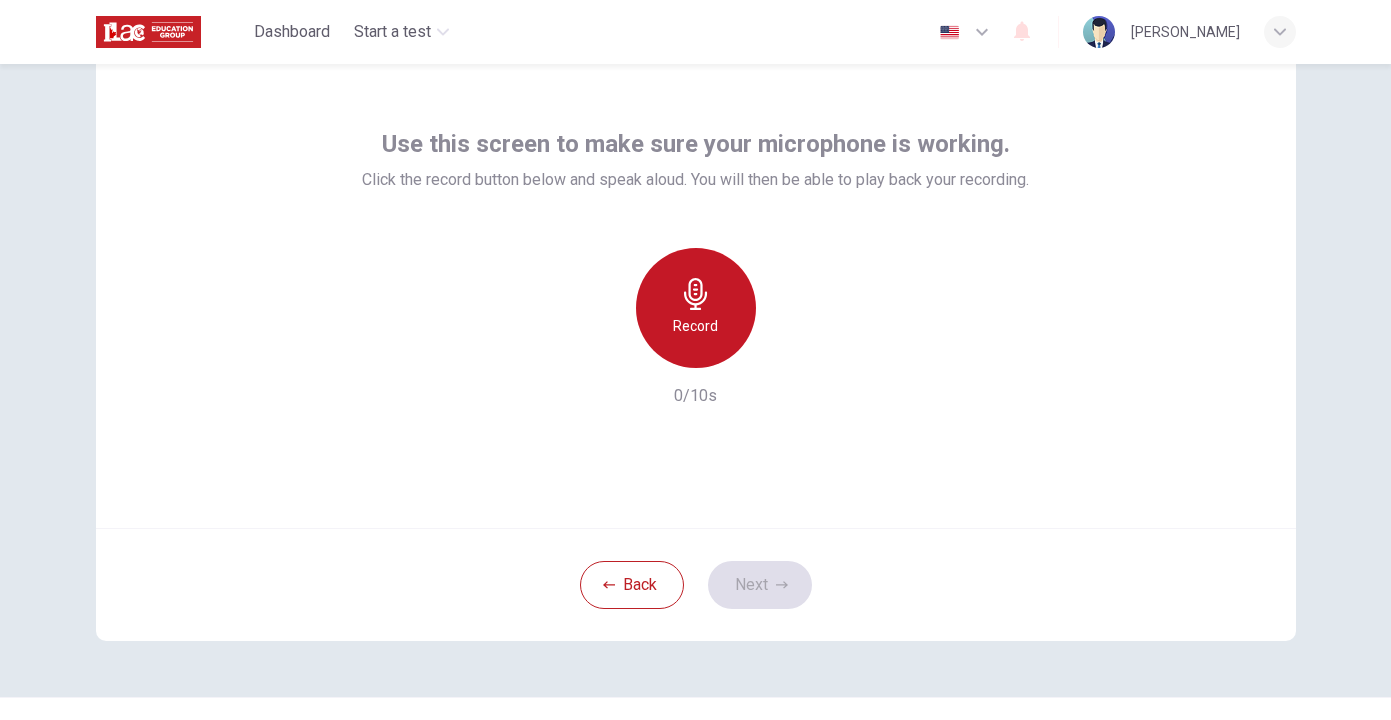 click on "Record" at bounding box center (696, 308) 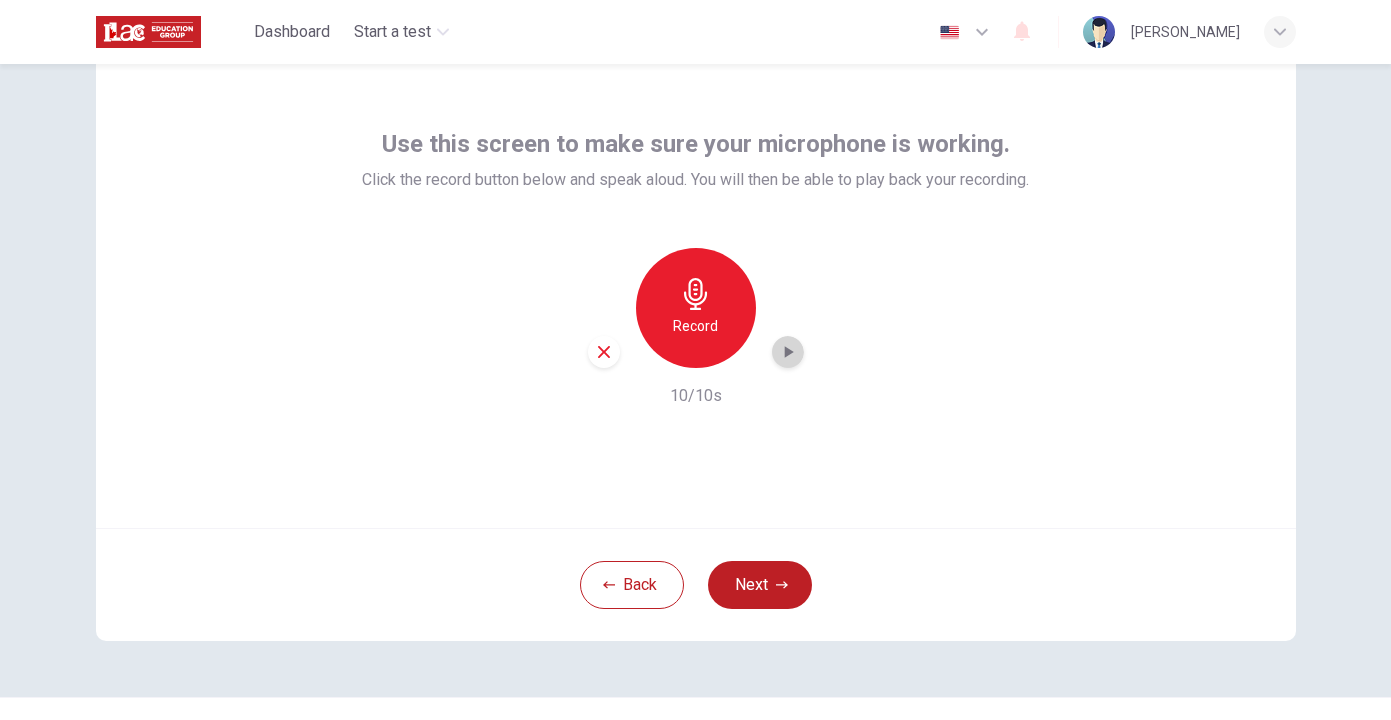 click at bounding box center (788, 352) 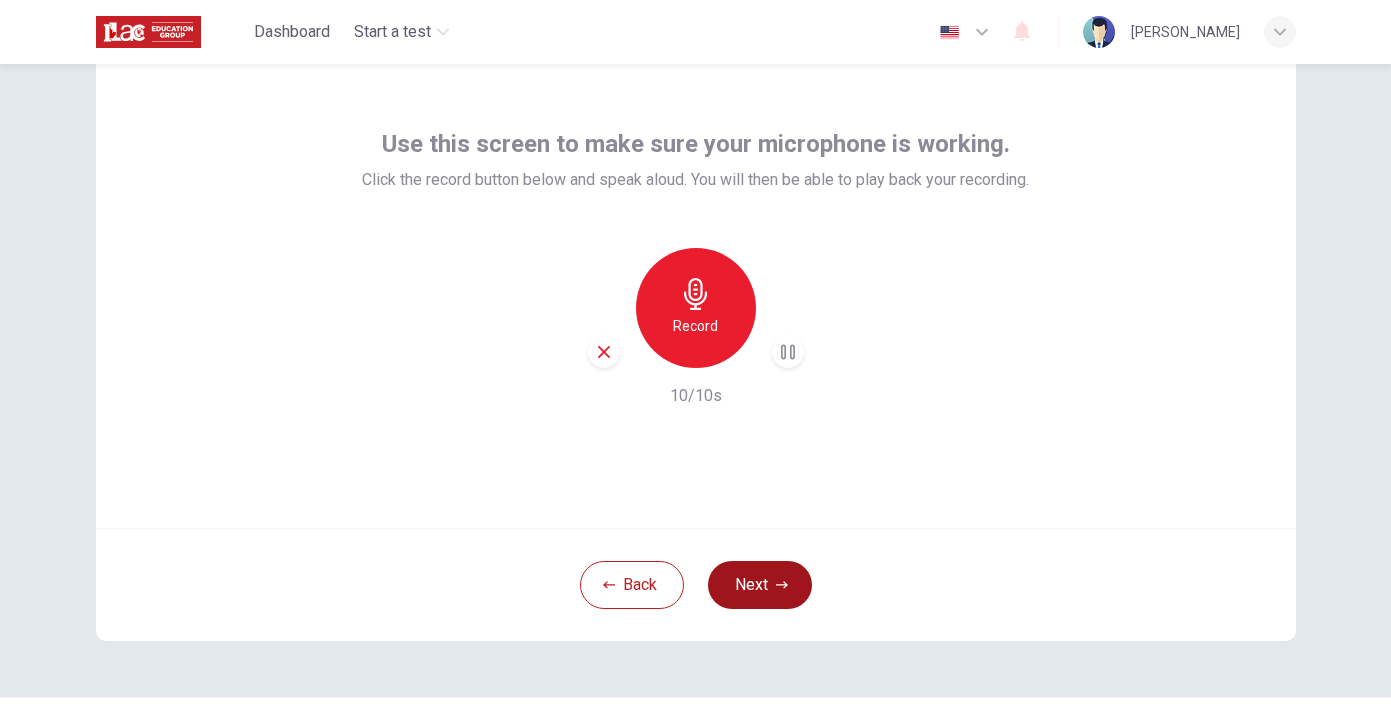click on "Next" at bounding box center [760, 585] 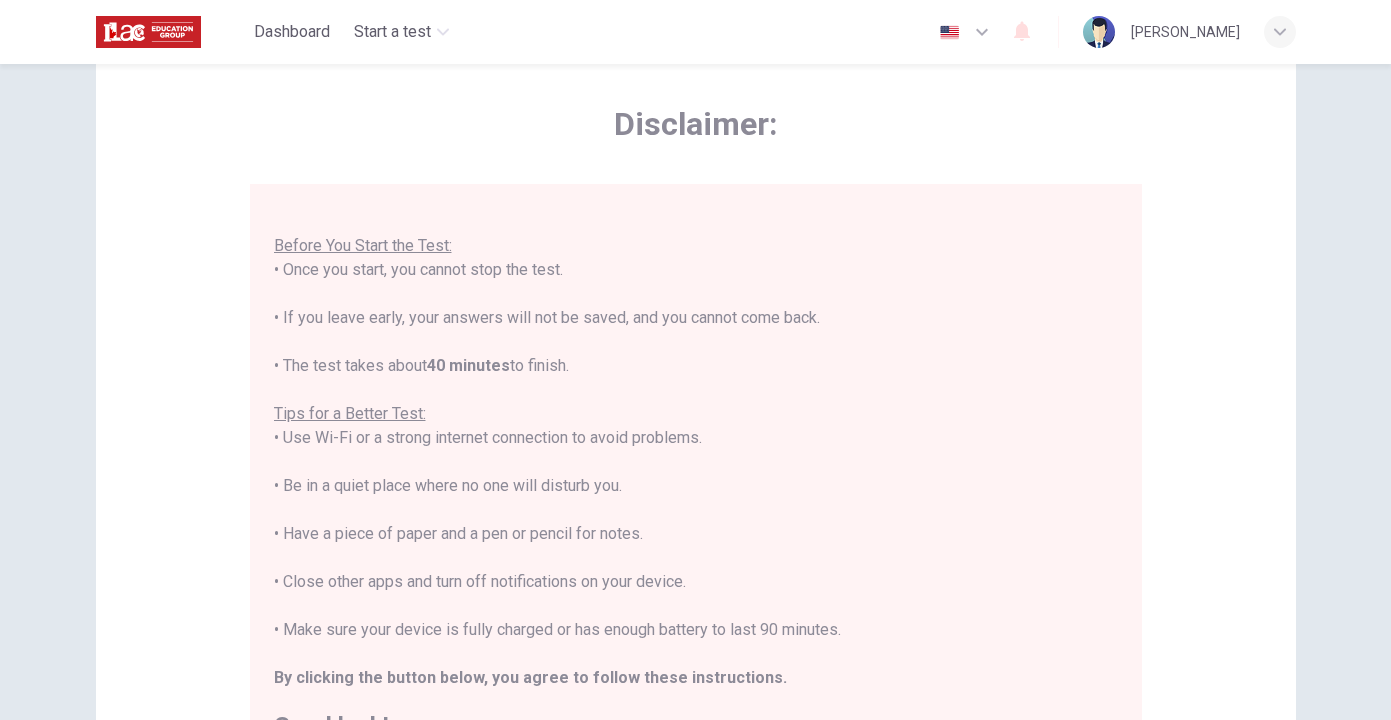 scroll, scrollTop: 21, scrollLeft: 0, axis: vertical 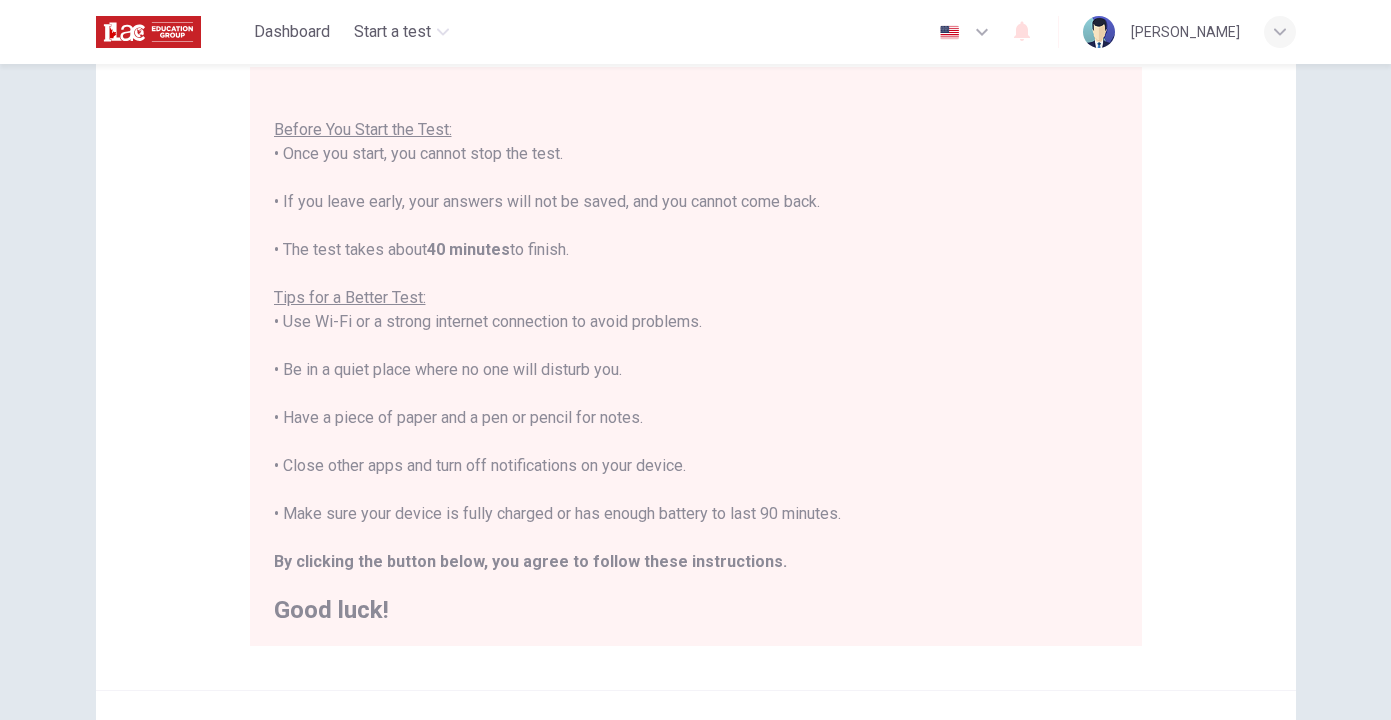 click on "Disclaimer: You are about to start a  Placement Test .
Before You Start the Test:
• Once you start, you cannot stop the test.
• If you leave early, your answers will not be saved, and you cannot come back.
• The test takes about  40 minutes  to finish.
Tips for a Better Test:
• Use Wi-Fi or a strong internet connection to avoid problems.
• Be in a quiet place where no one will disturb you.
• Have a piece of paper and a pen or pencil for notes.
• Close other apps and turn off notifications on your device.
• Make sure your device is fully charged or has enough battery to last 90 minutes.
By clicking the button below, you agree to follow these instructions.
Good luck!" at bounding box center (696, 310) 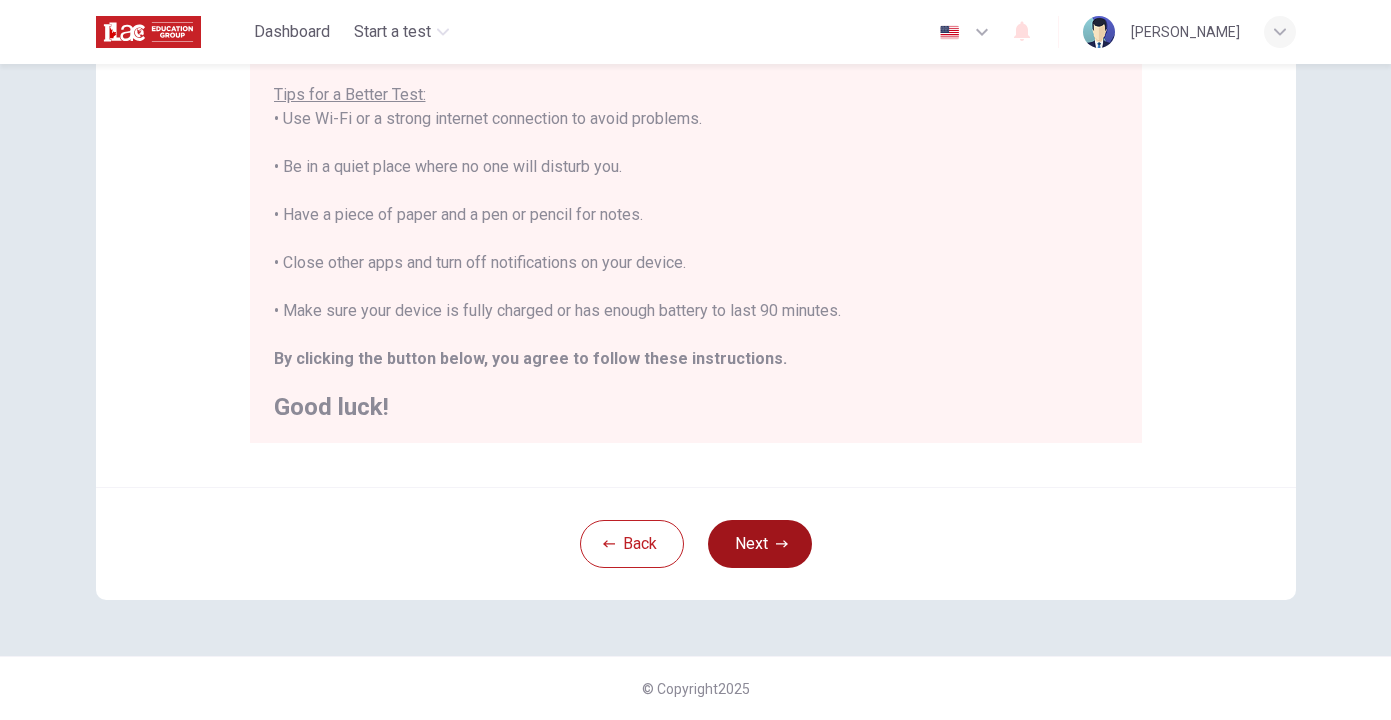click on "Next" at bounding box center (760, 544) 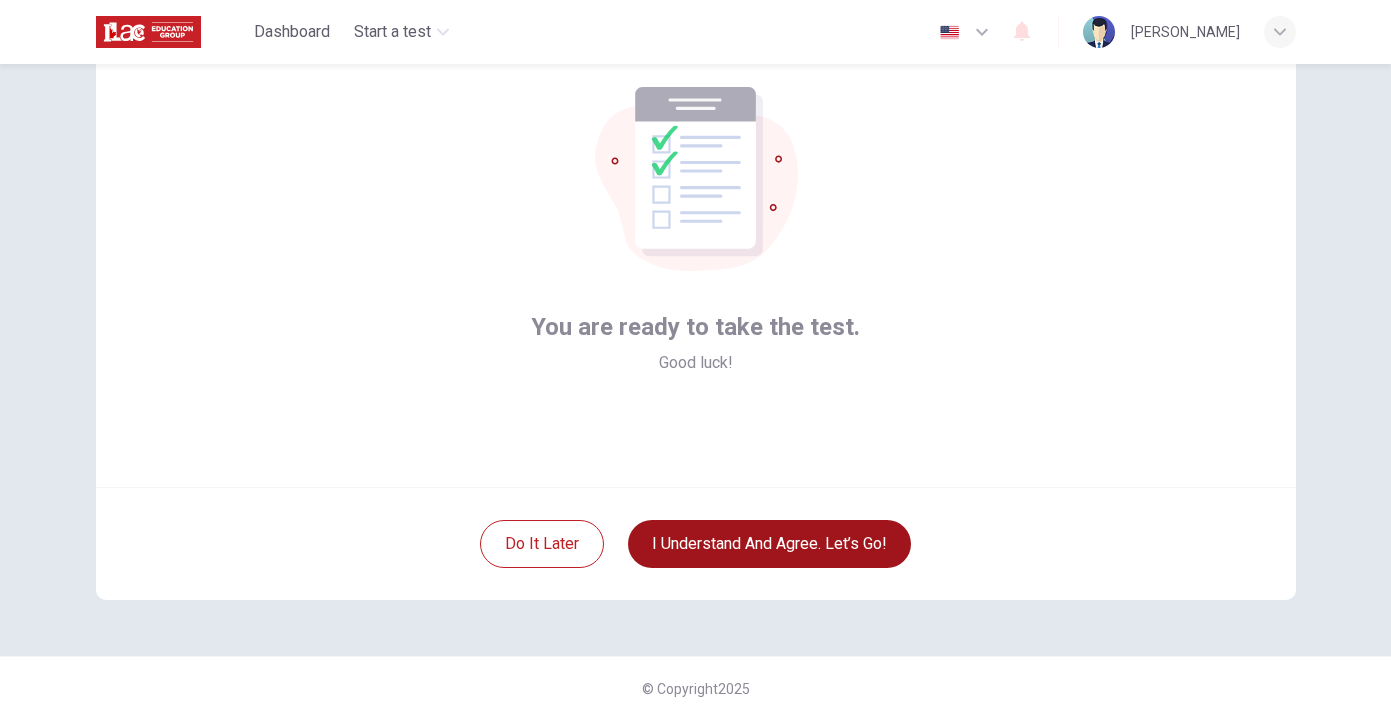 scroll, scrollTop: 113, scrollLeft: 0, axis: vertical 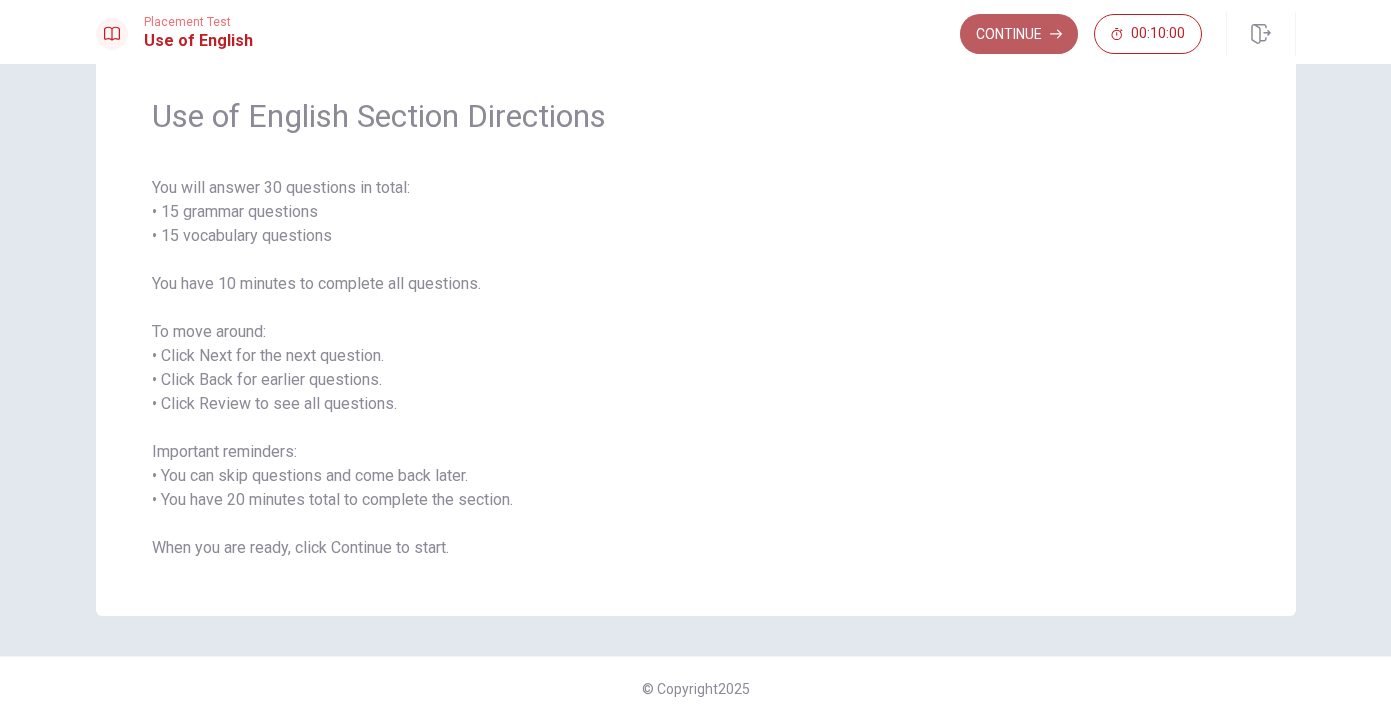 click on "Continue" at bounding box center [1019, 34] 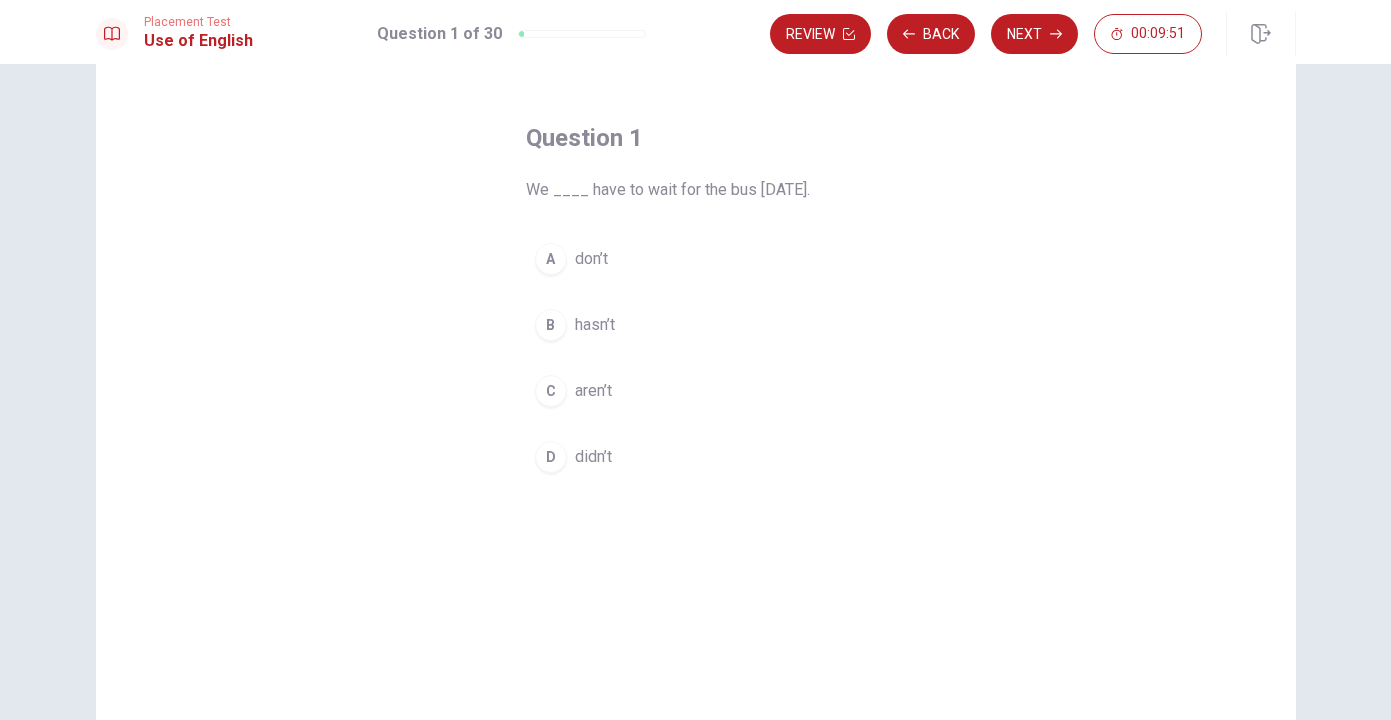 click on "didn’t" at bounding box center (593, 457) 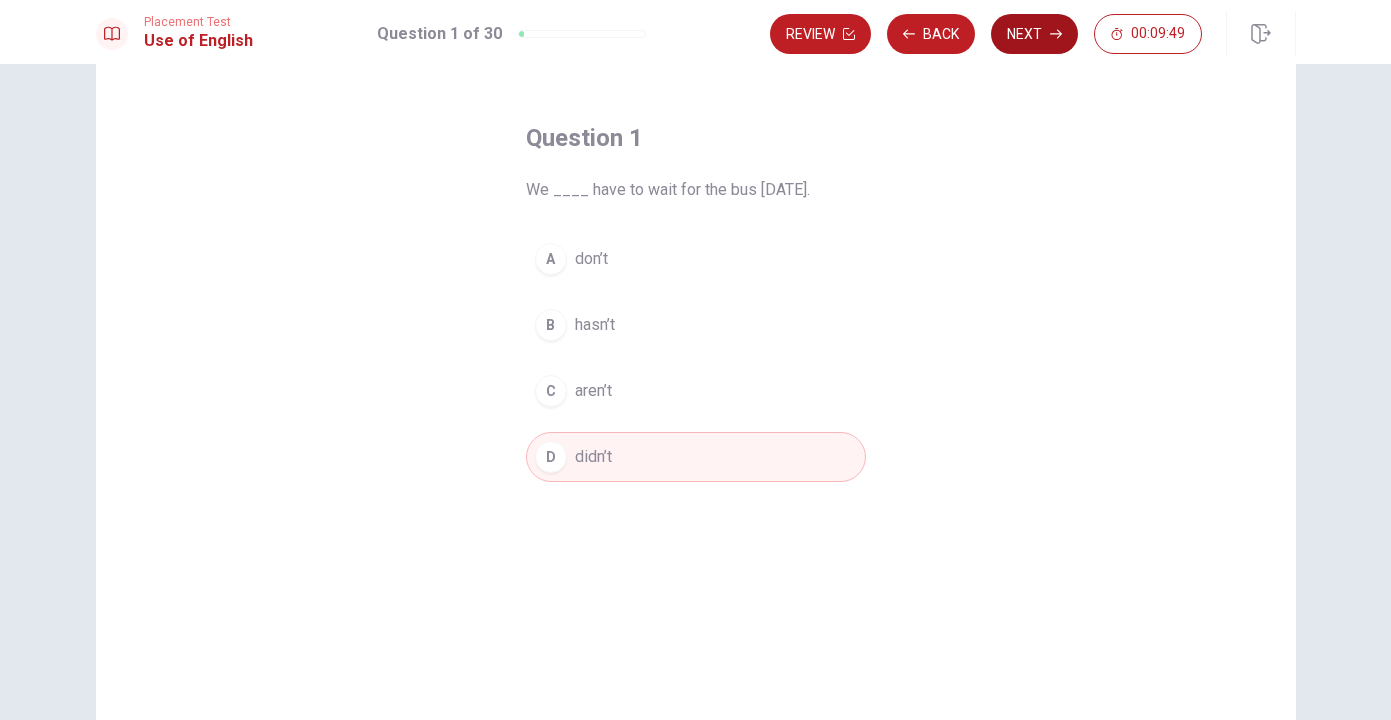 click on "Next" at bounding box center [1034, 34] 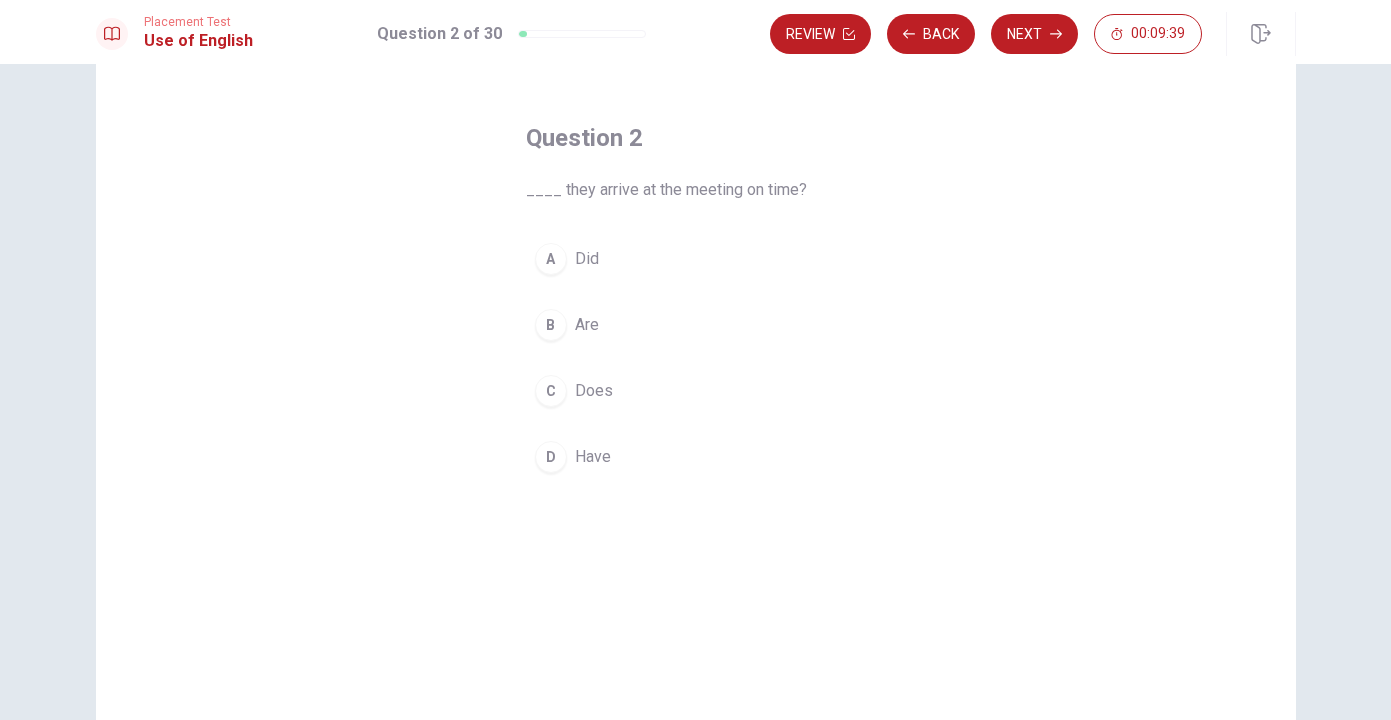 click on "A" at bounding box center [551, 259] 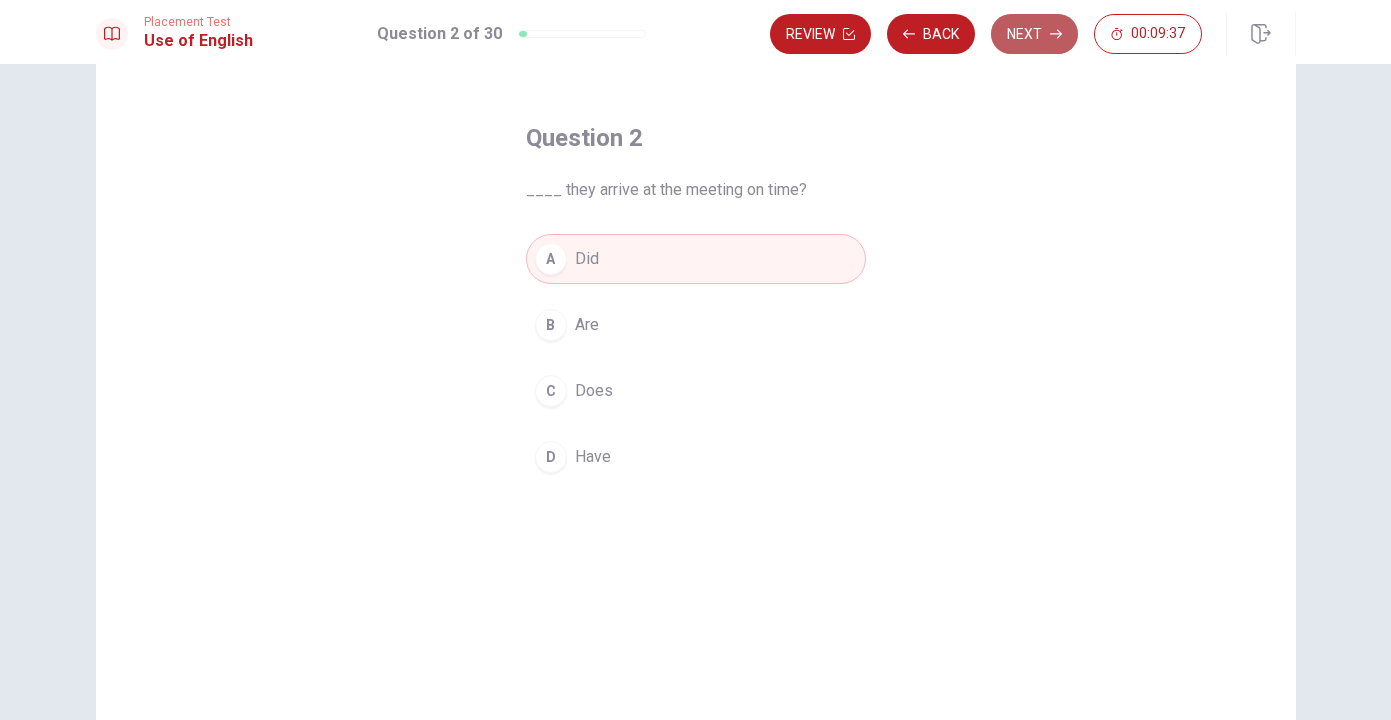 click on "Next" at bounding box center [1034, 34] 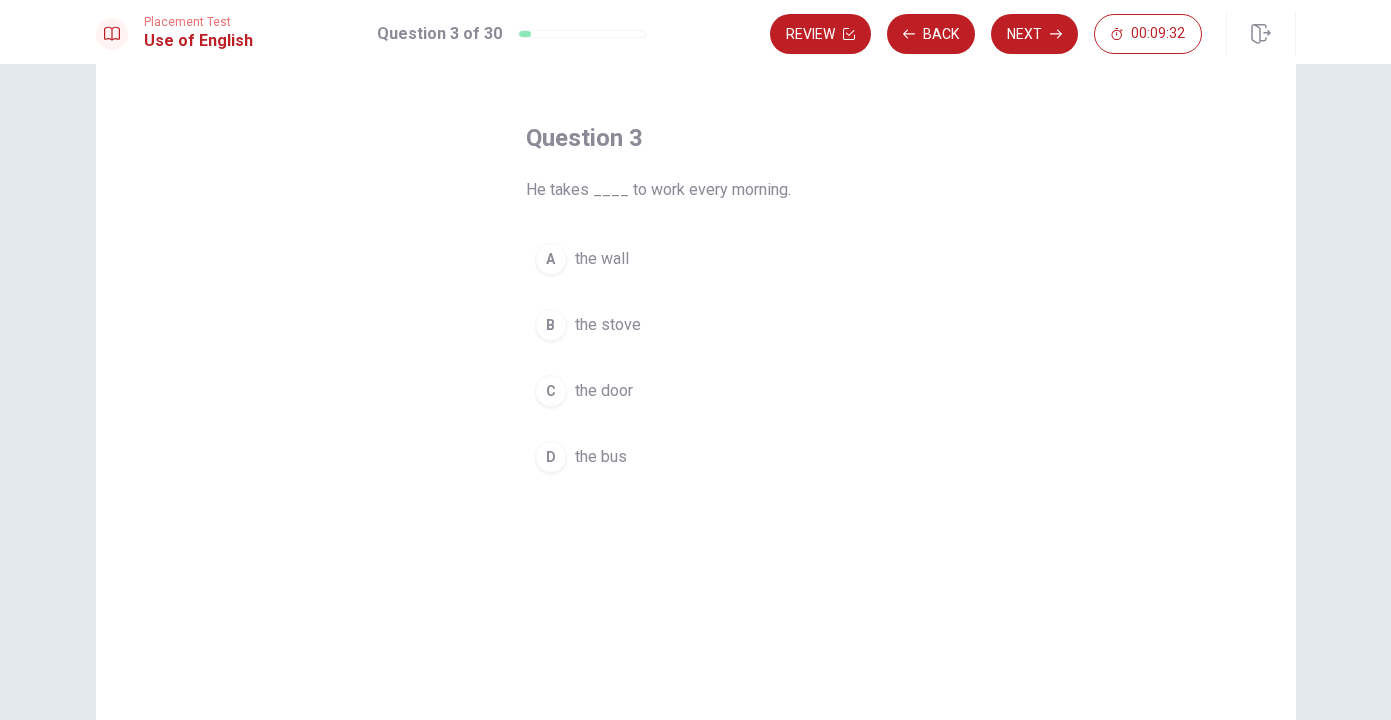 click on "D" at bounding box center (551, 457) 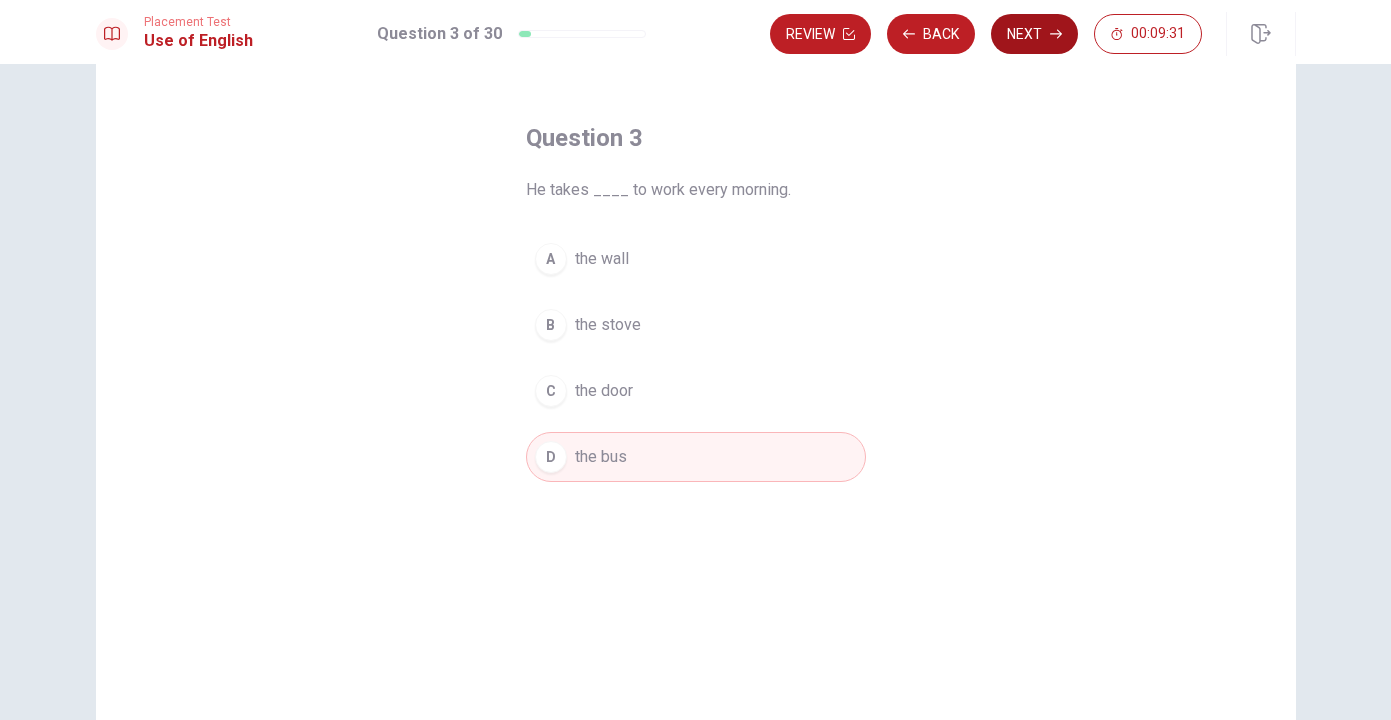 click on "Next" at bounding box center (1034, 34) 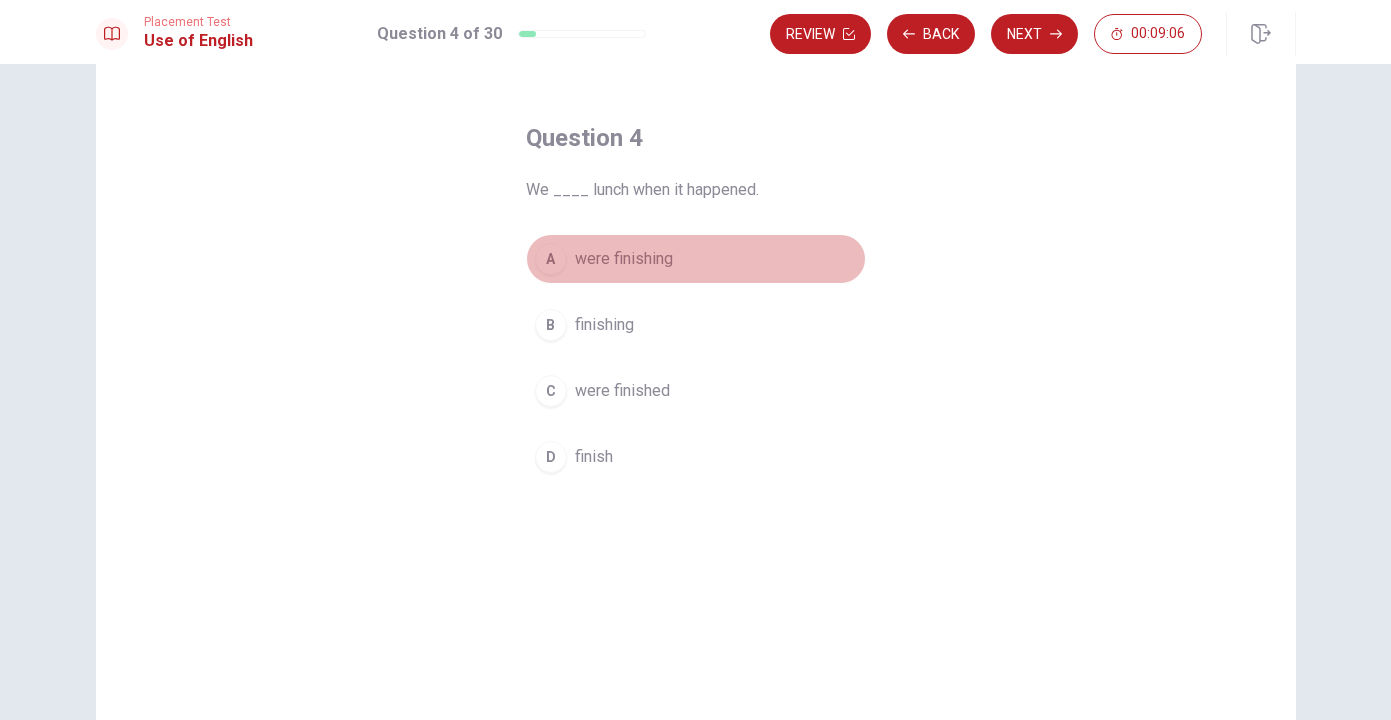click on "were finishing" at bounding box center [624, 259] 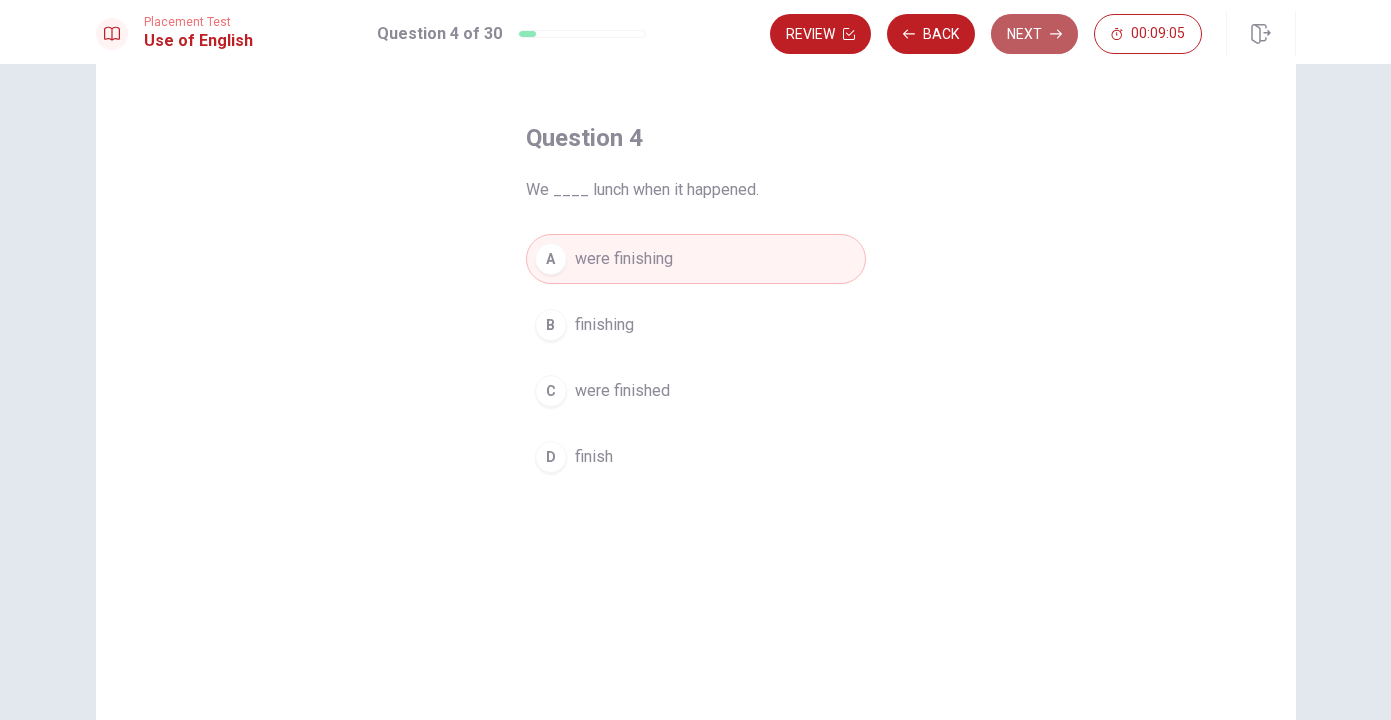 click on "Next" at bounding box center (1034, 34) 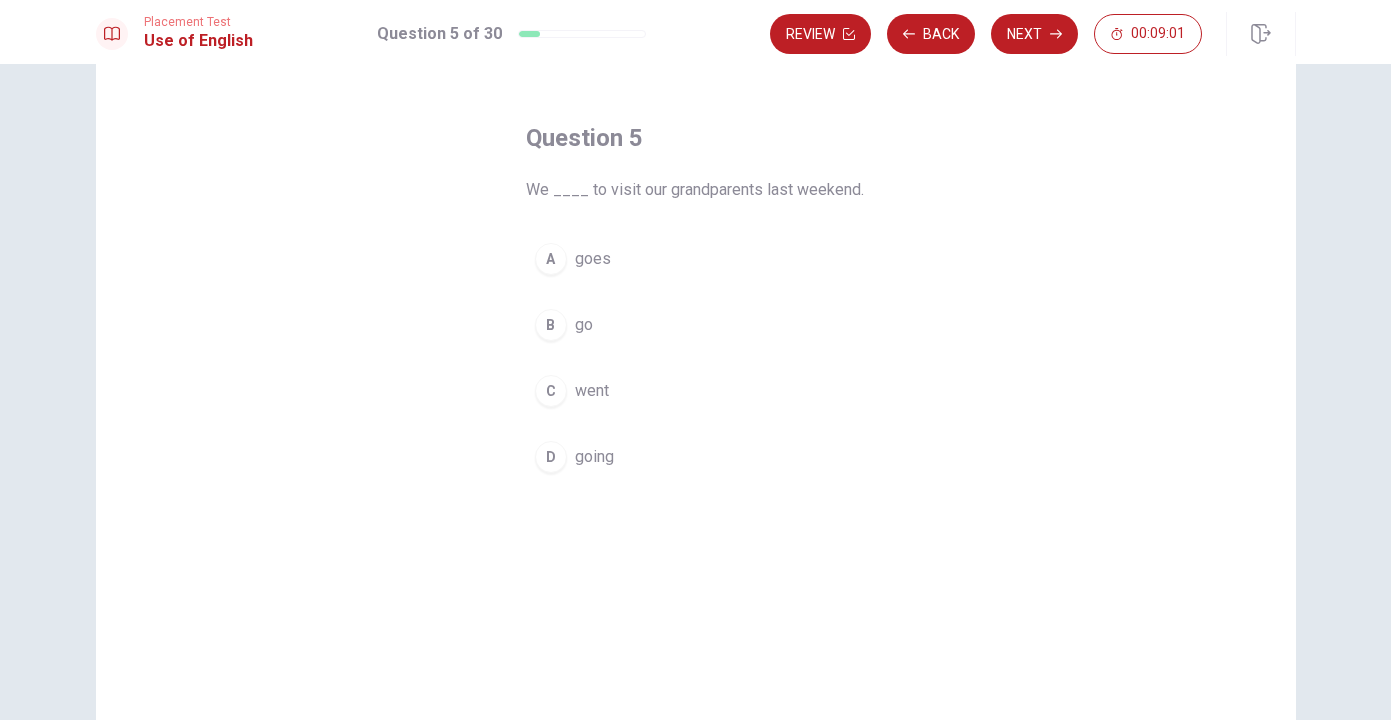 click on "went" at bounding box center [592, 391] 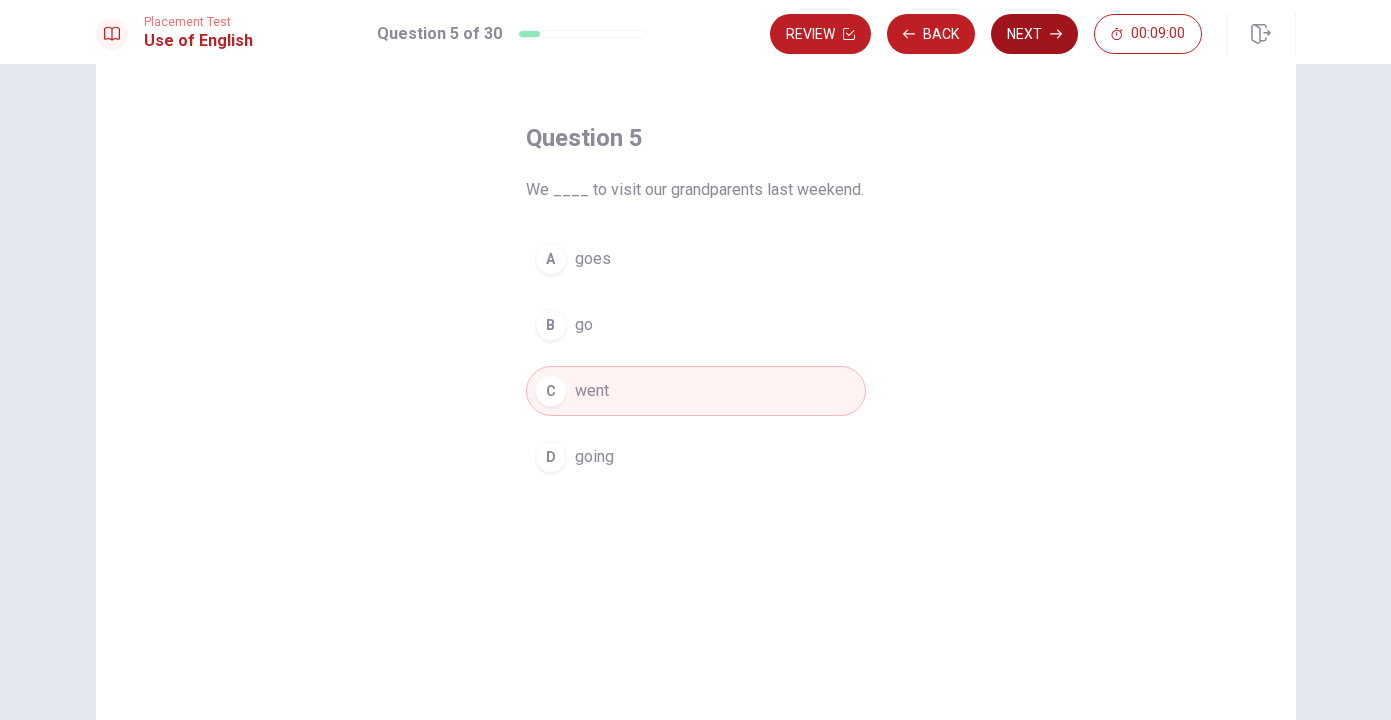 click on "Next" at bounding box center [1034, 34] 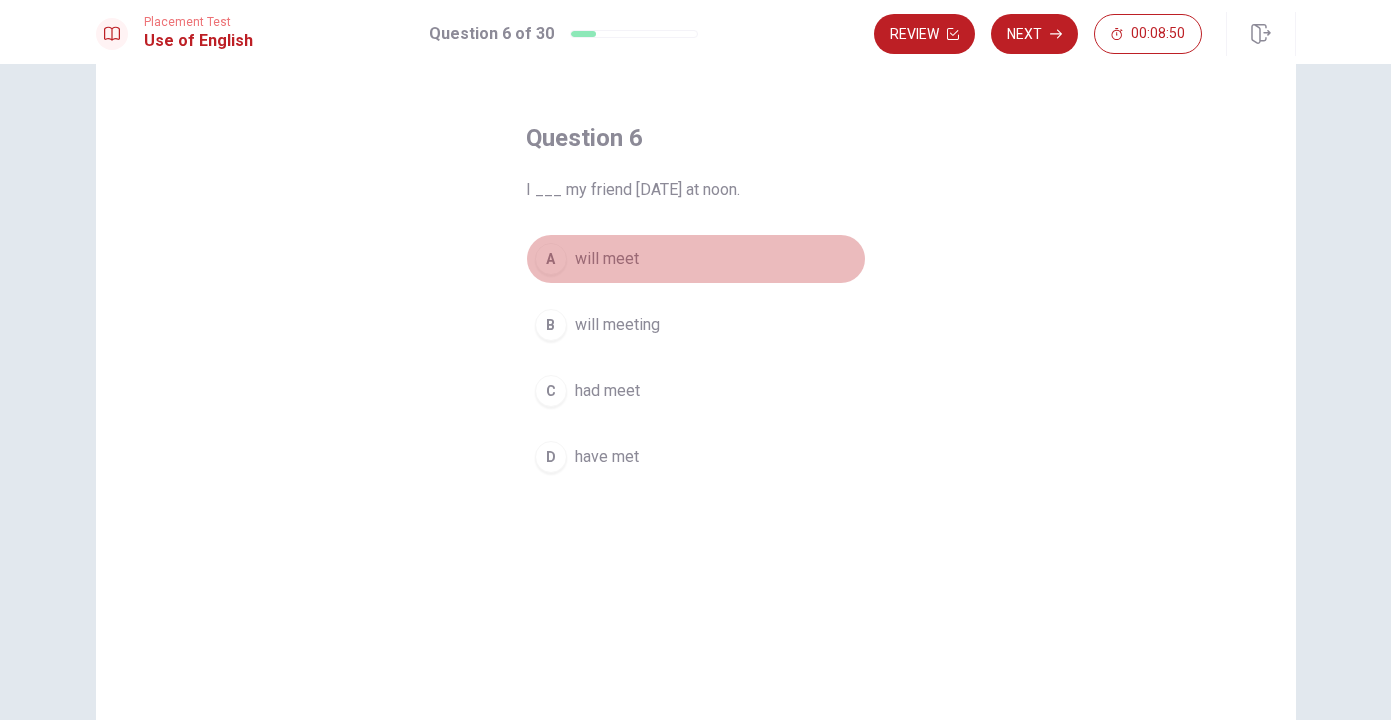 click on "A" at bounding box center [551, 259] 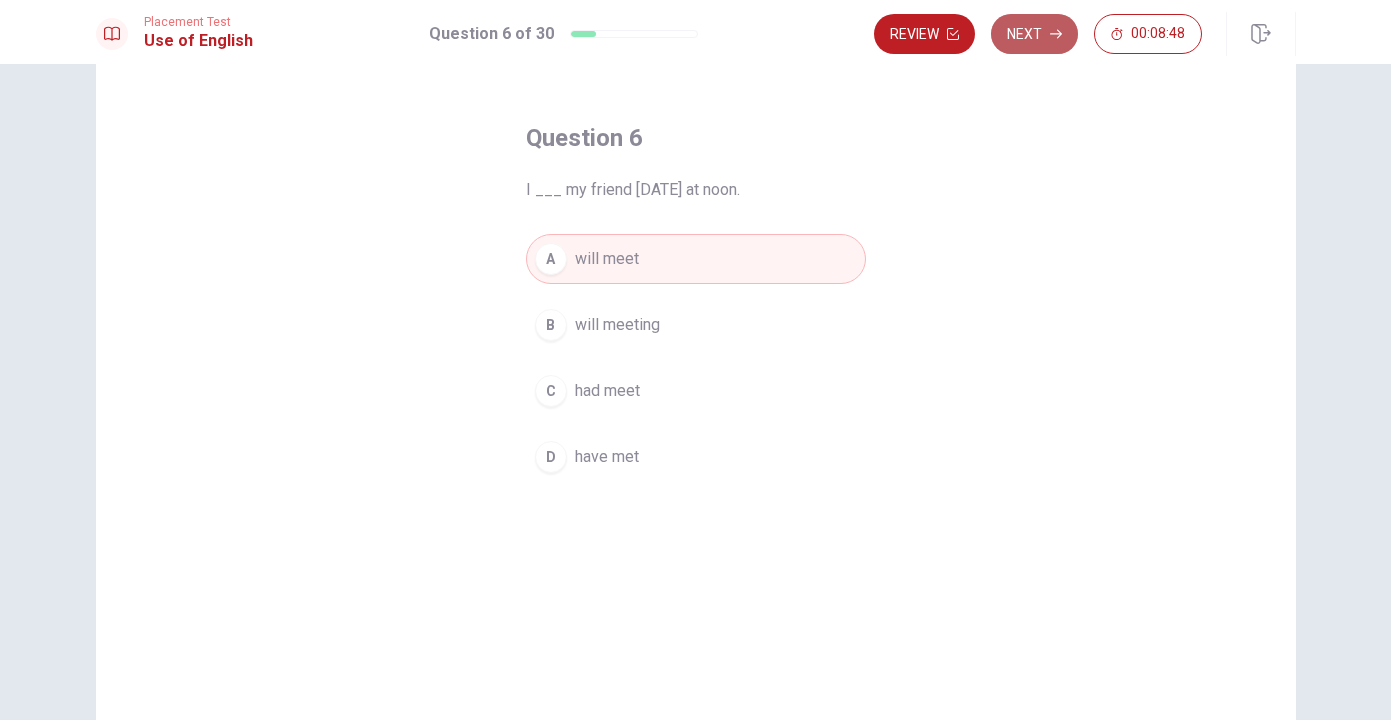 click on "Next" at bounding box center [1034, 34] 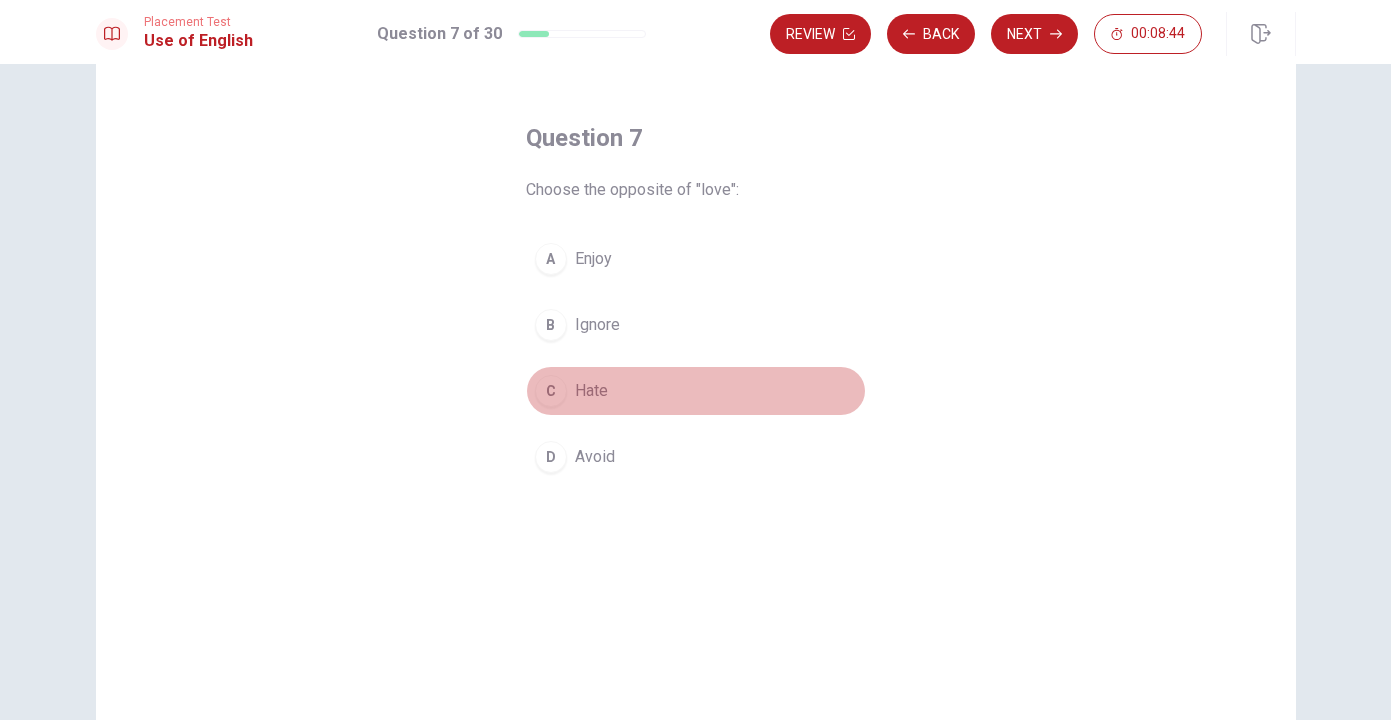 click on "Hate" at bounding box center [591, 391] 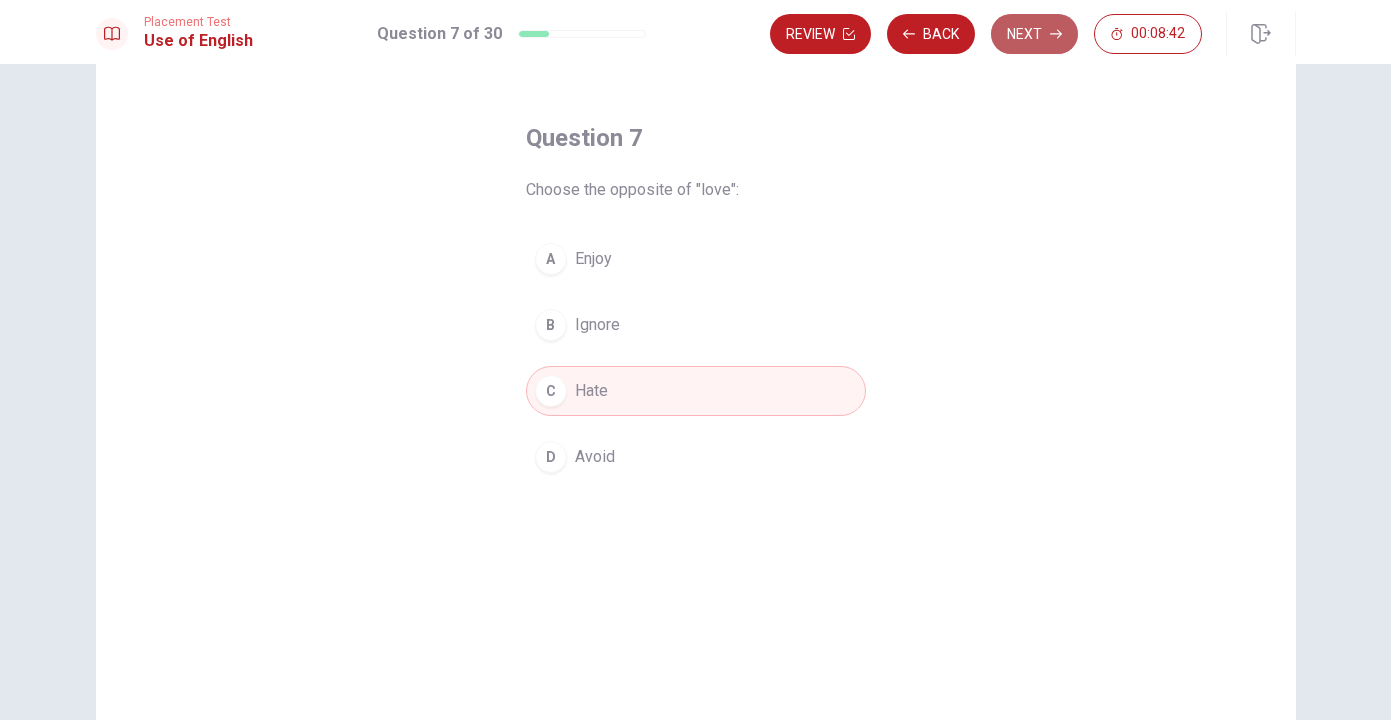 click on "Next" at bounding box center (1034, 34) 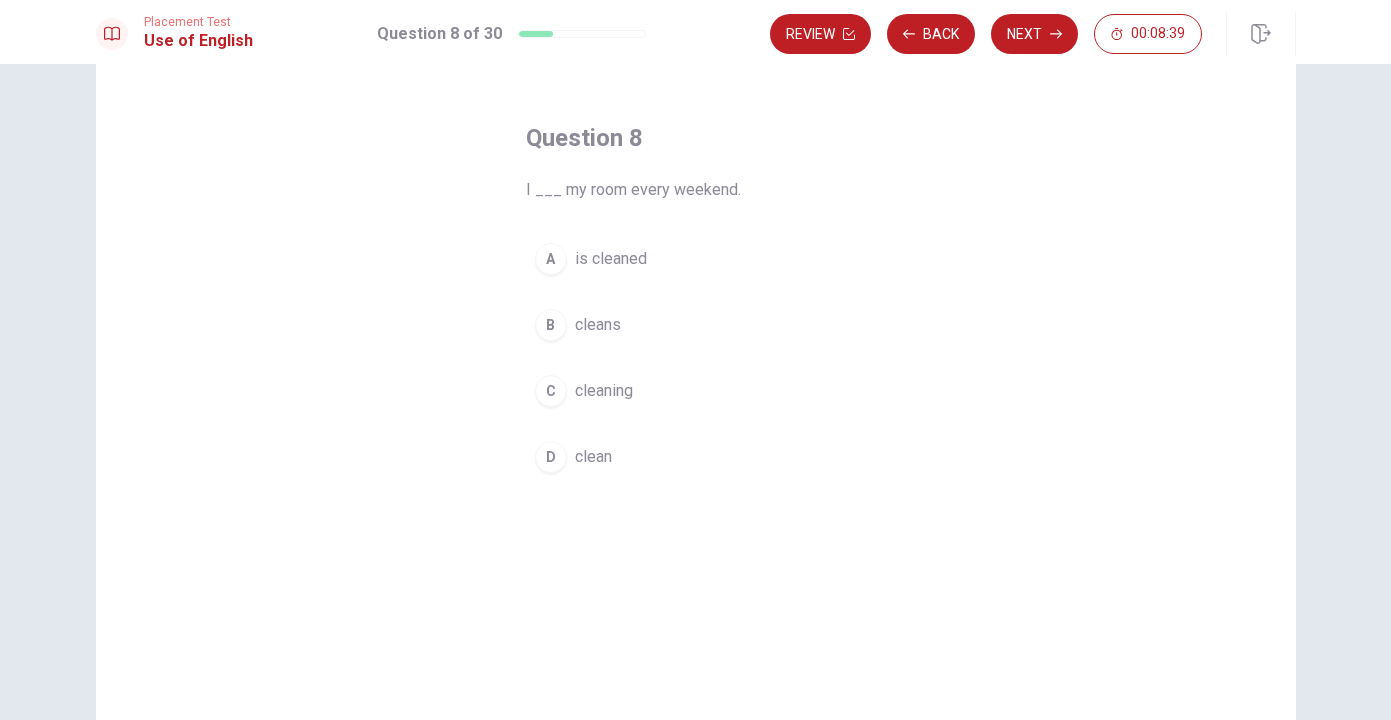 click on "D" at bounding box center [551, 457] 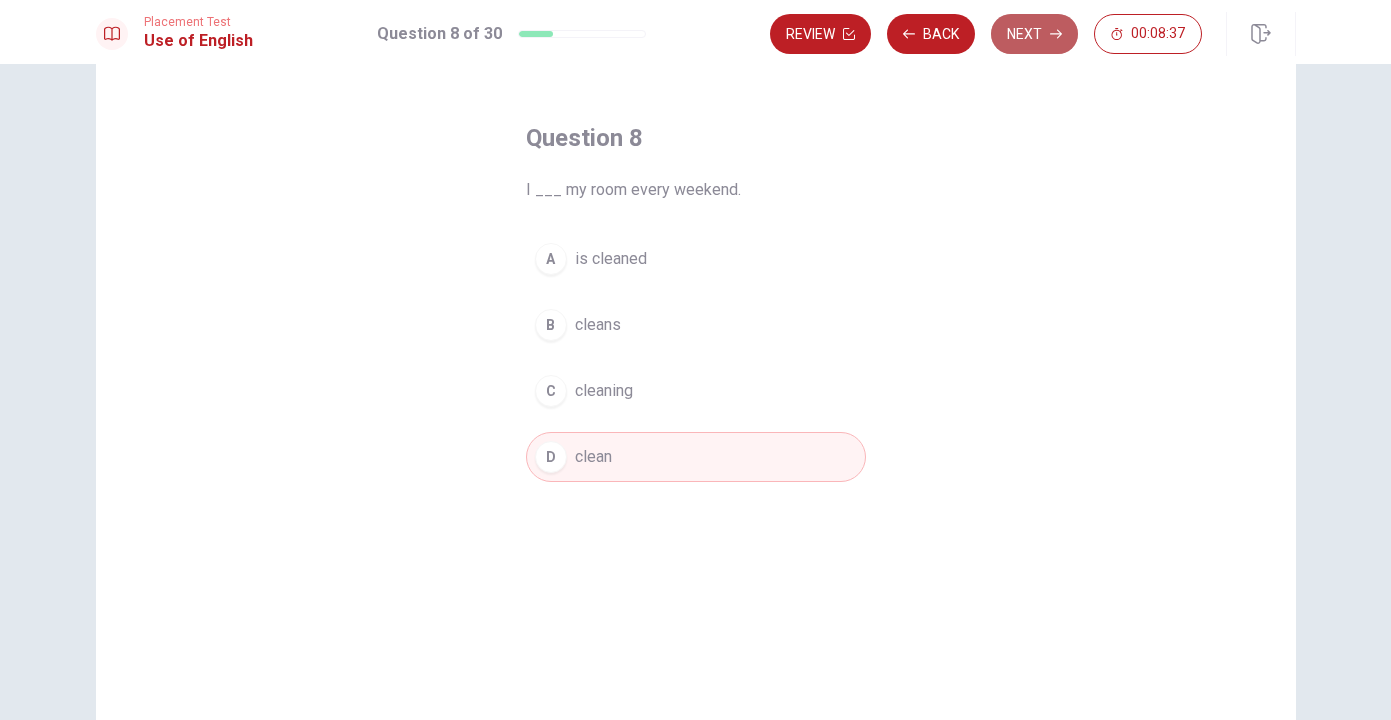 click on "Next" at bounding box center (1034, 34) 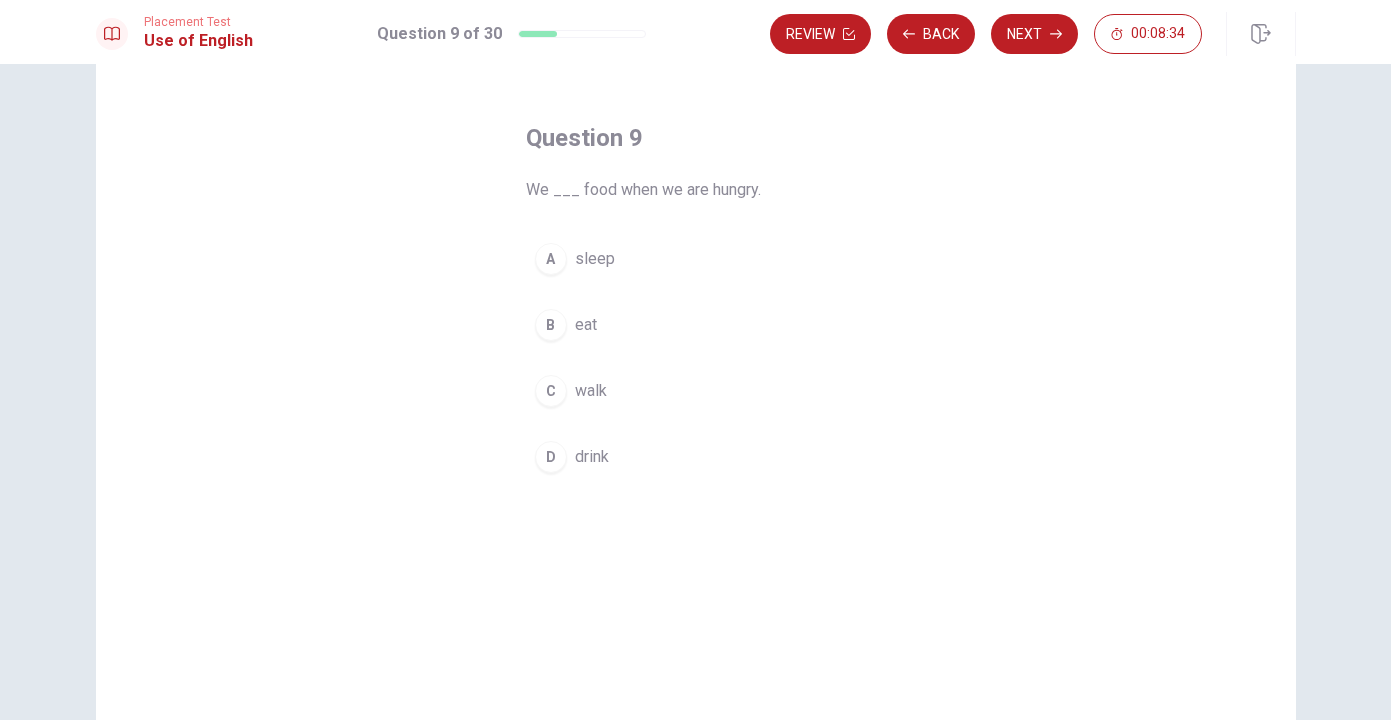 click on "eat" at bounding box center (586, 325) 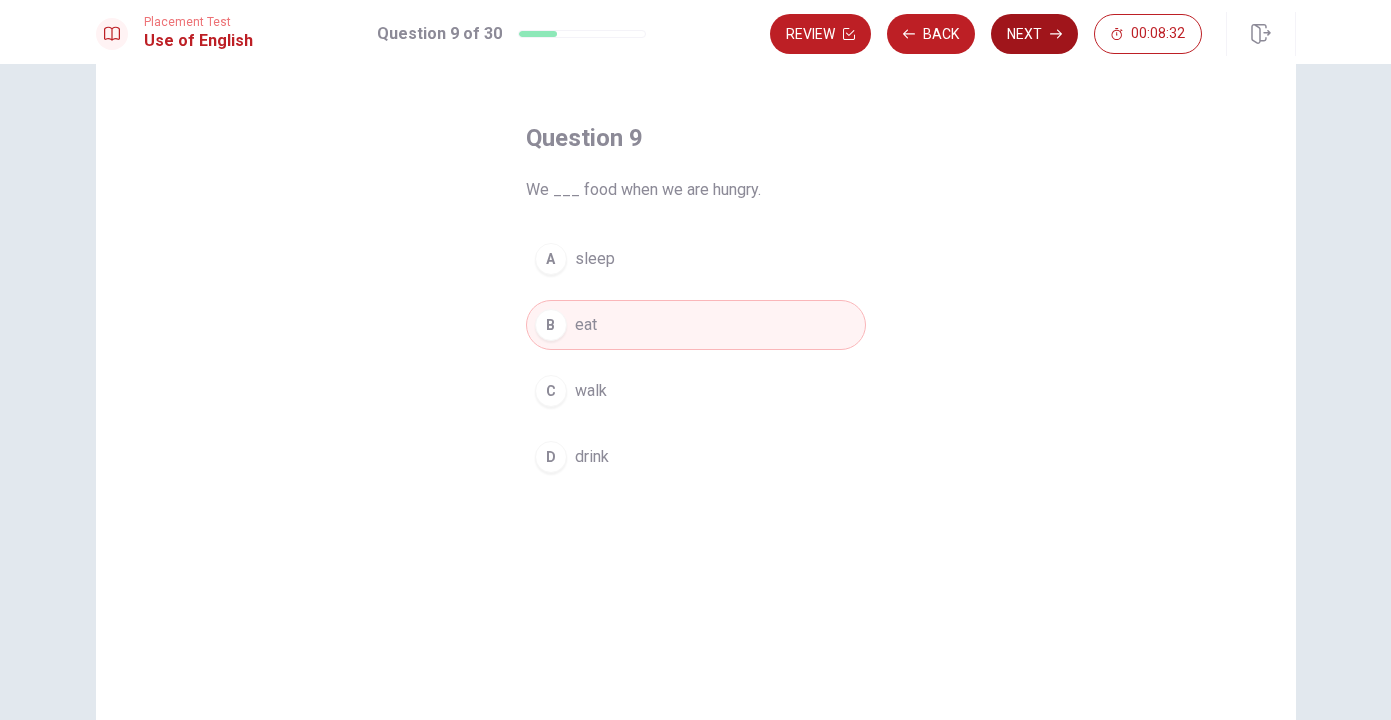 click on "Next" at bounding box center (1034, 34) 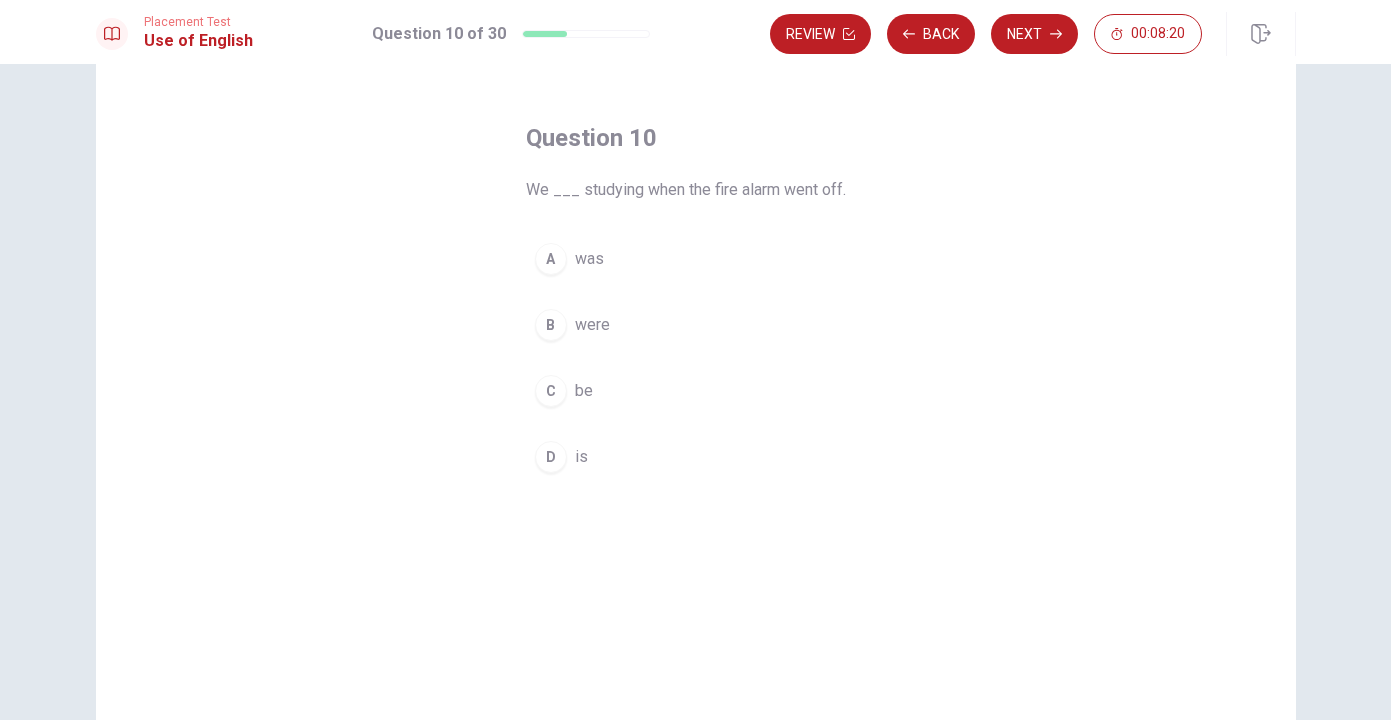 click on "B" at bounding box center (551, 325) 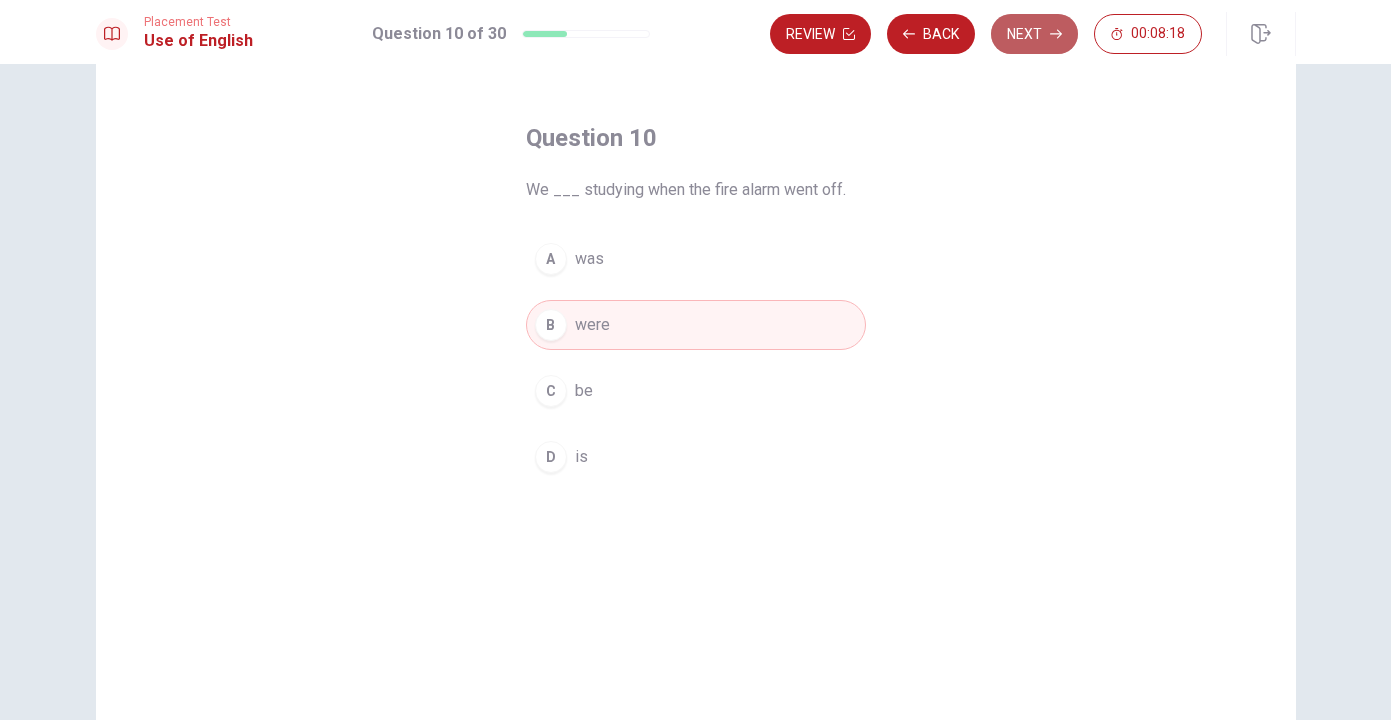click on "Next" at bounding box center (1034, 34) 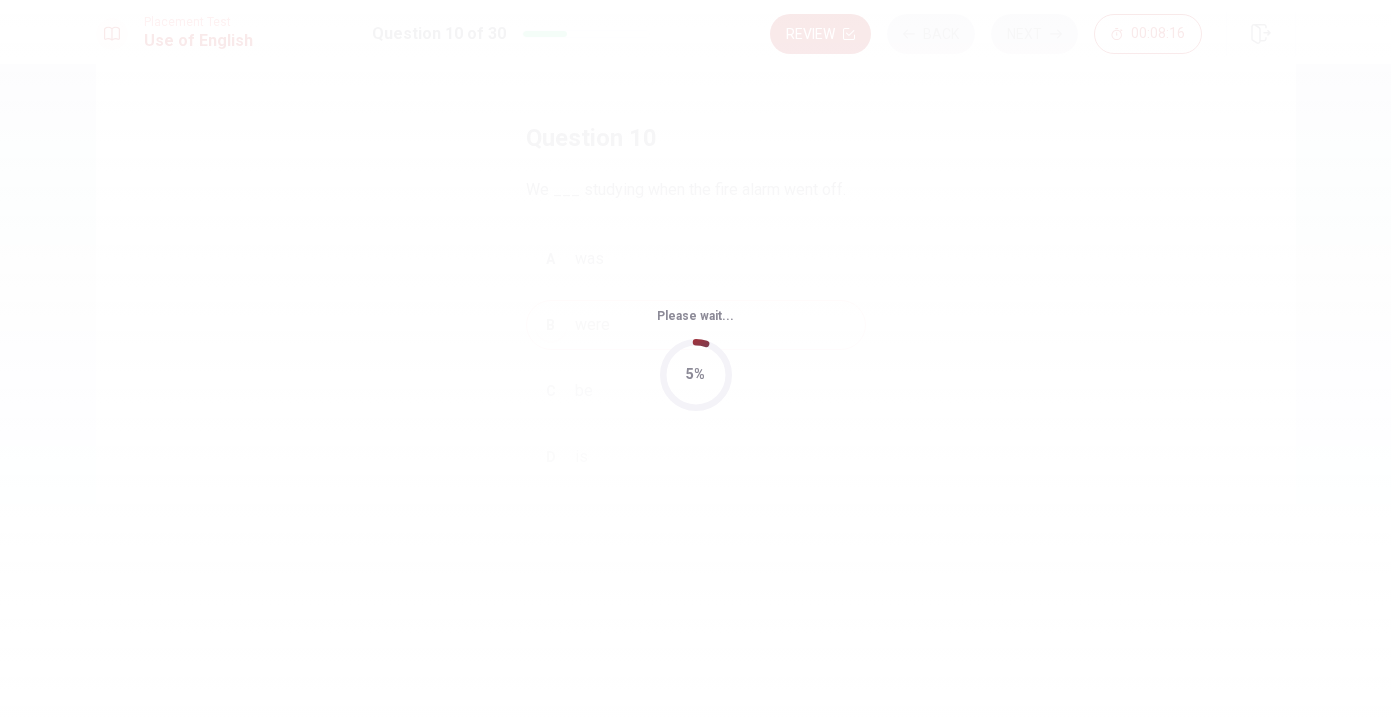 scroll, scrollTop: 0, scrollLeft: 0, axis: both 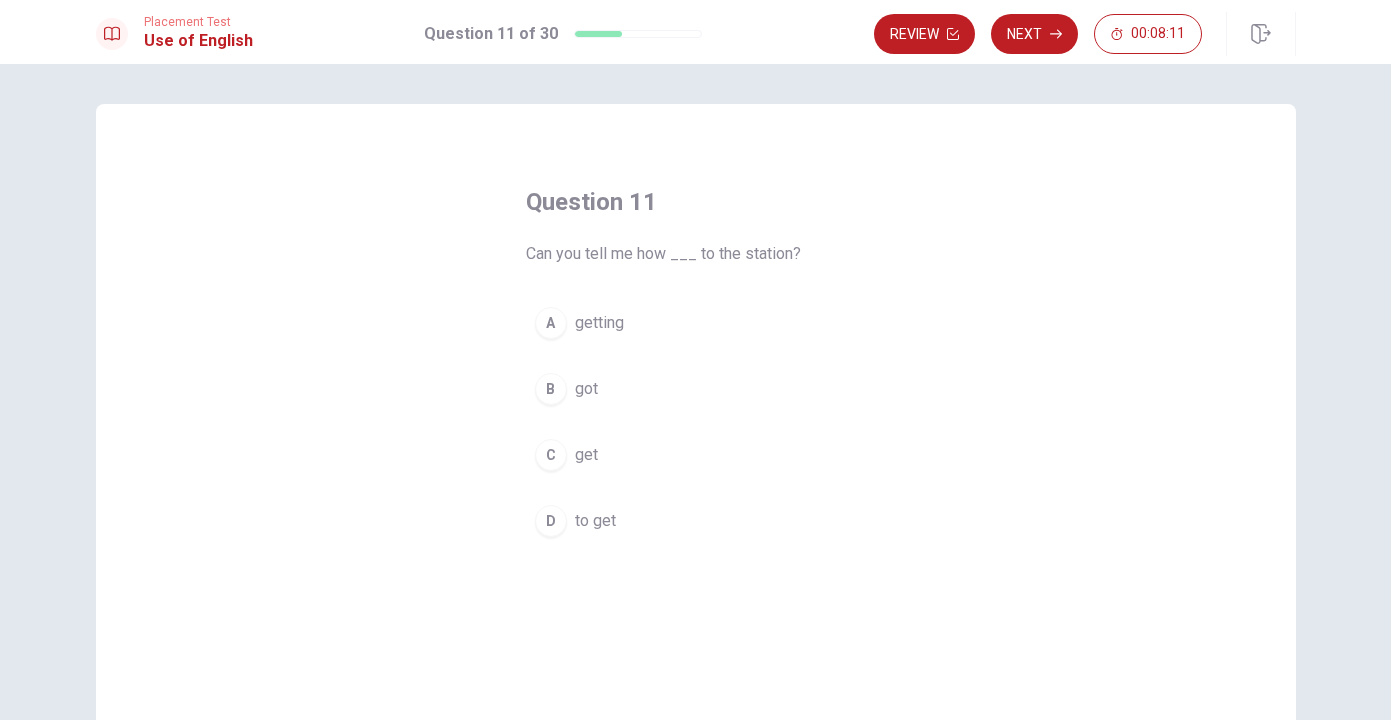 click on "D" at bounding box center (551, 521) 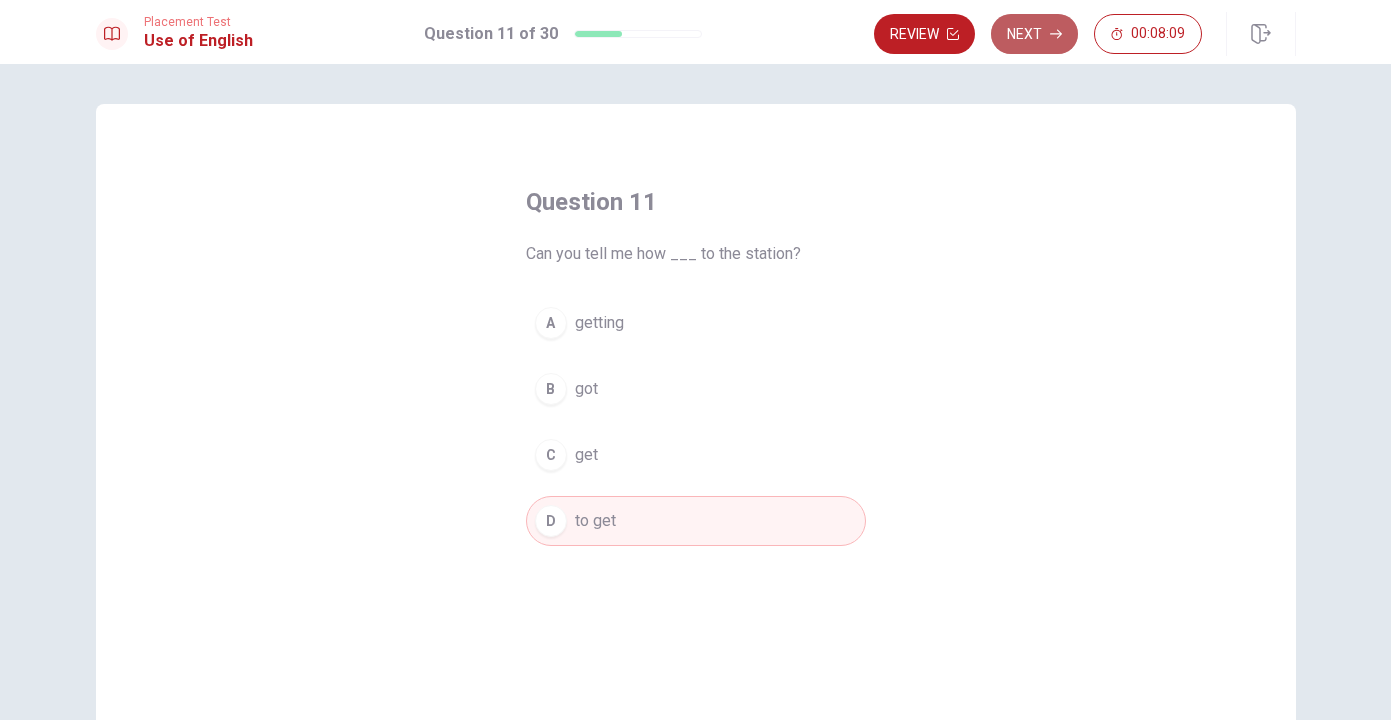 click on "Next" at bounding box center [1034, 34] 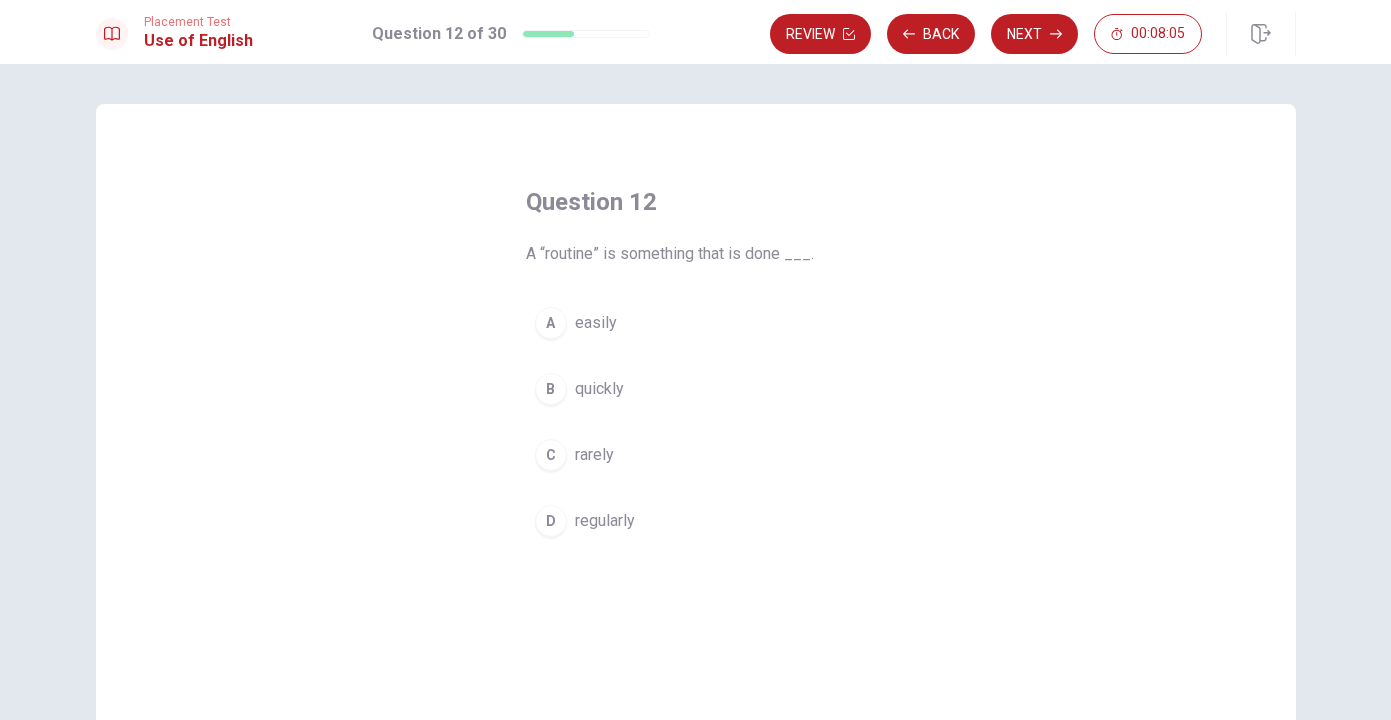click on "regularly" at bounding box center [605, 521] 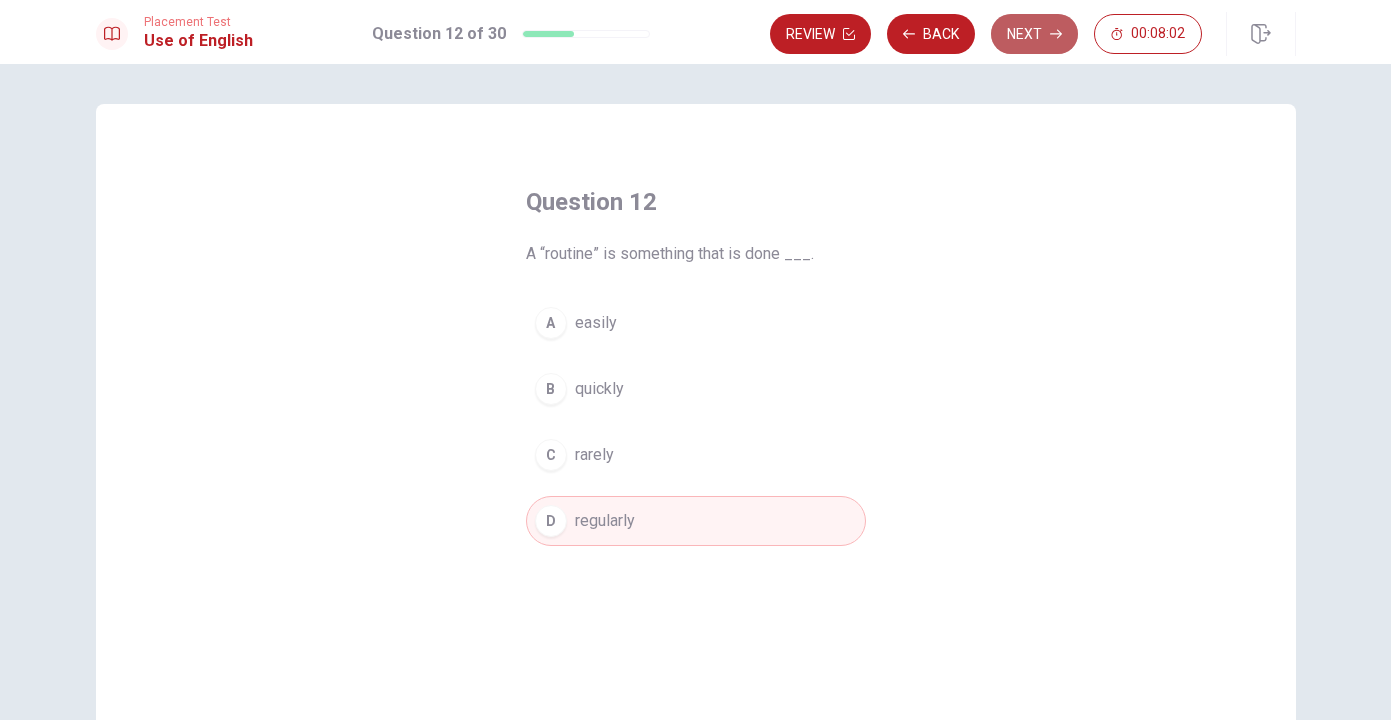 click on "Next" at bounding box center [1034, 34] 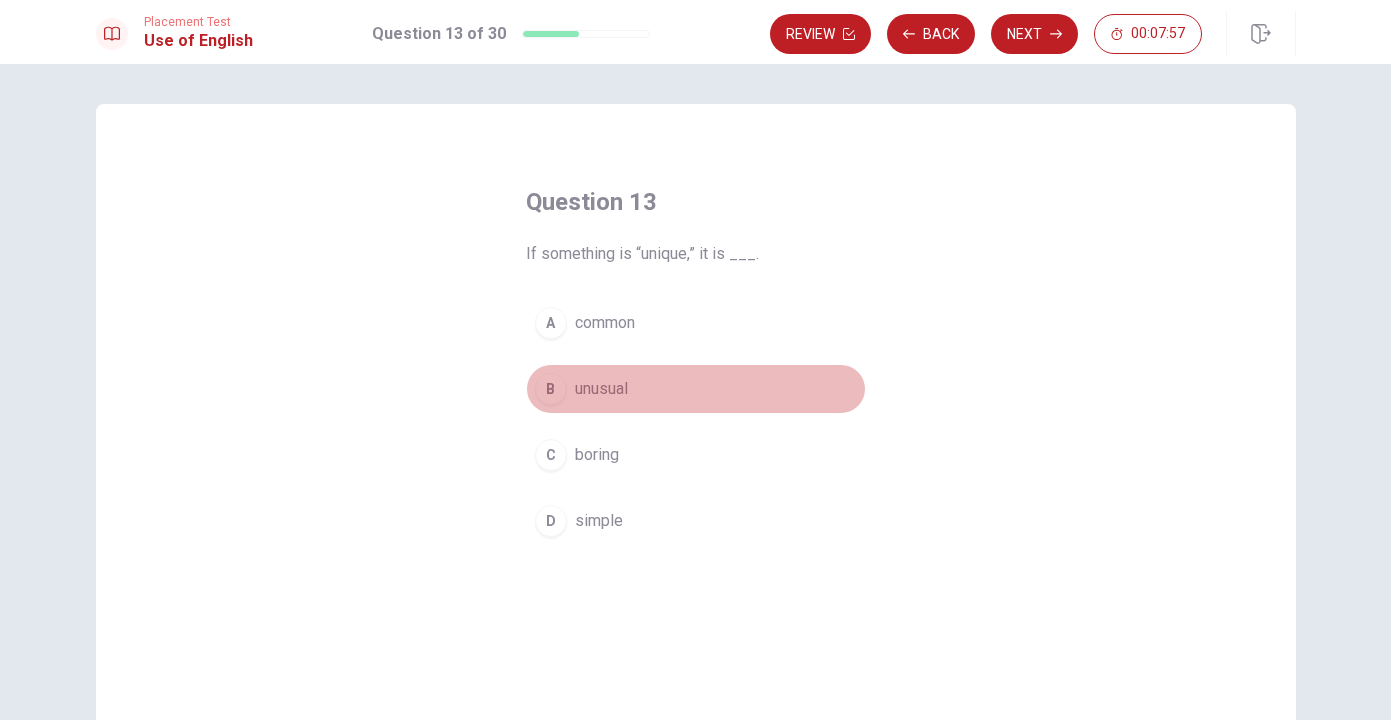 click on "unusual" at bounding box center [601, 389] 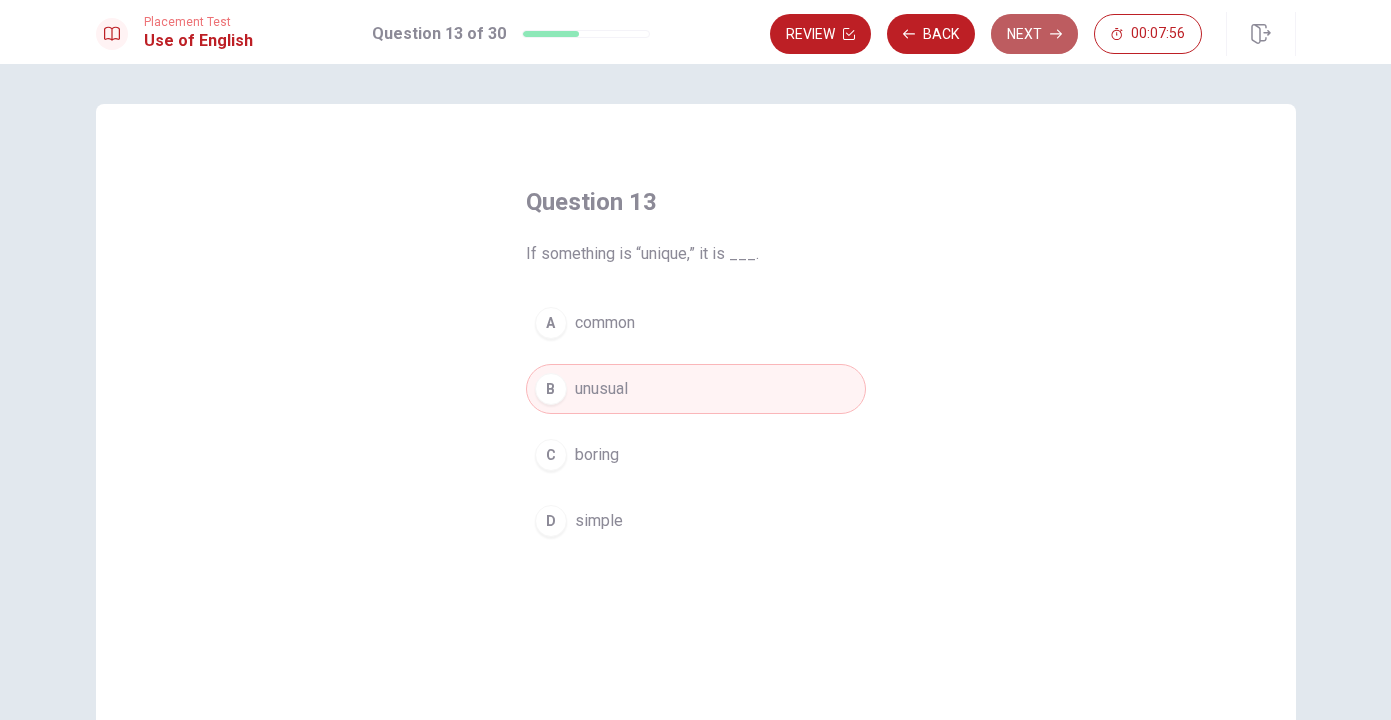 click on "Next" at bounding box center [1034, 34] 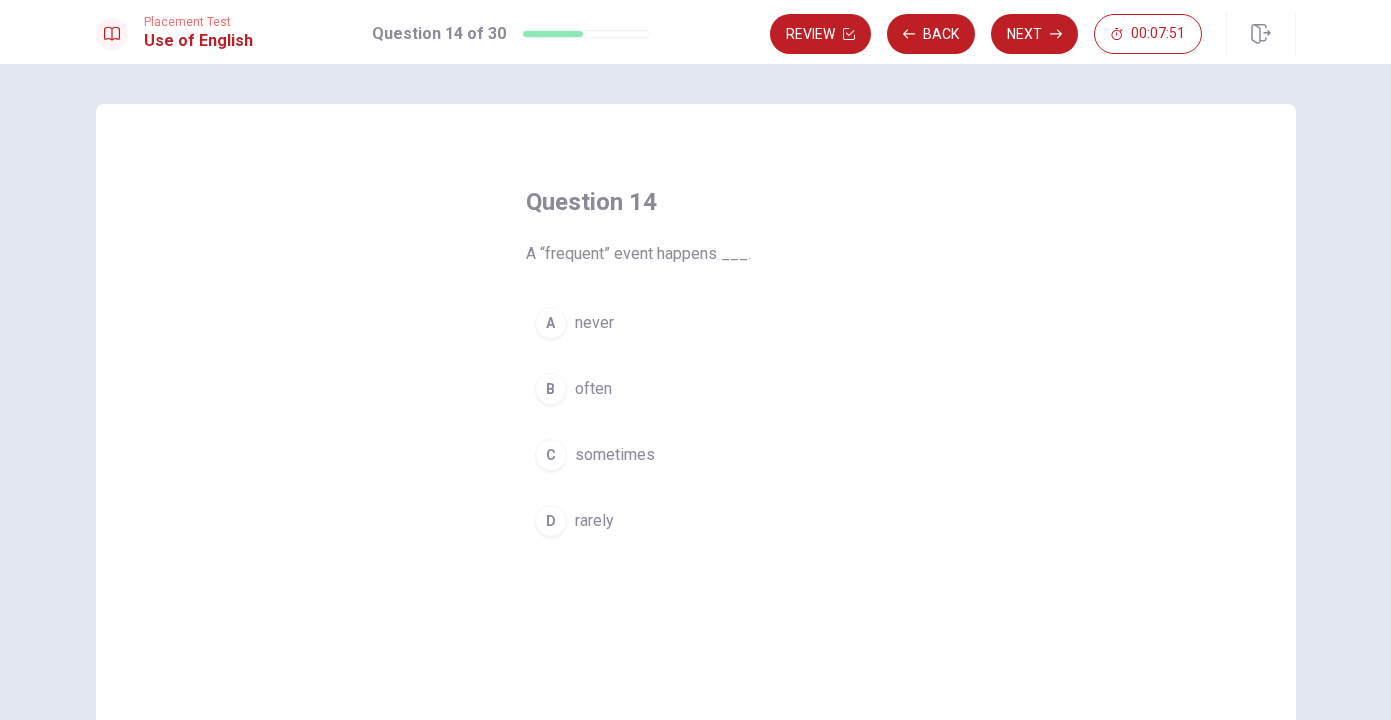 click on "often" at bounding box center (593, 389) 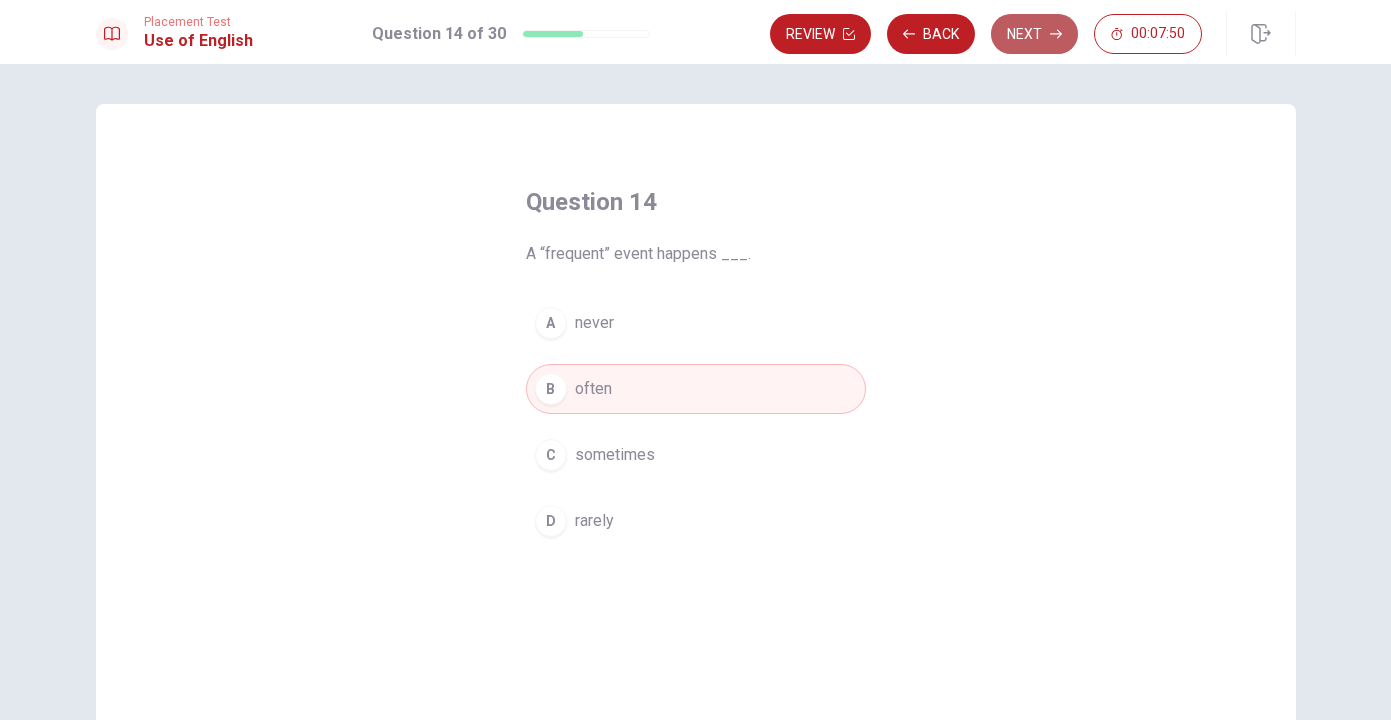 click on "Next" at bounding box center (1034, 34) 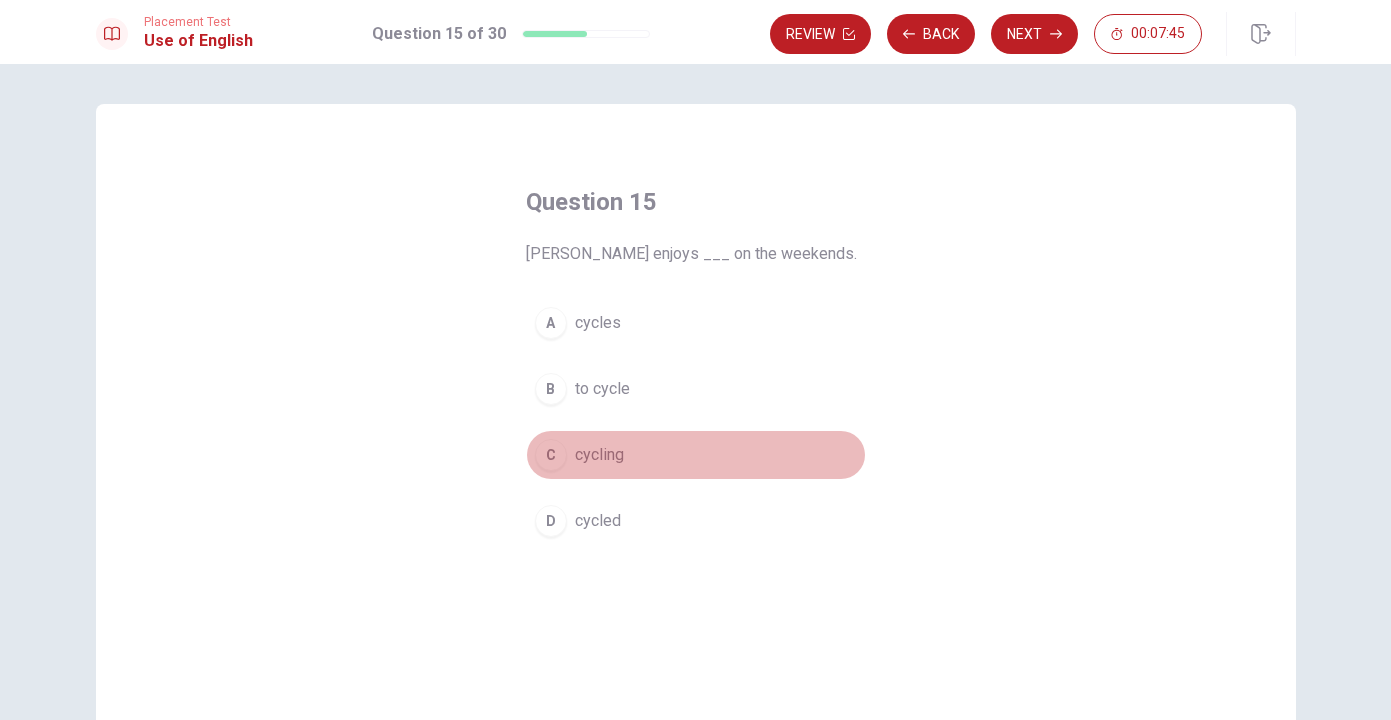 click on "cycling" at bounding box center [599, 455] 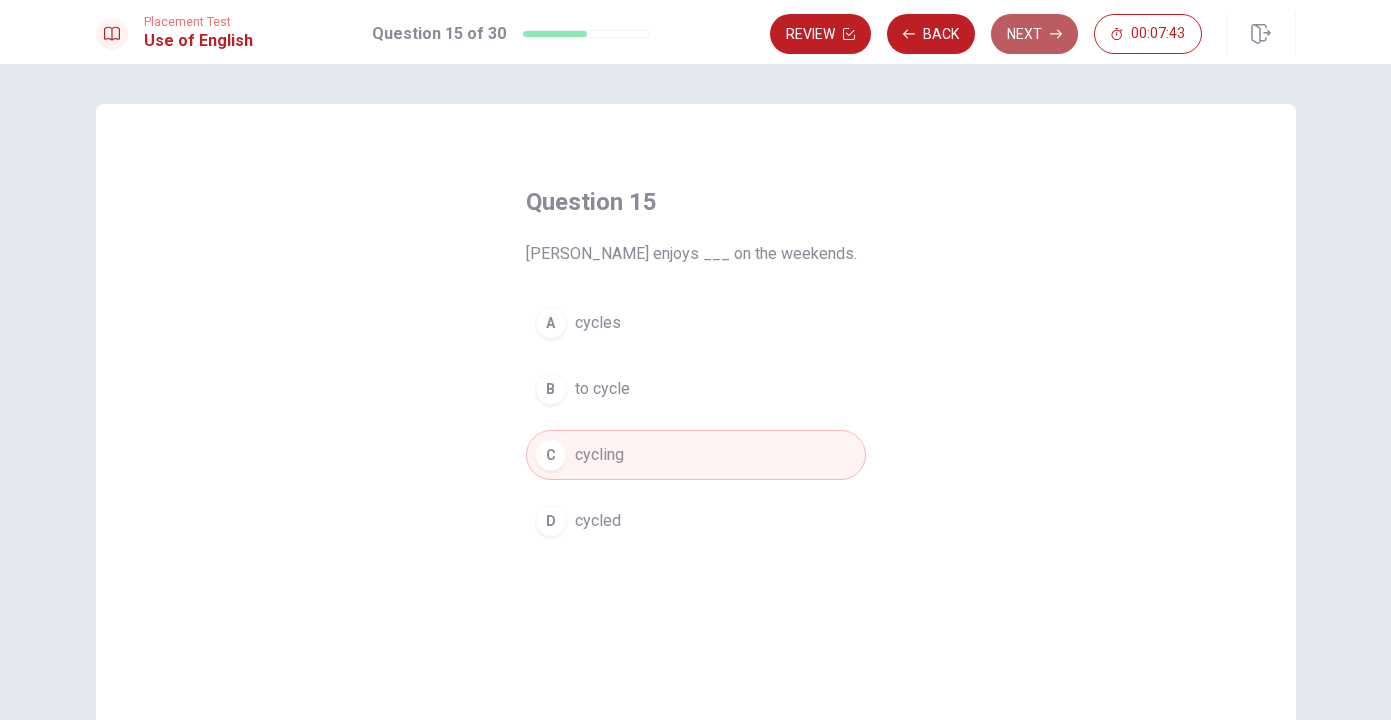 click on "Next" at bounding box center (1034, 34) 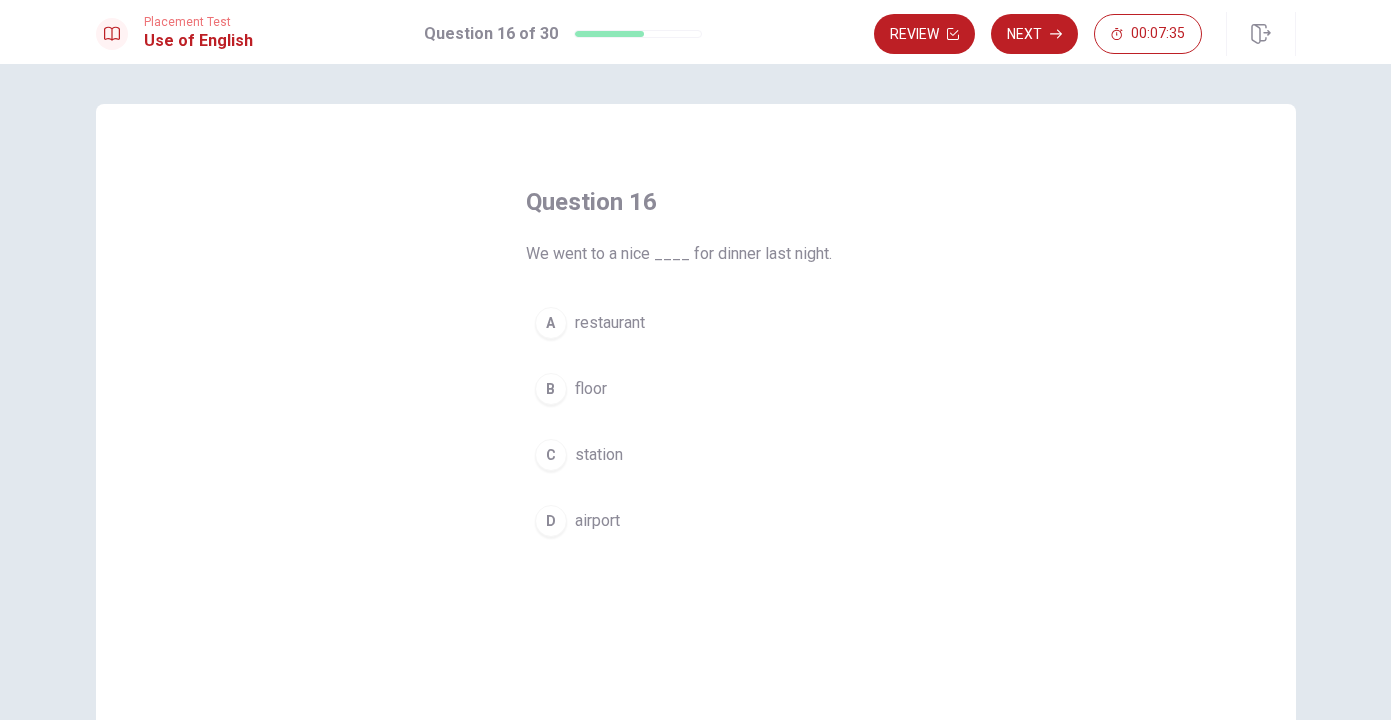 click on "restaurant" at bounding box center (610, 323) 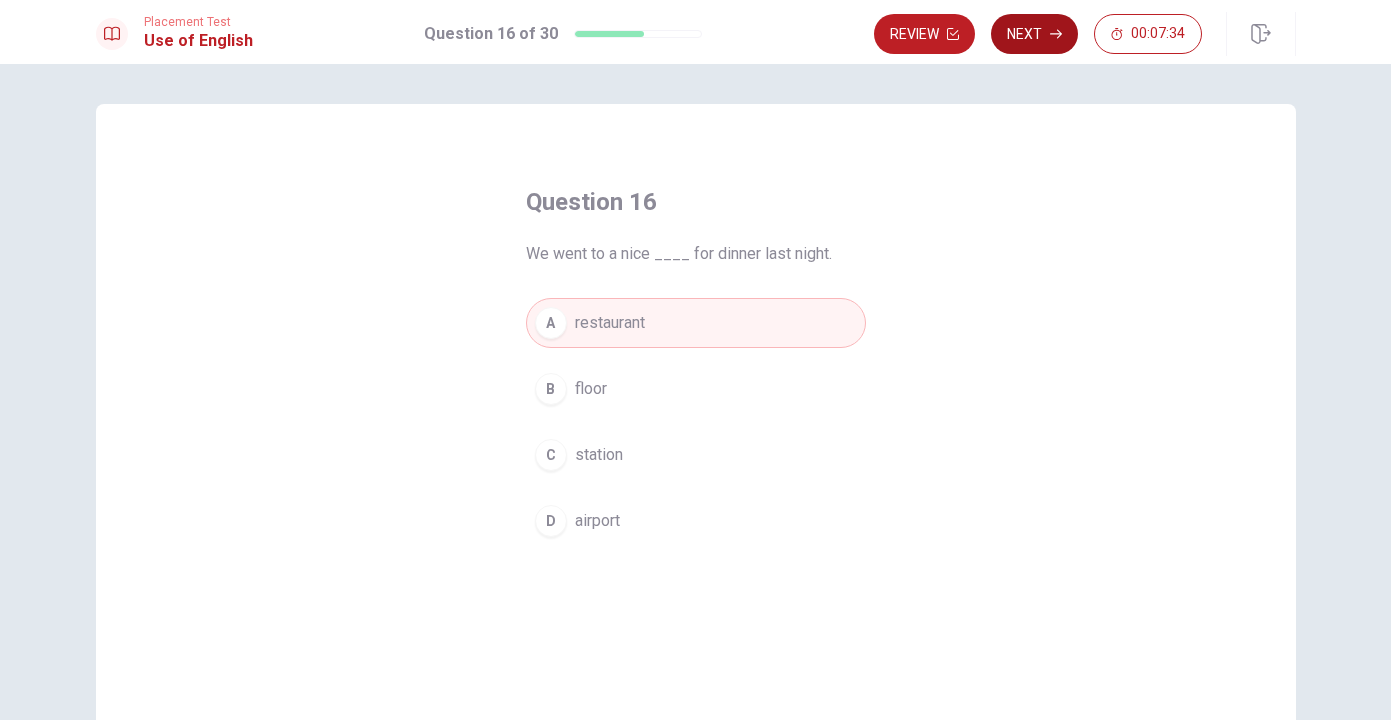 click 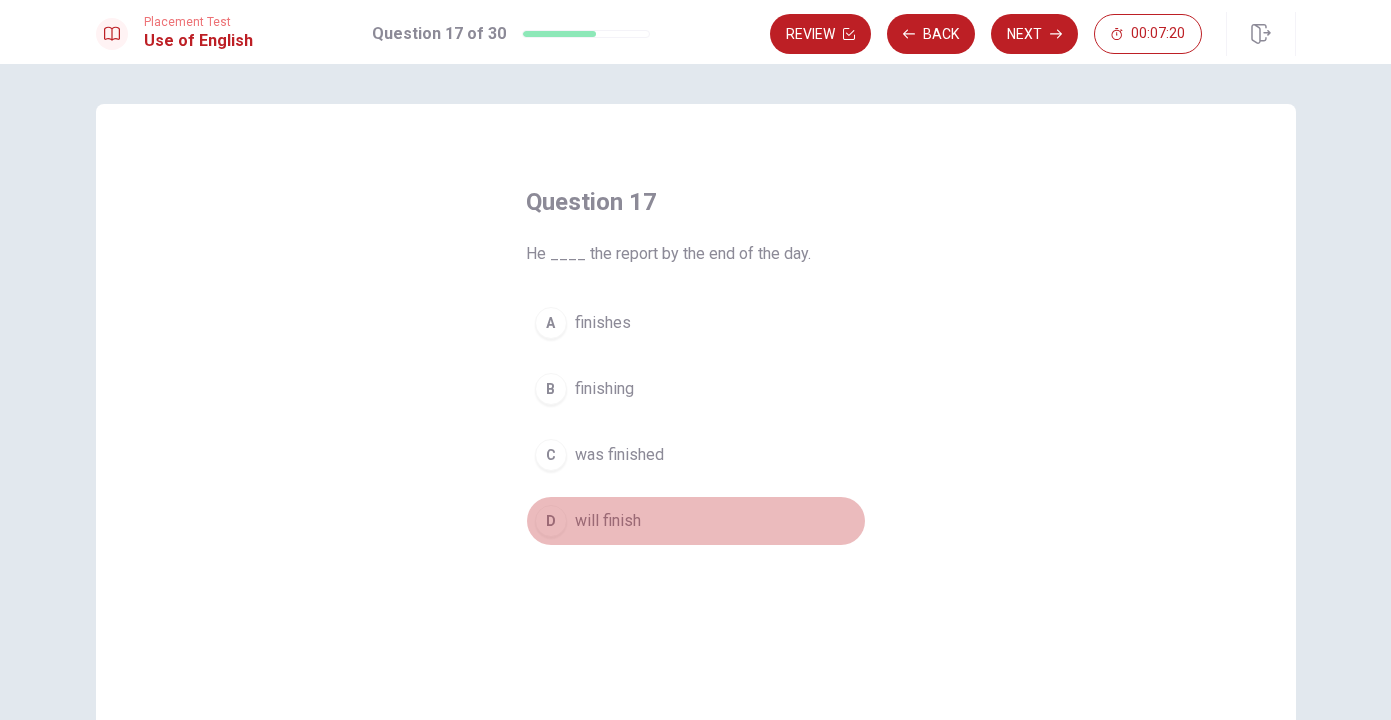 click on "will finish" at bounding box center [608, 521] 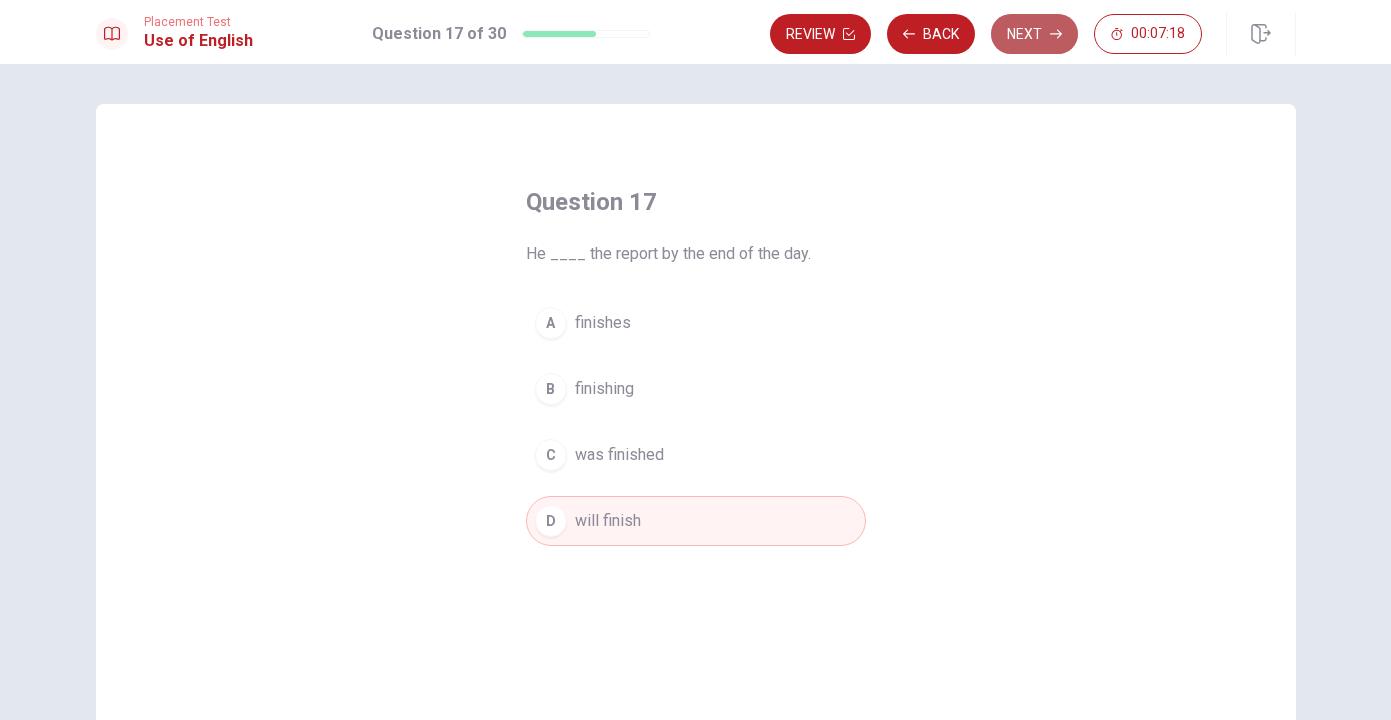 click on "Next" at bounding box center (1034, 34) 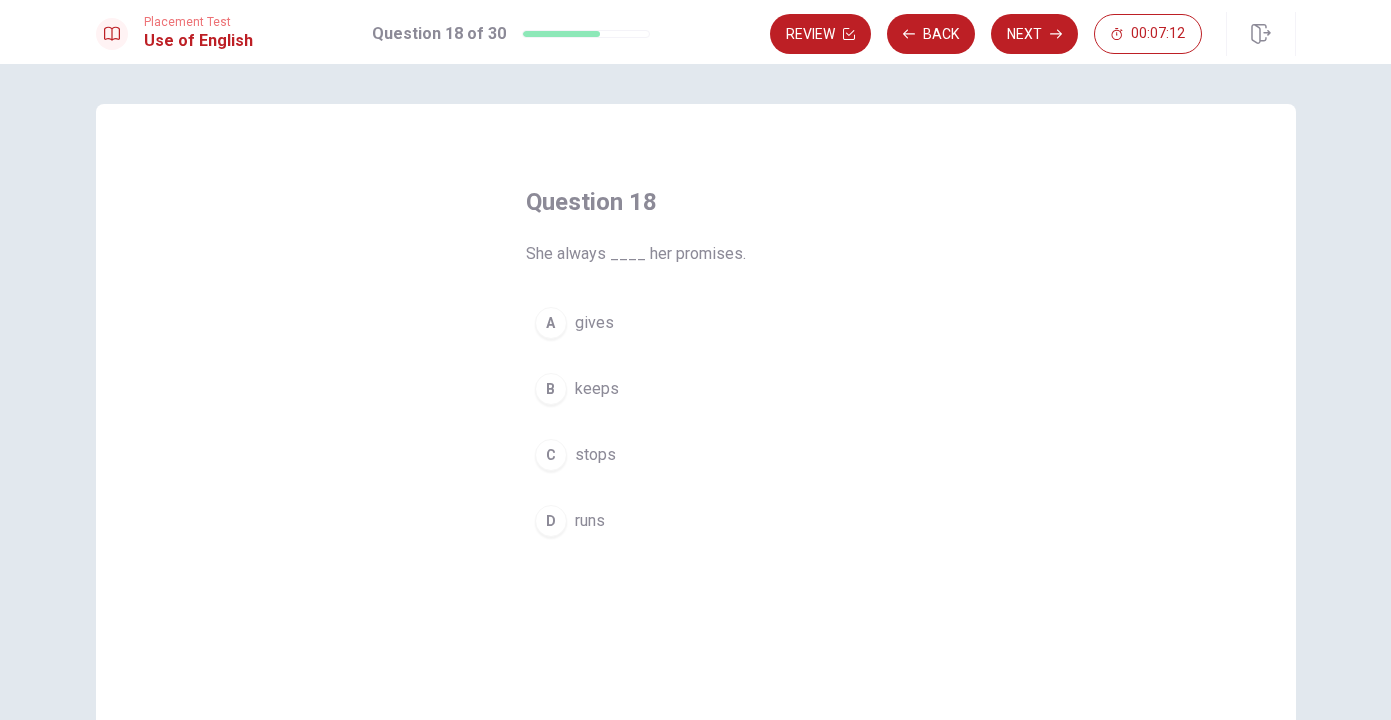 click on "keeps" at bounding box center [597, 389] 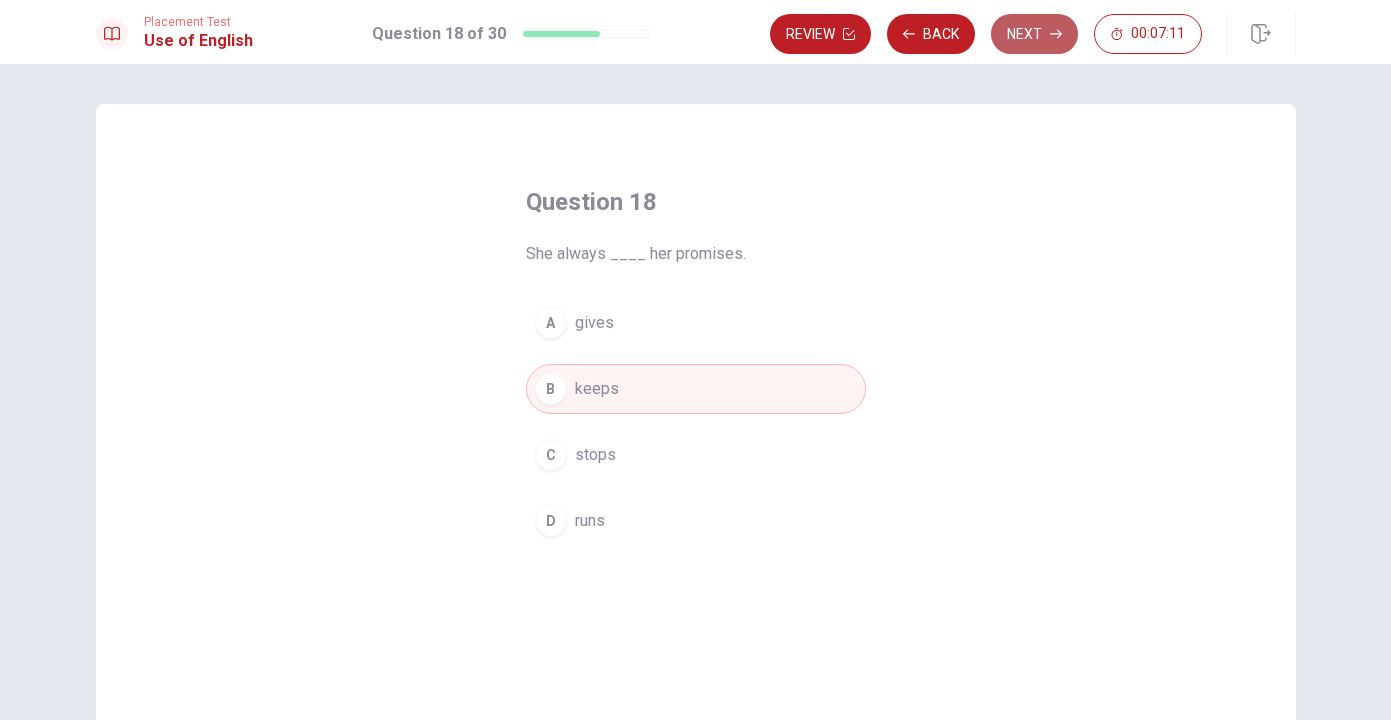 click on "Next" at bounding box center [1034, 34] 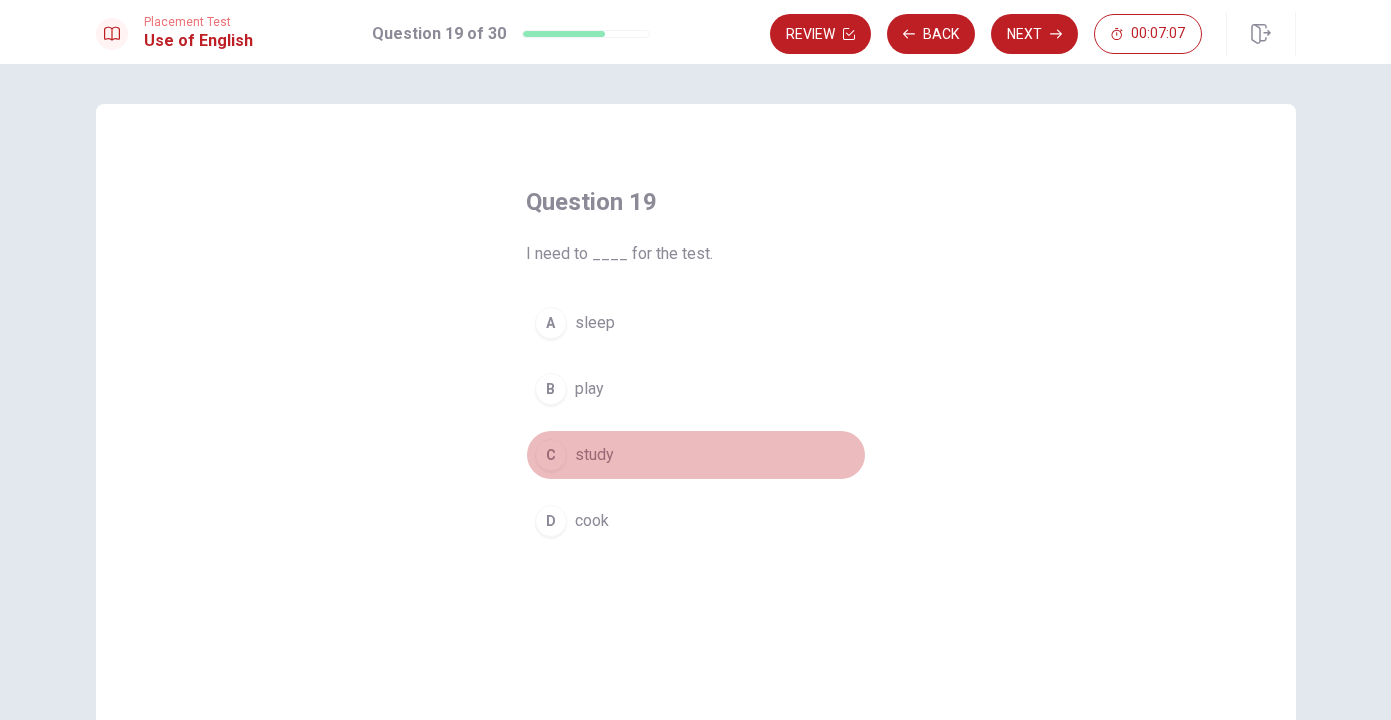 click on "study" at bounding box center (594, 455) 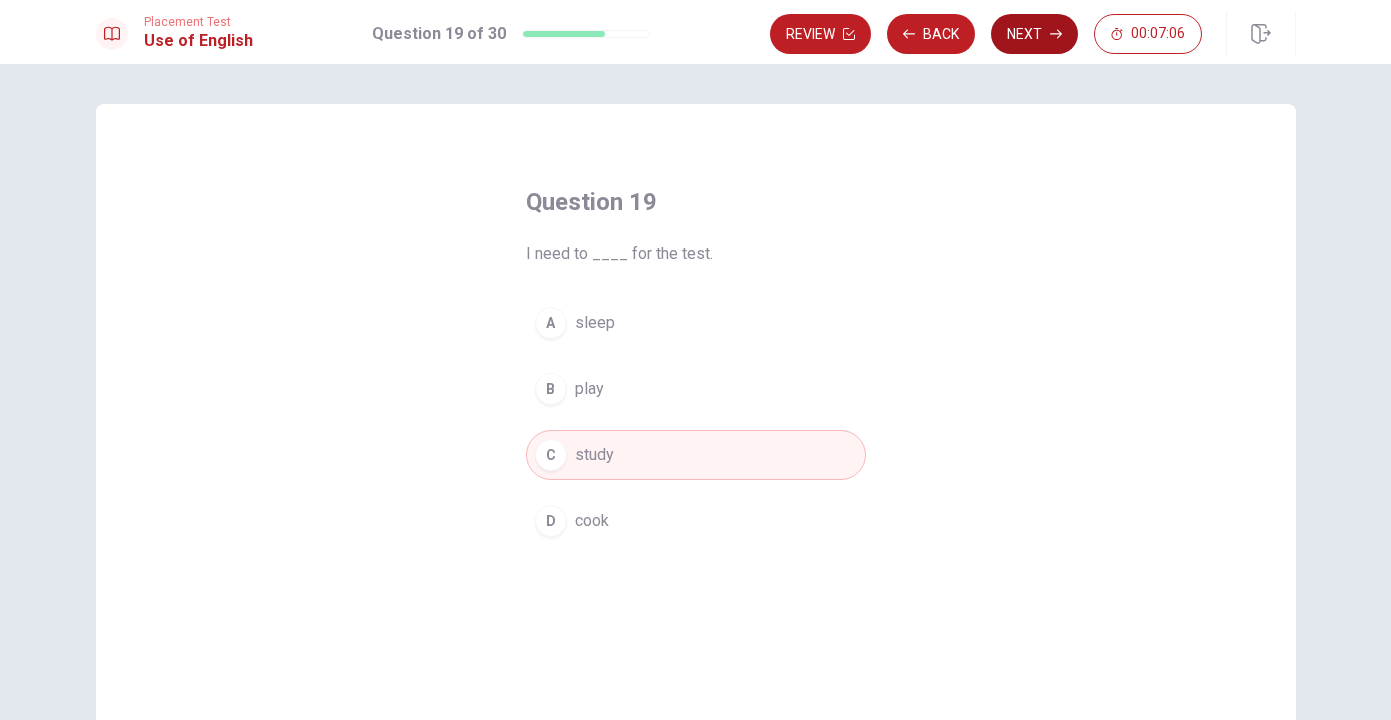 click on "Next" at bounding box center [1034, 34] 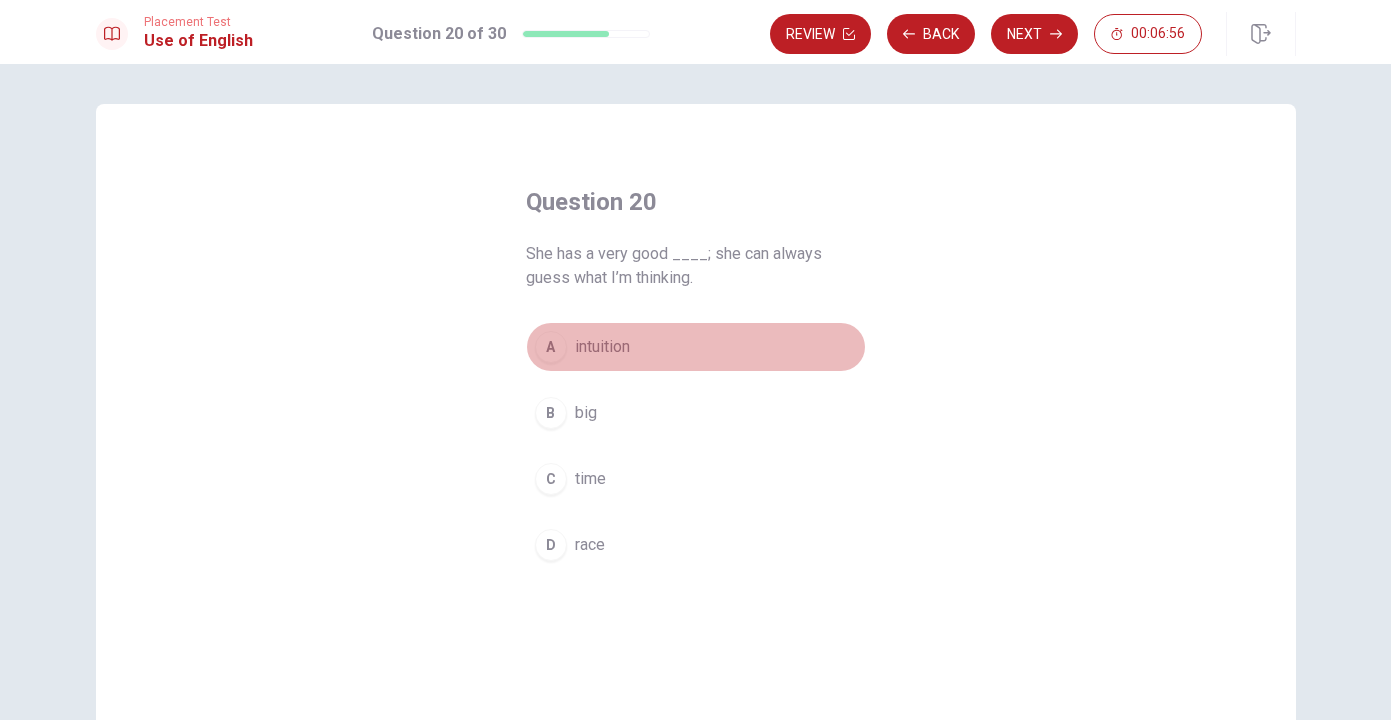 click on "intuition" at bounding box center (602, 347) 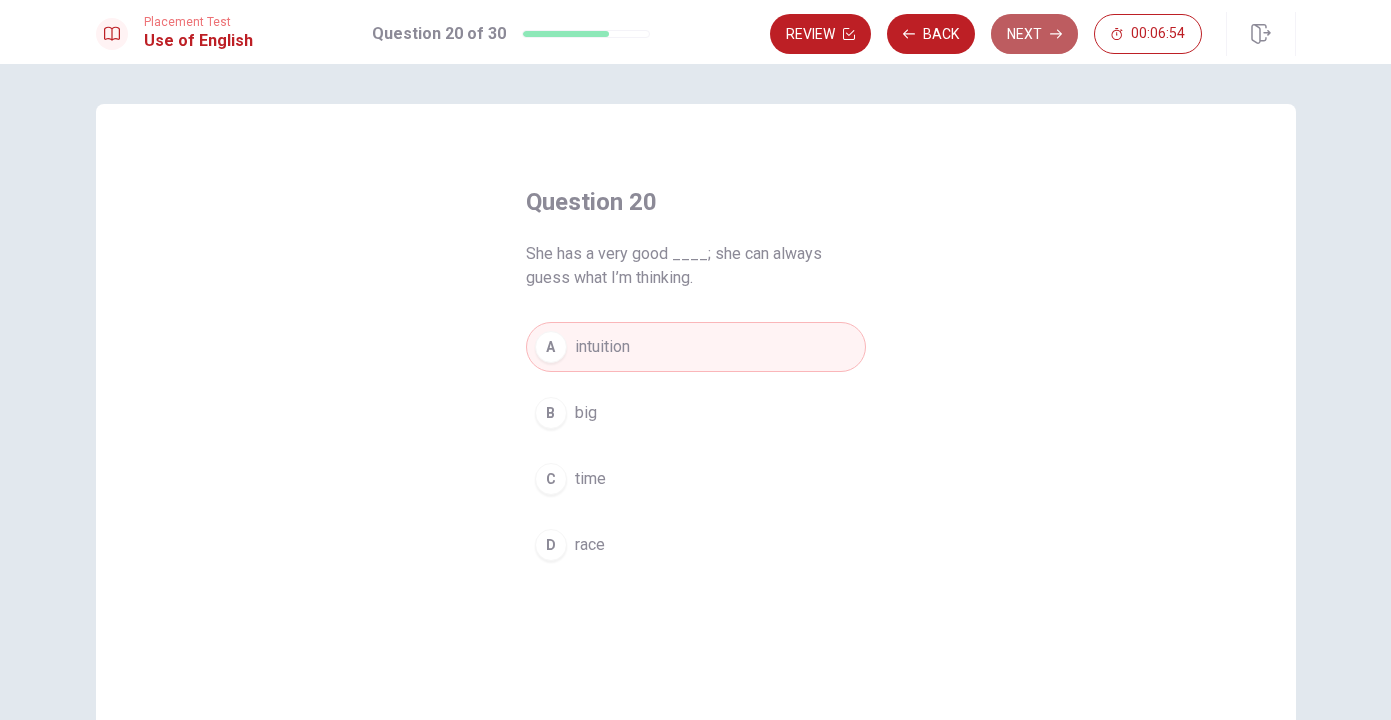 click 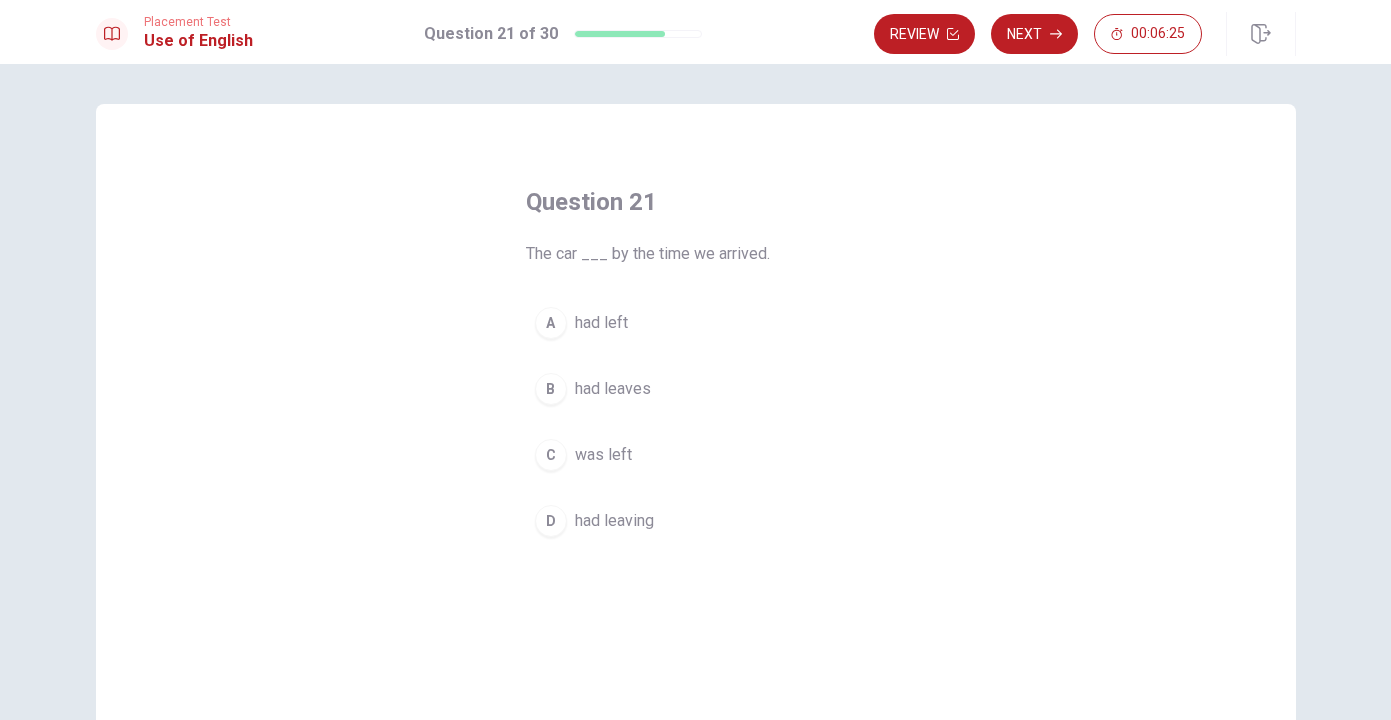 click on "had left" at bounding box center [601, 323] 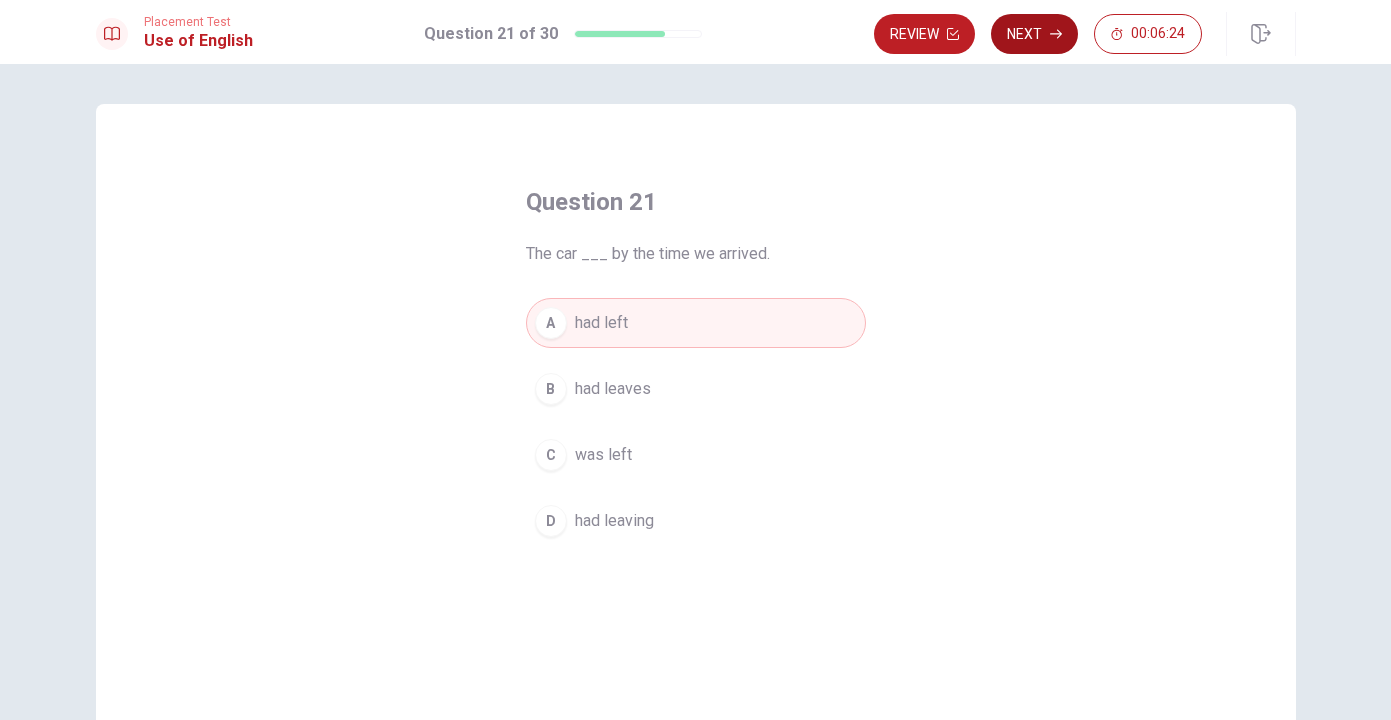 click on "Next" at bounding box center [1034, 34] 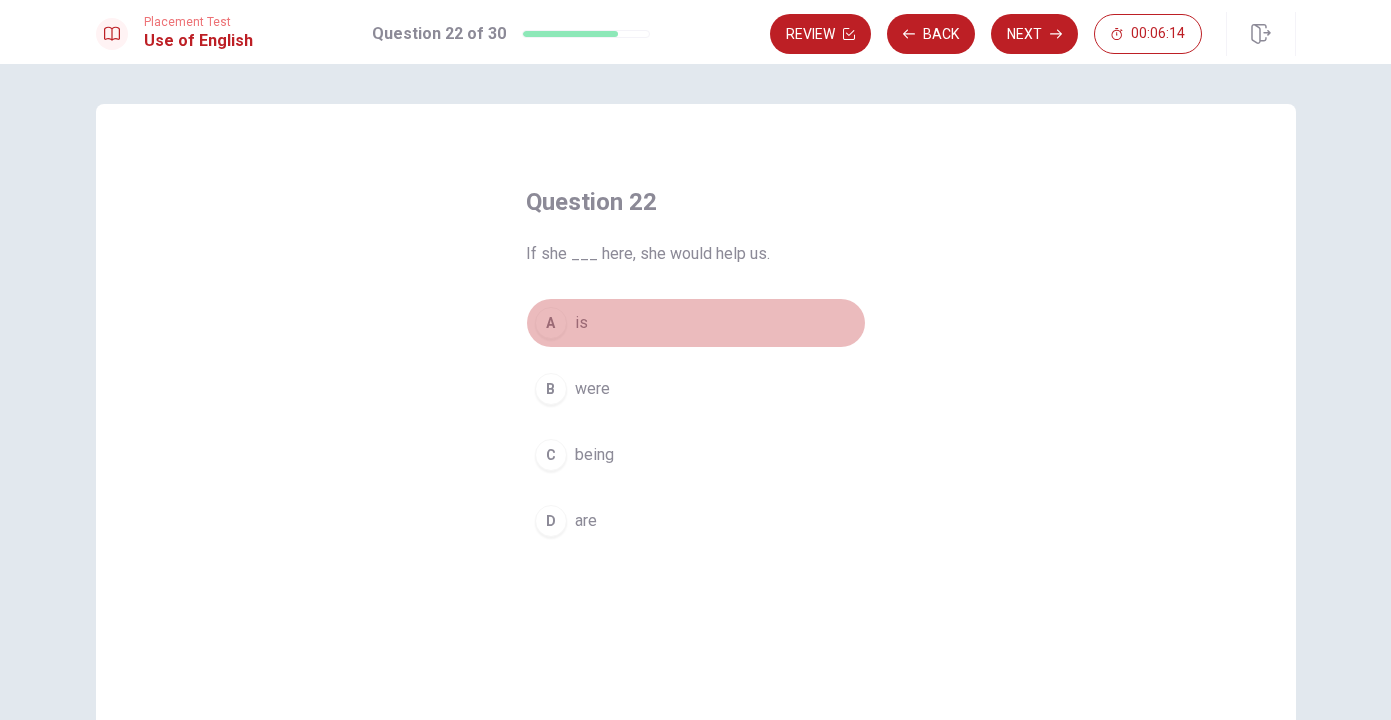 click on "is" at bounding box center [581, 323] 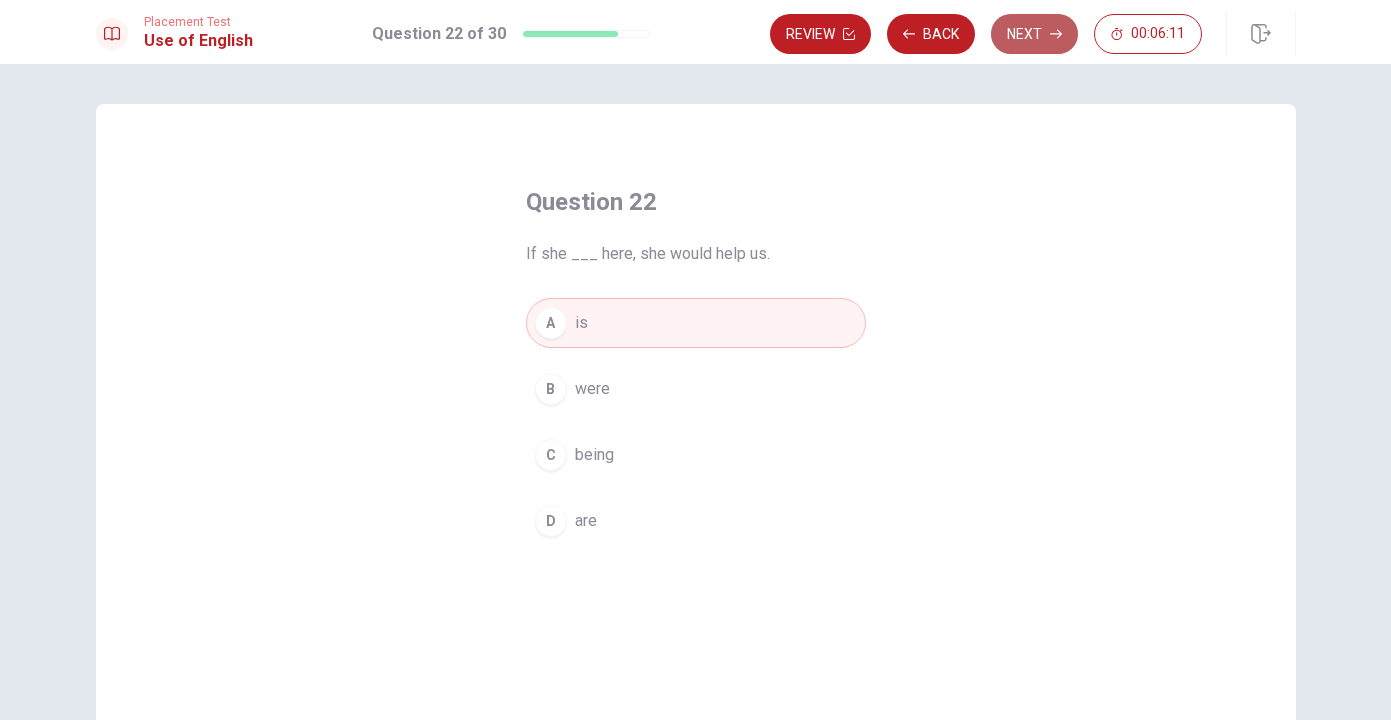click 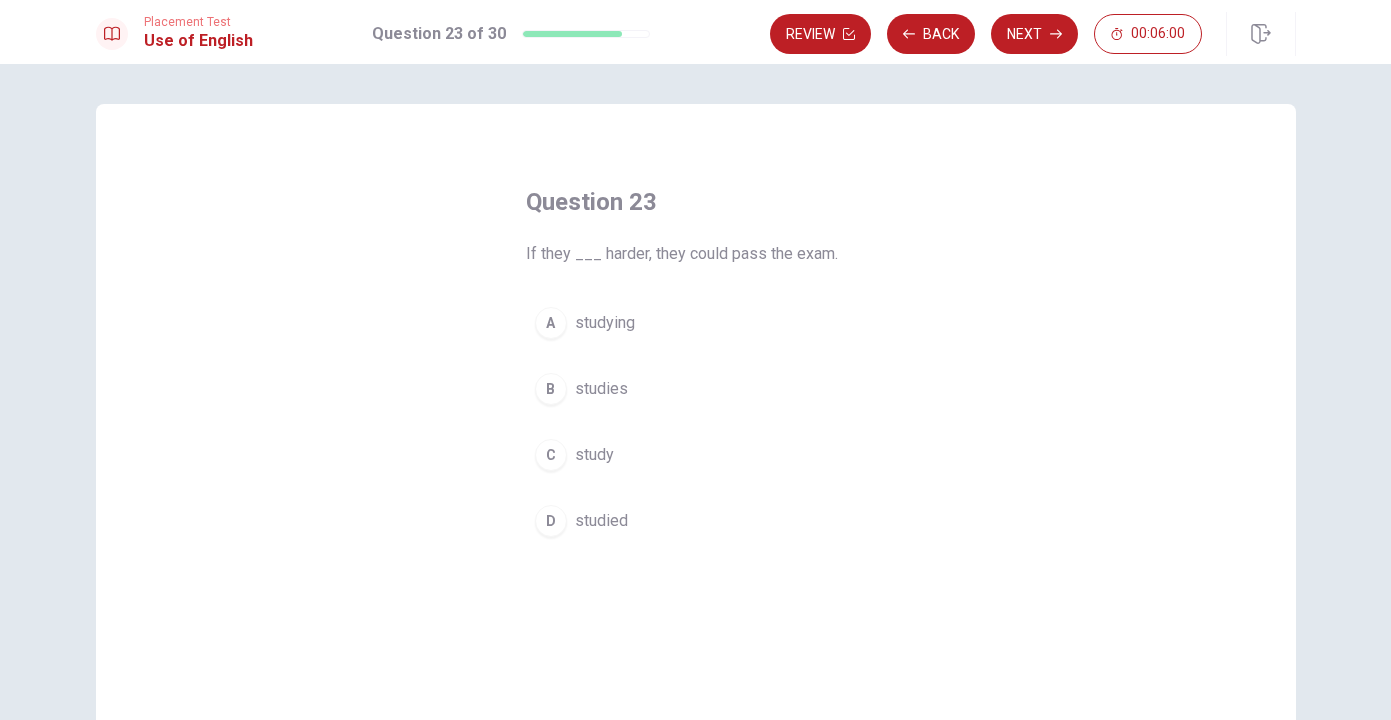 click on "studied" at bounding box center (601, 521) 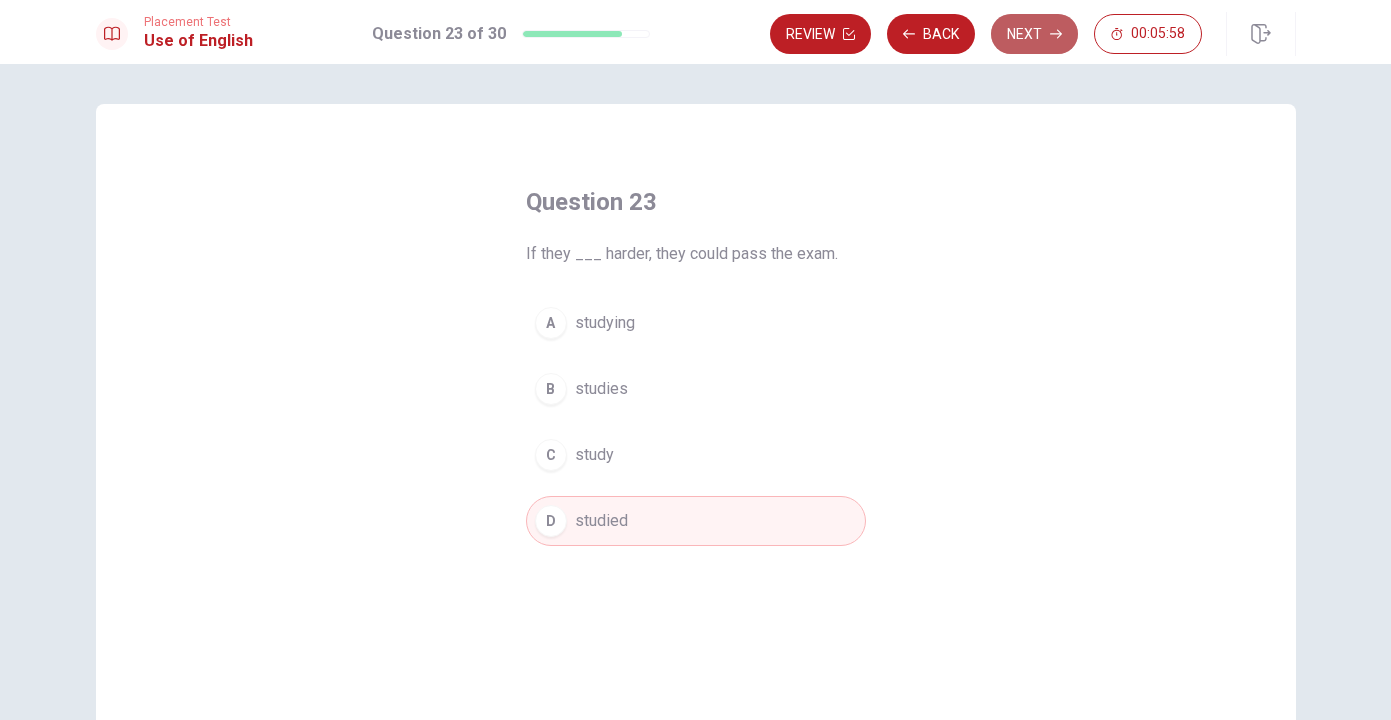 click on "Next" at bounding box center (1034, 34) 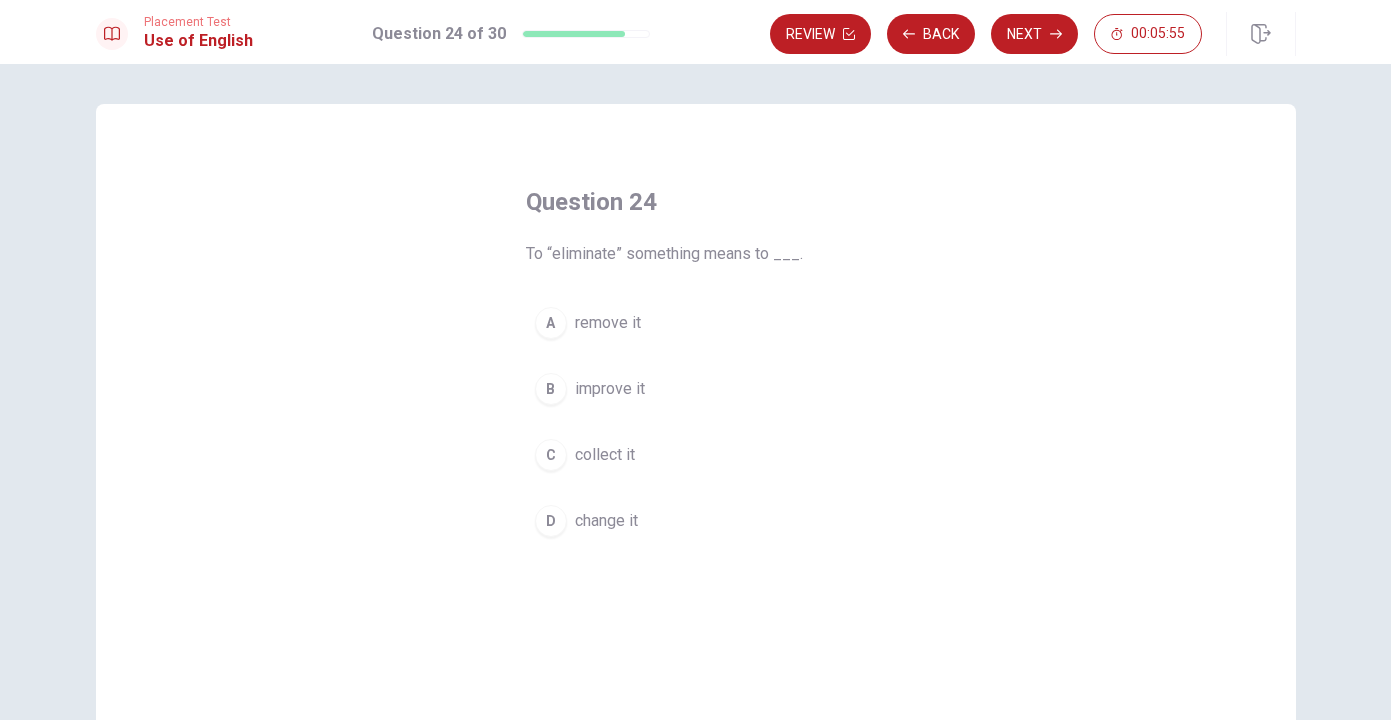 click on "remove it" at bounding box center (608, 323) 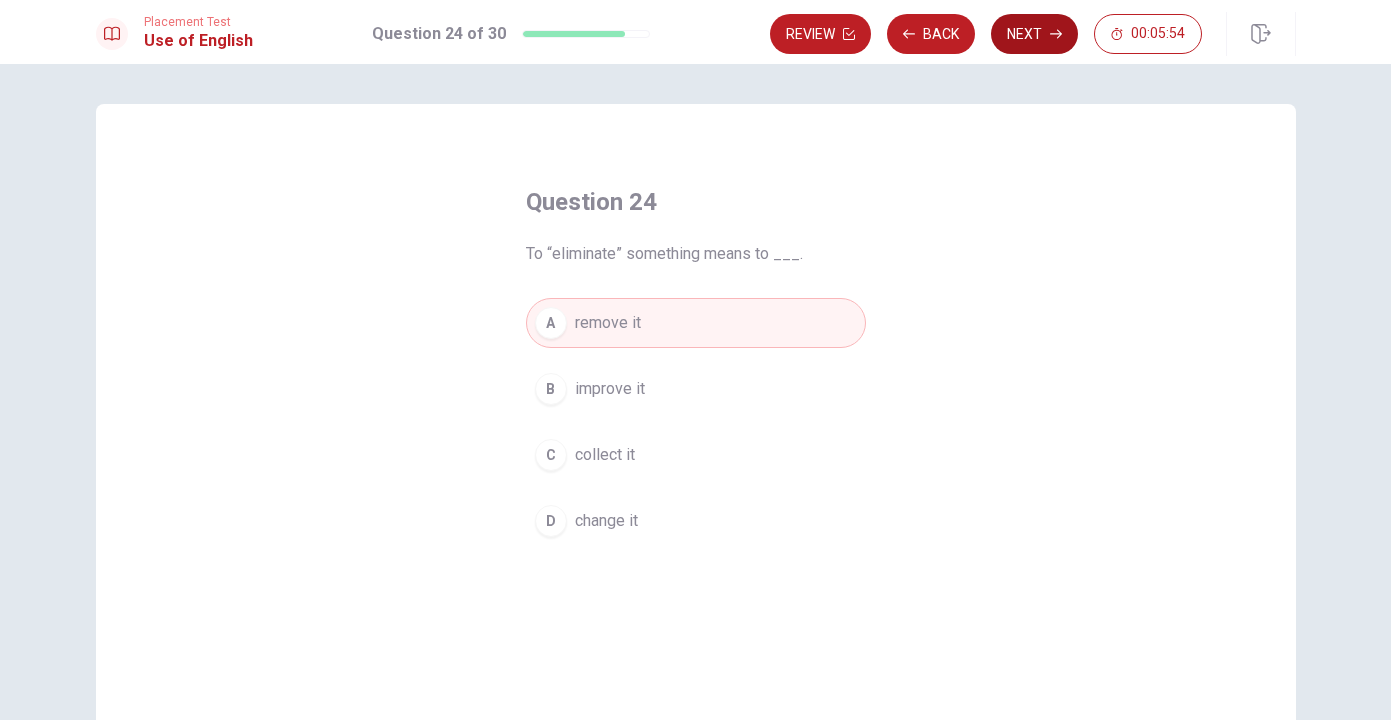 click 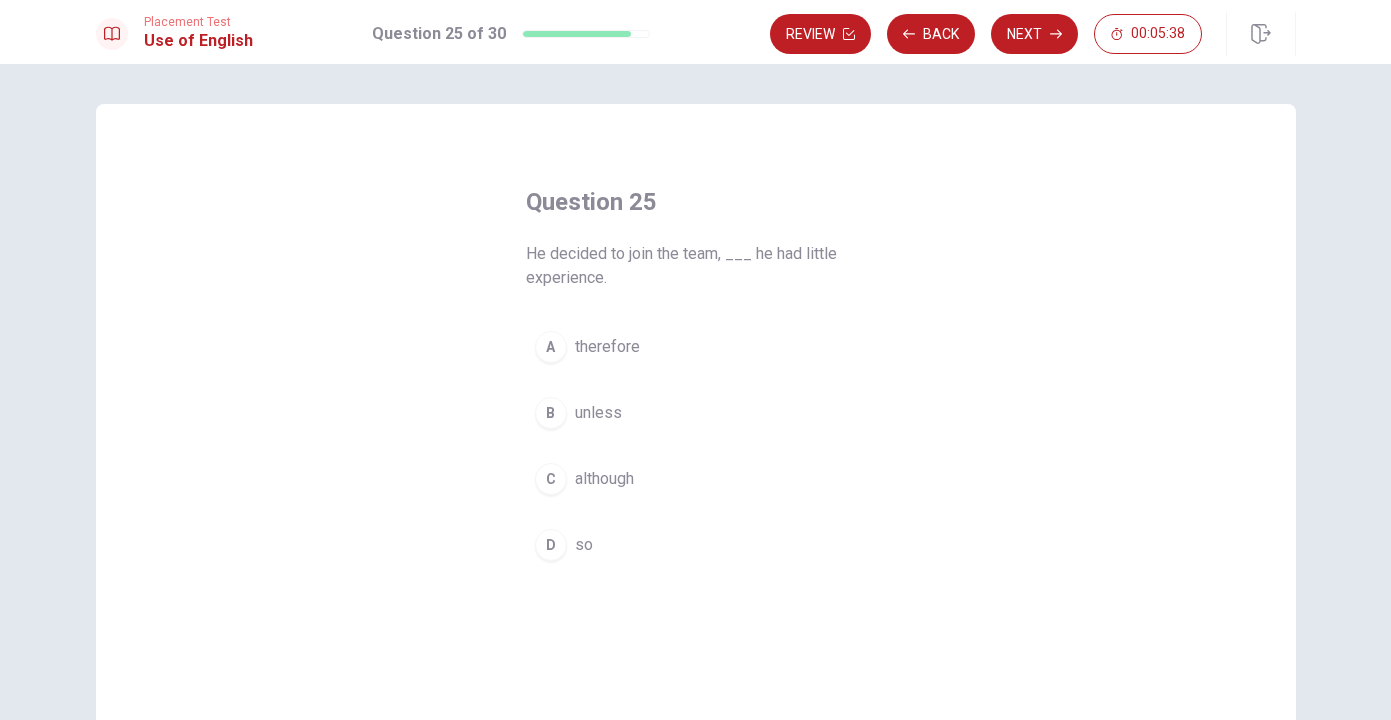 click on "although" at bounding box center (604, 479) 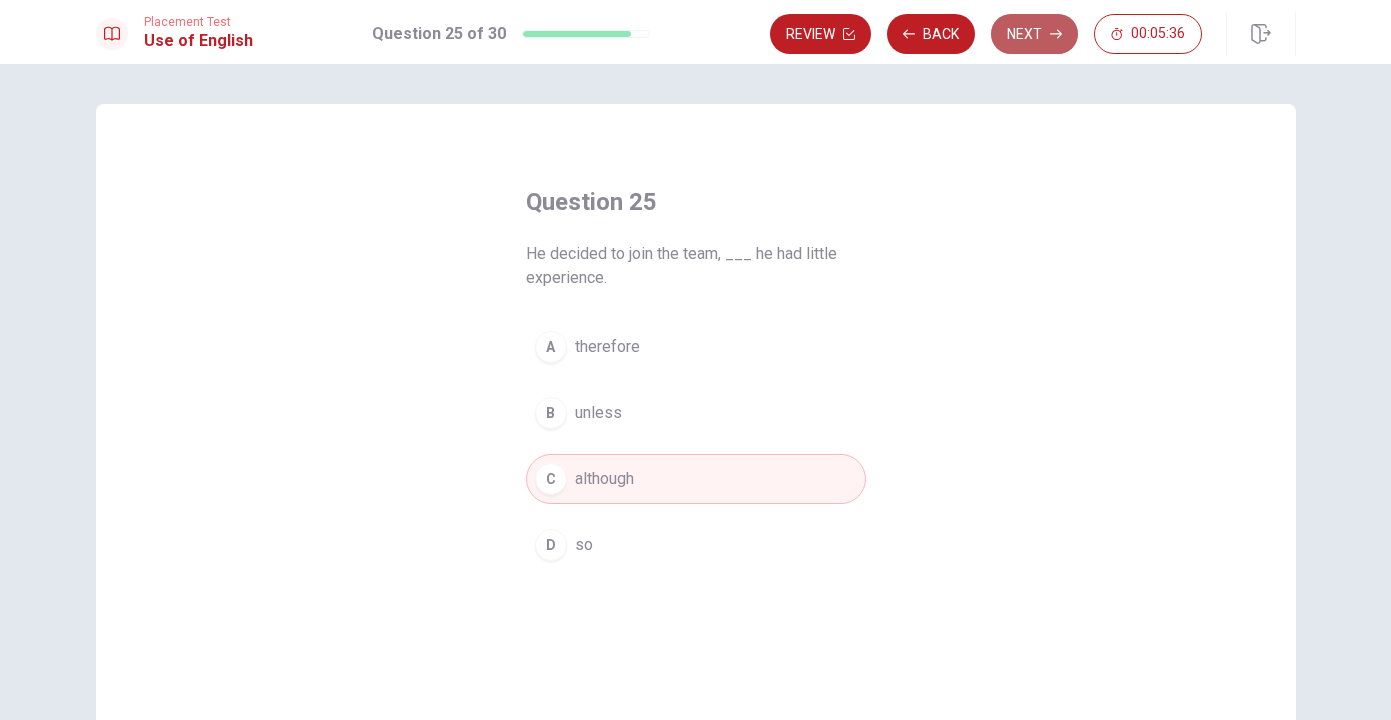 click on "Next" at bounding box center (1034, 34) 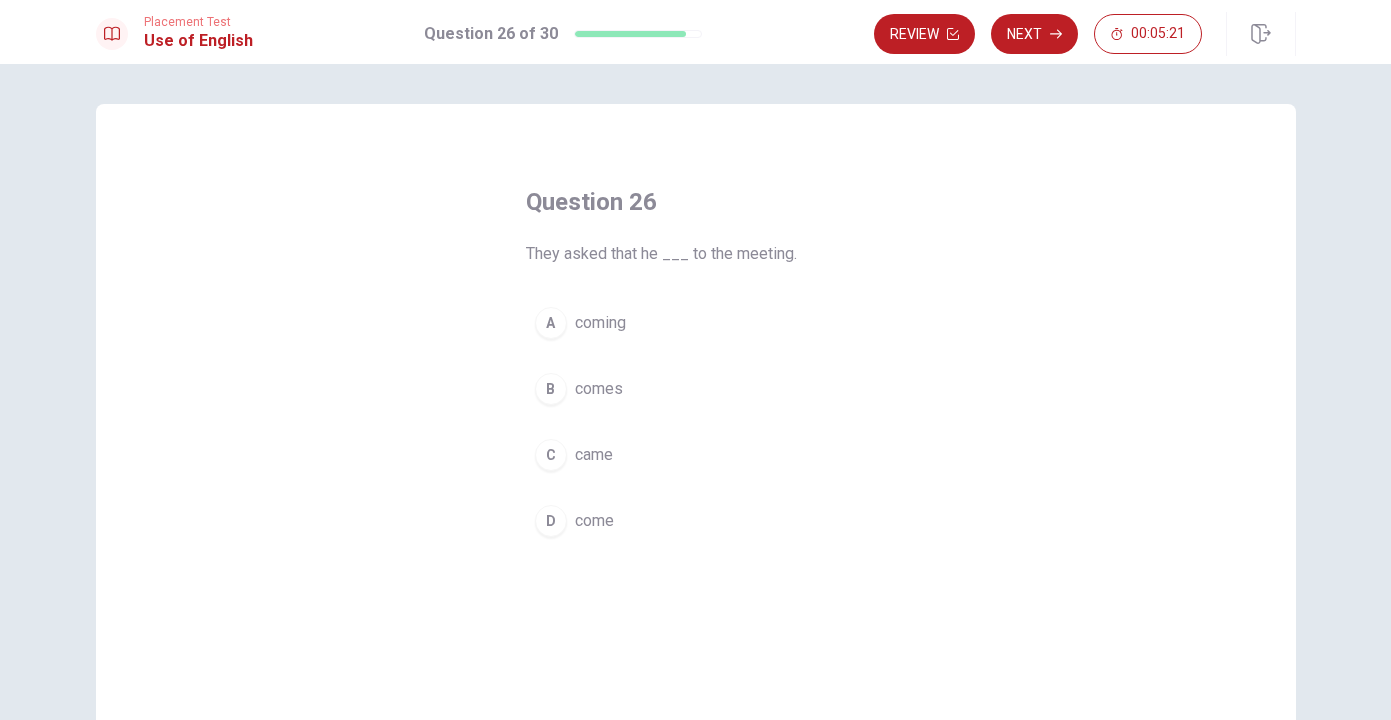 click on "came" at bounding box center [594, 455] 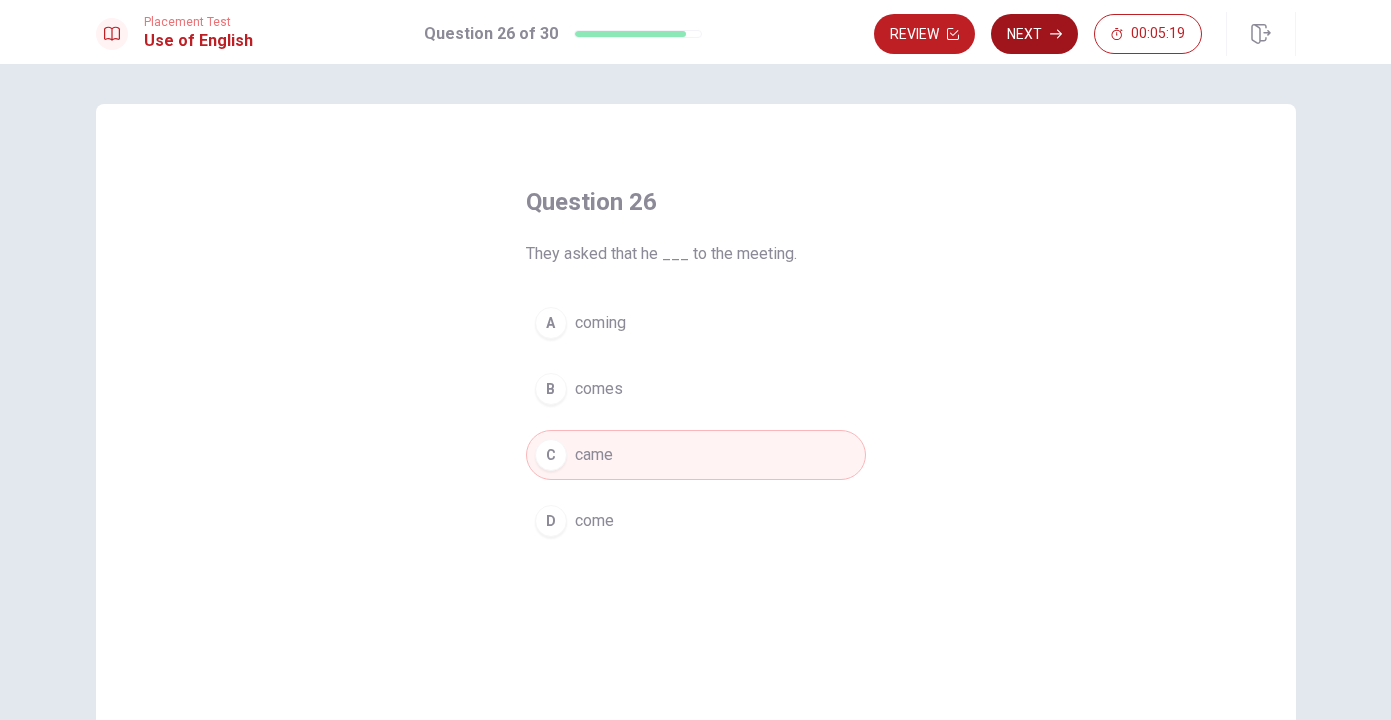 click on "Next" at bounding box center [1034, 34] 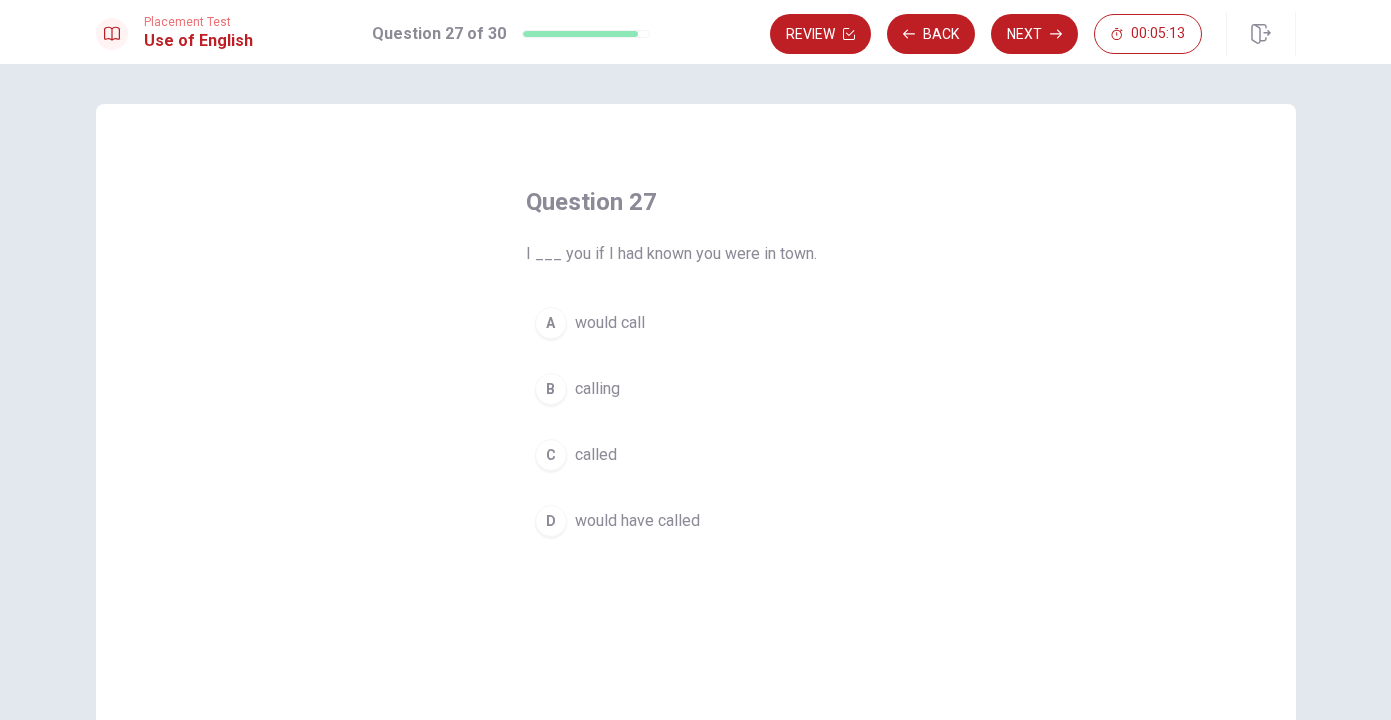 click on "would call" at bounding box center (610, 323) 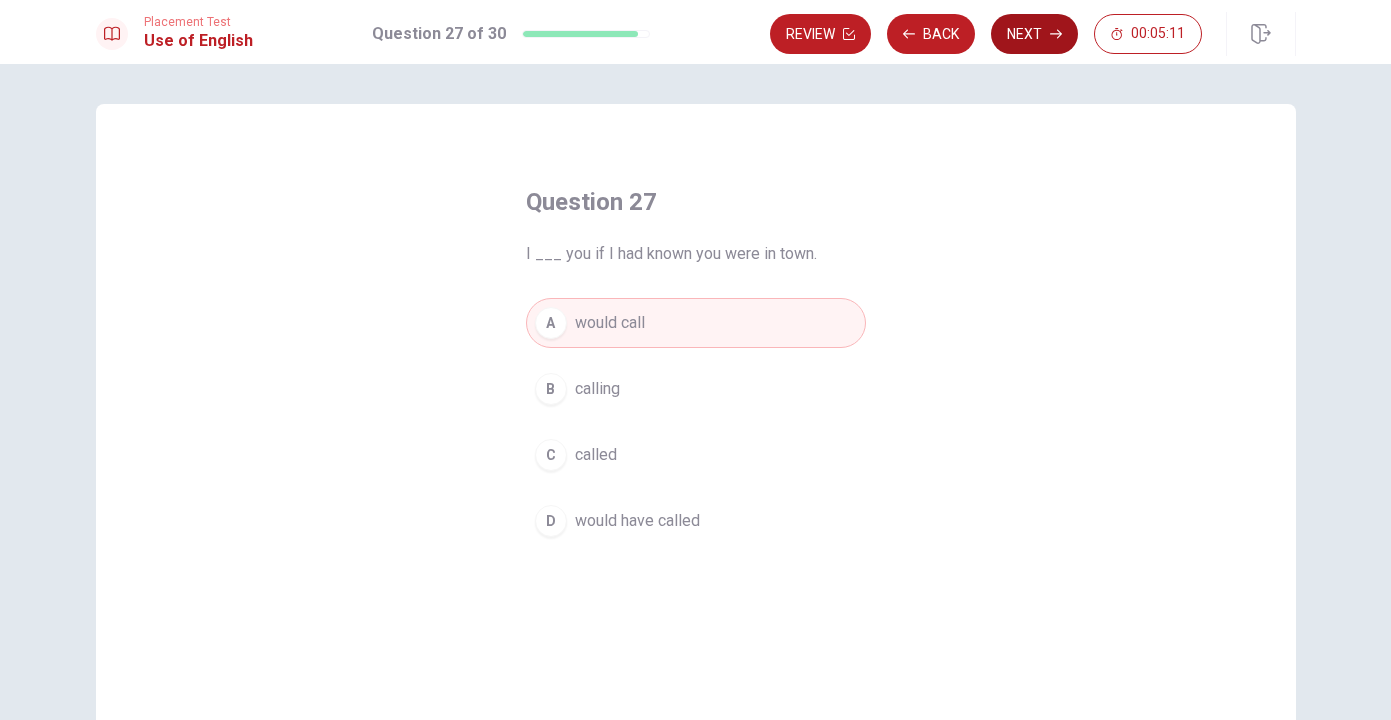 click on "Next" at bounding box center [1034, 34] 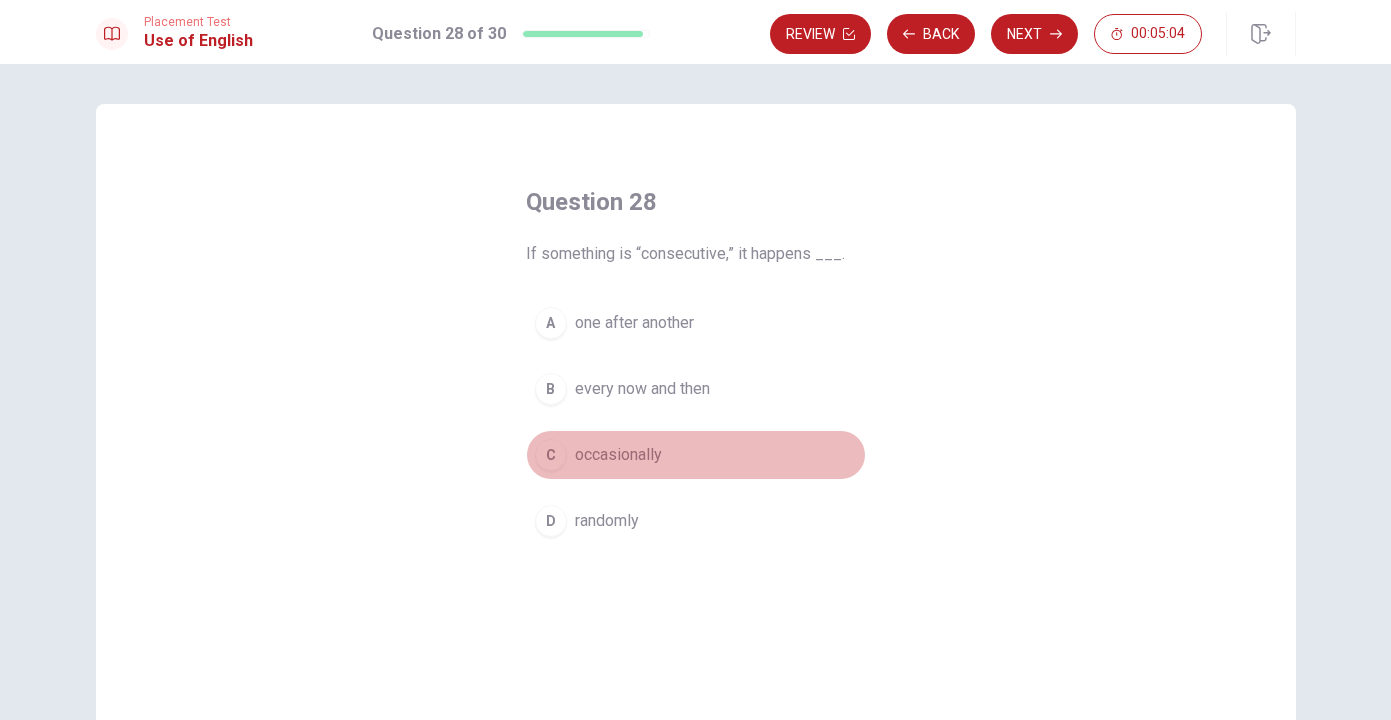 click on "occasionally" at bounding box center (618, 455) 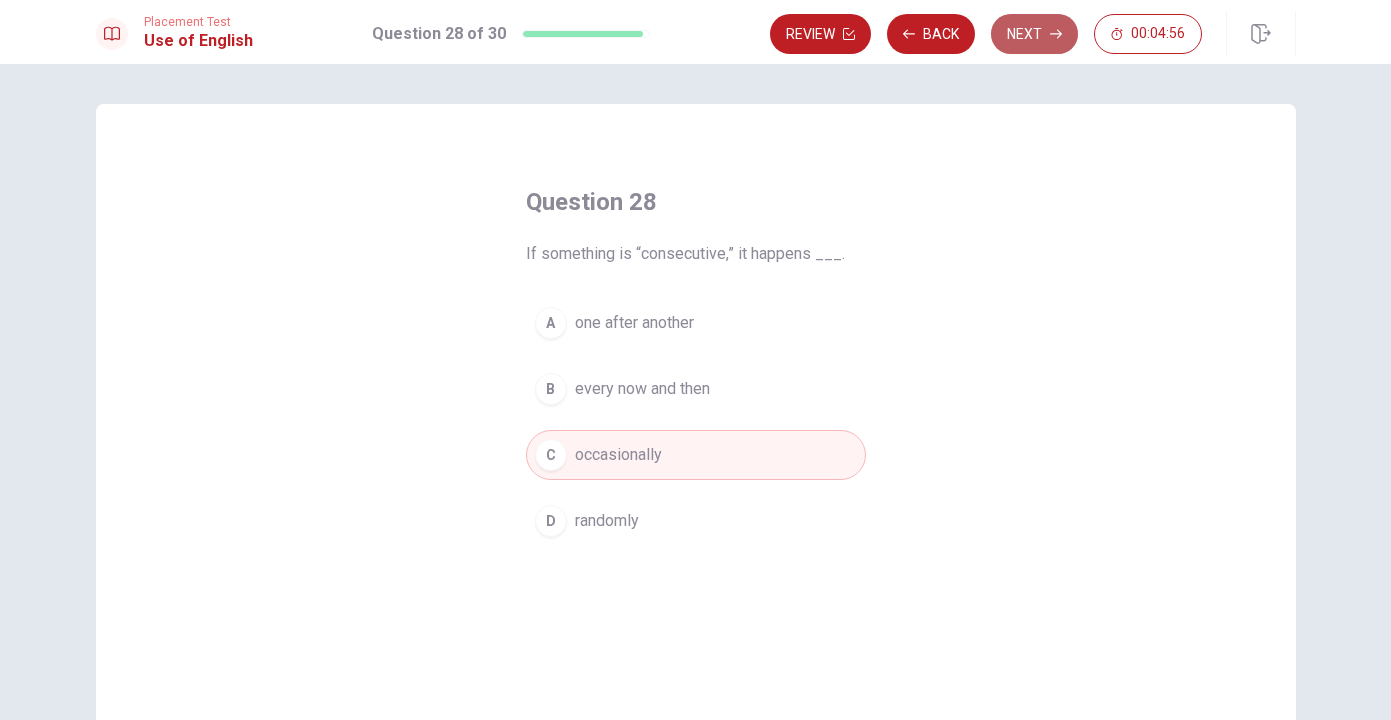 click on "Next" at bounding box center (1034, 34) 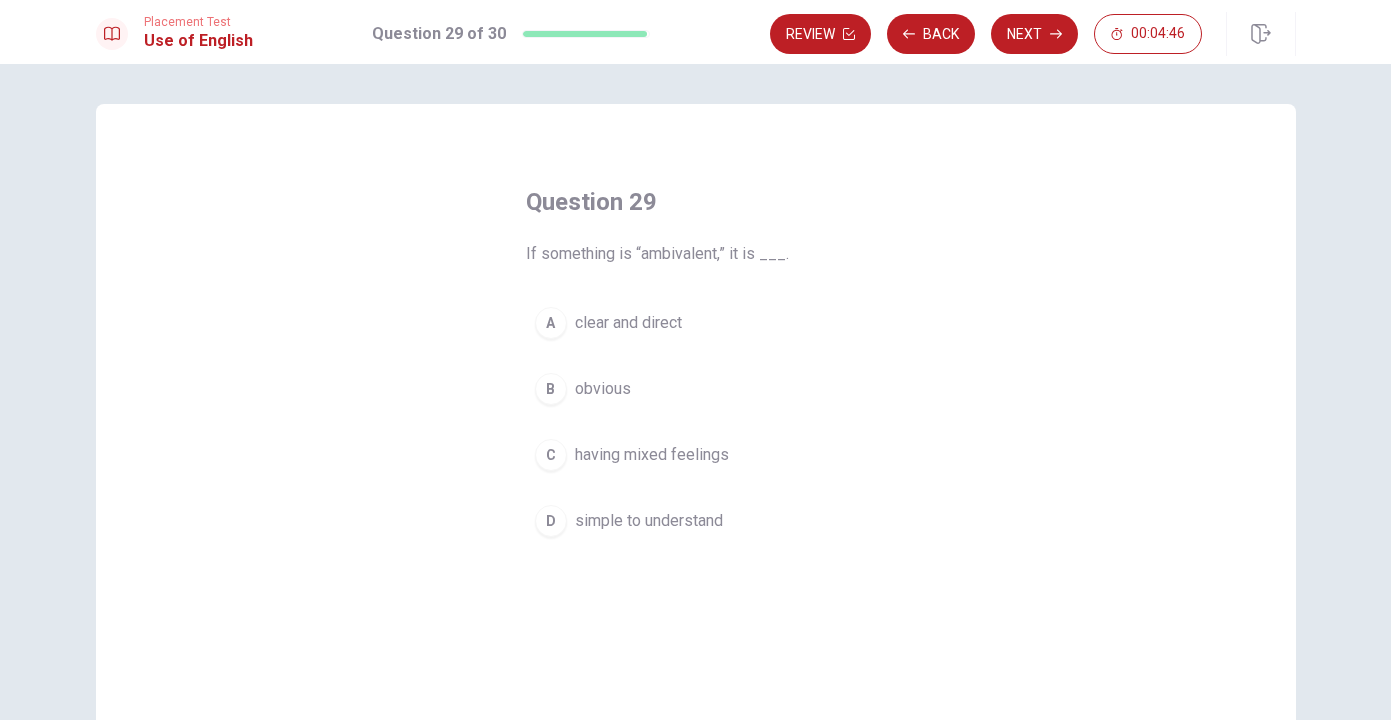 click on "having mixed feelings" at bounding box center (652, 455) 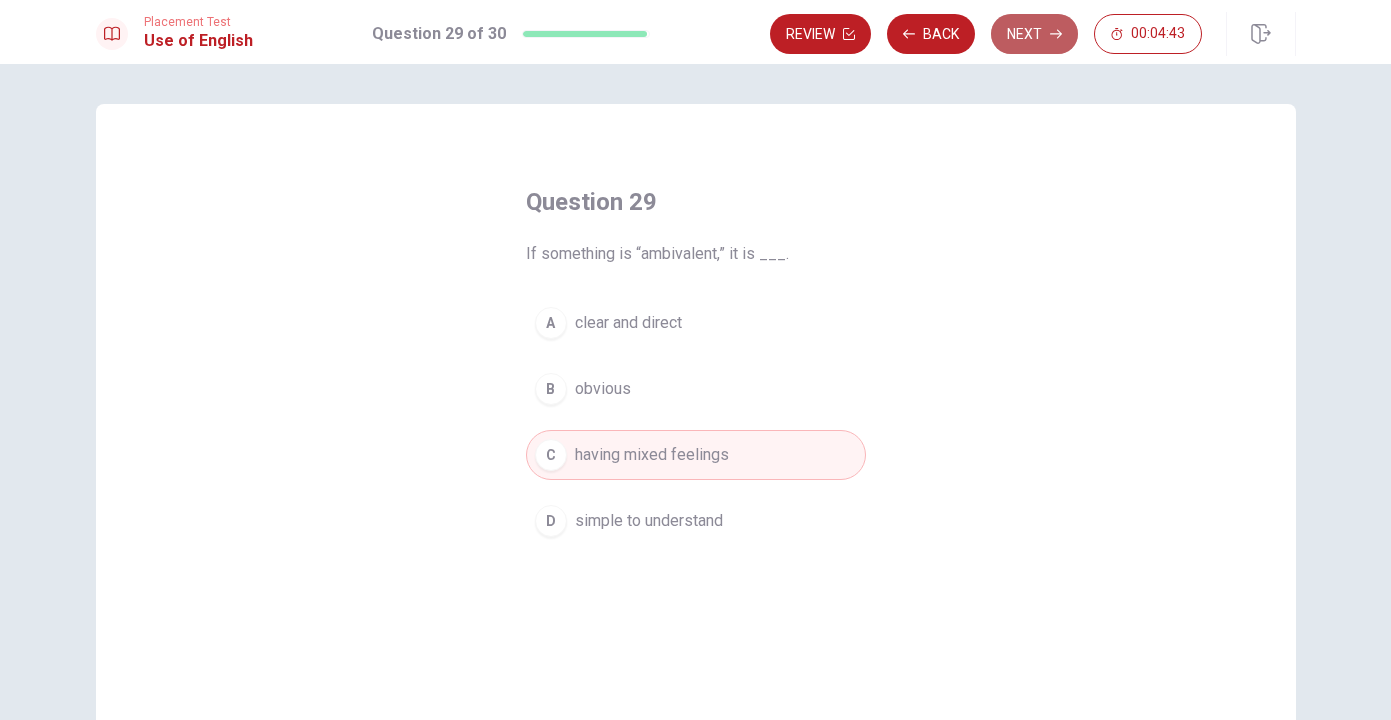 click on "Next" at bounding box center (1034, 34) 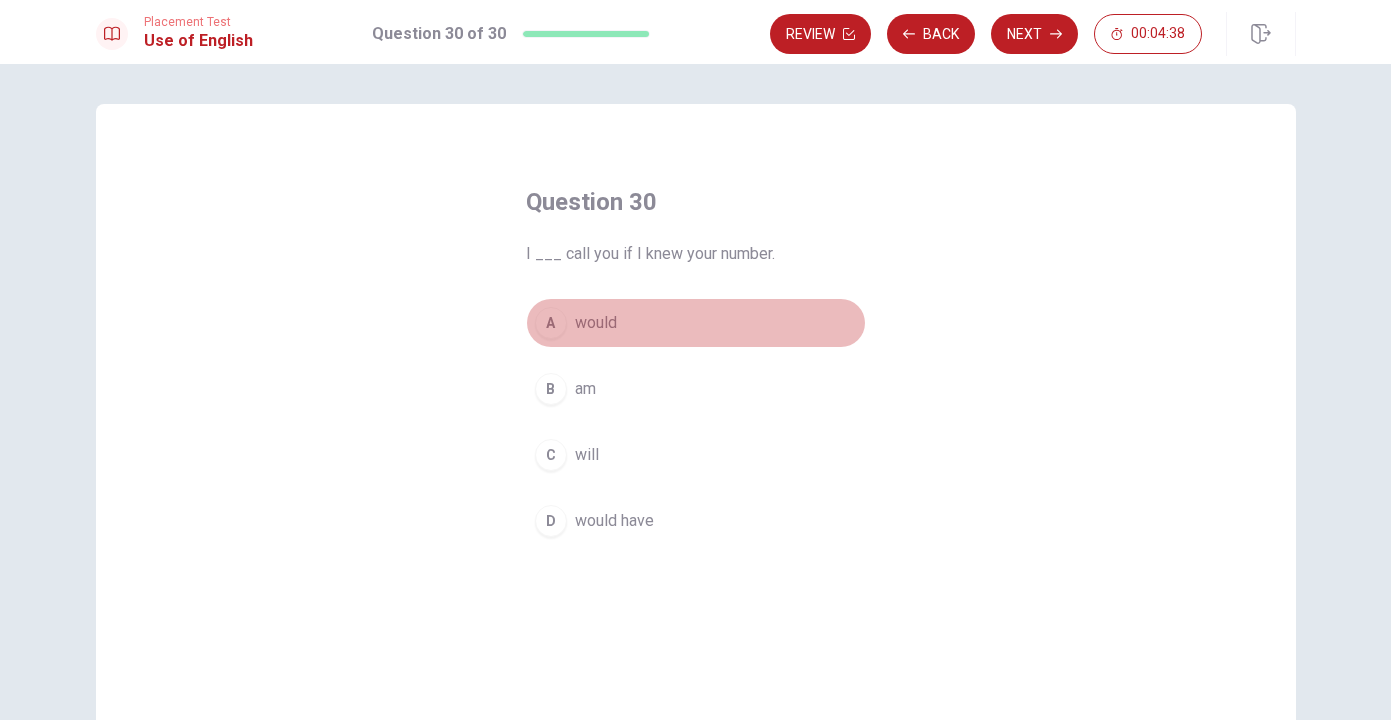 click on "would" at bounding box center (596, 323) 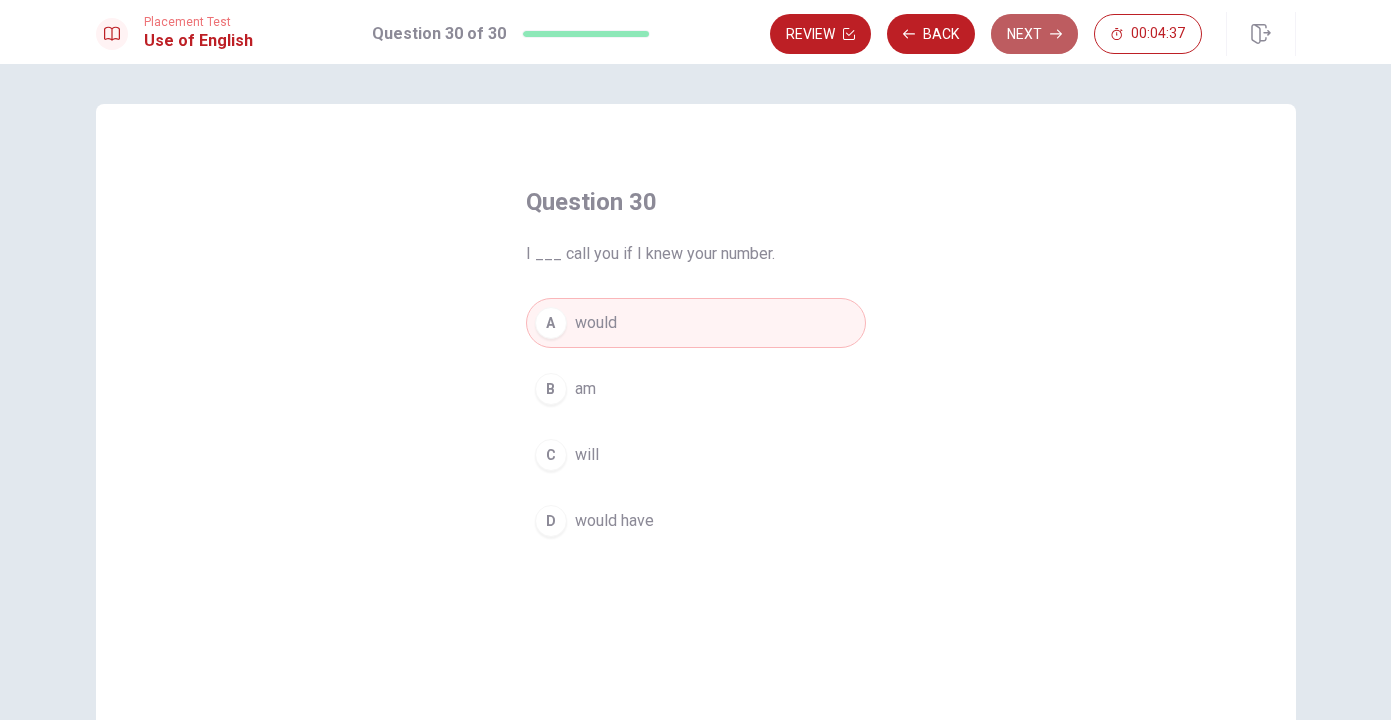click on "Next" at bounding box center [1034, 34] 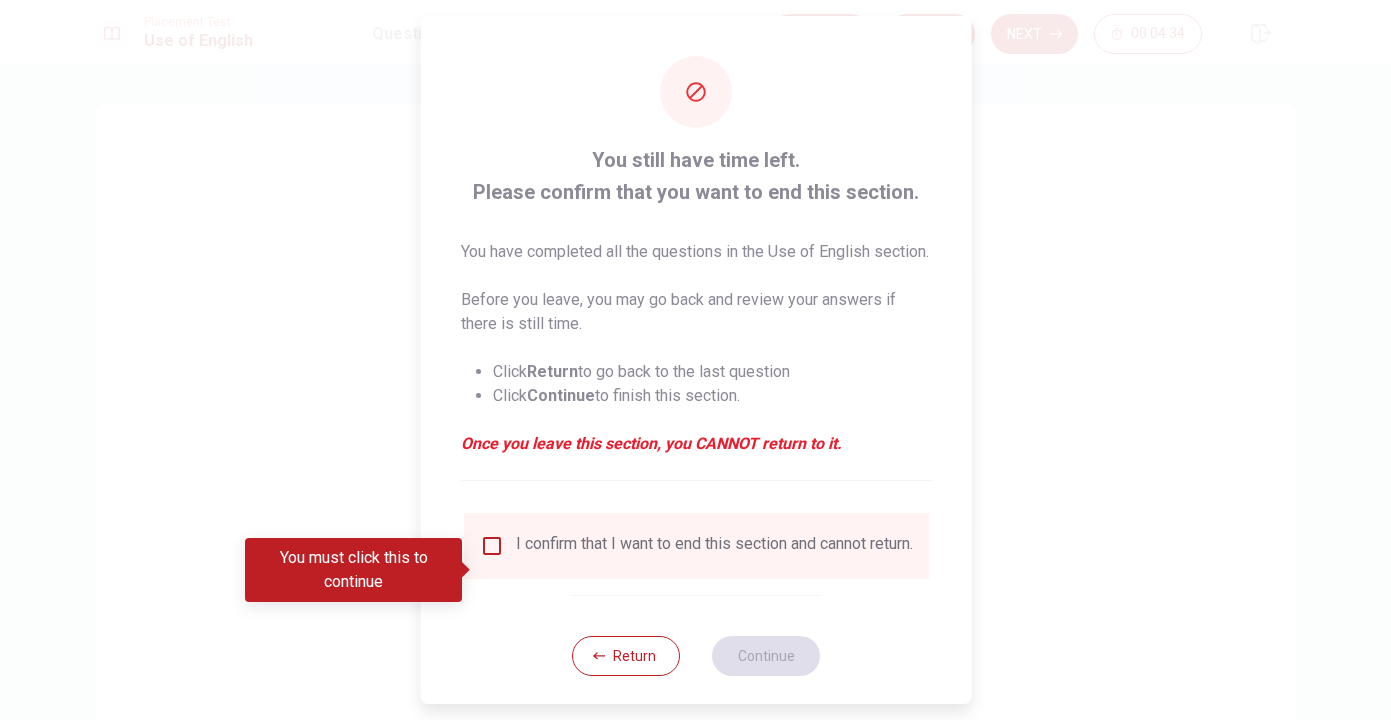 click at bounding box center (491, 546) 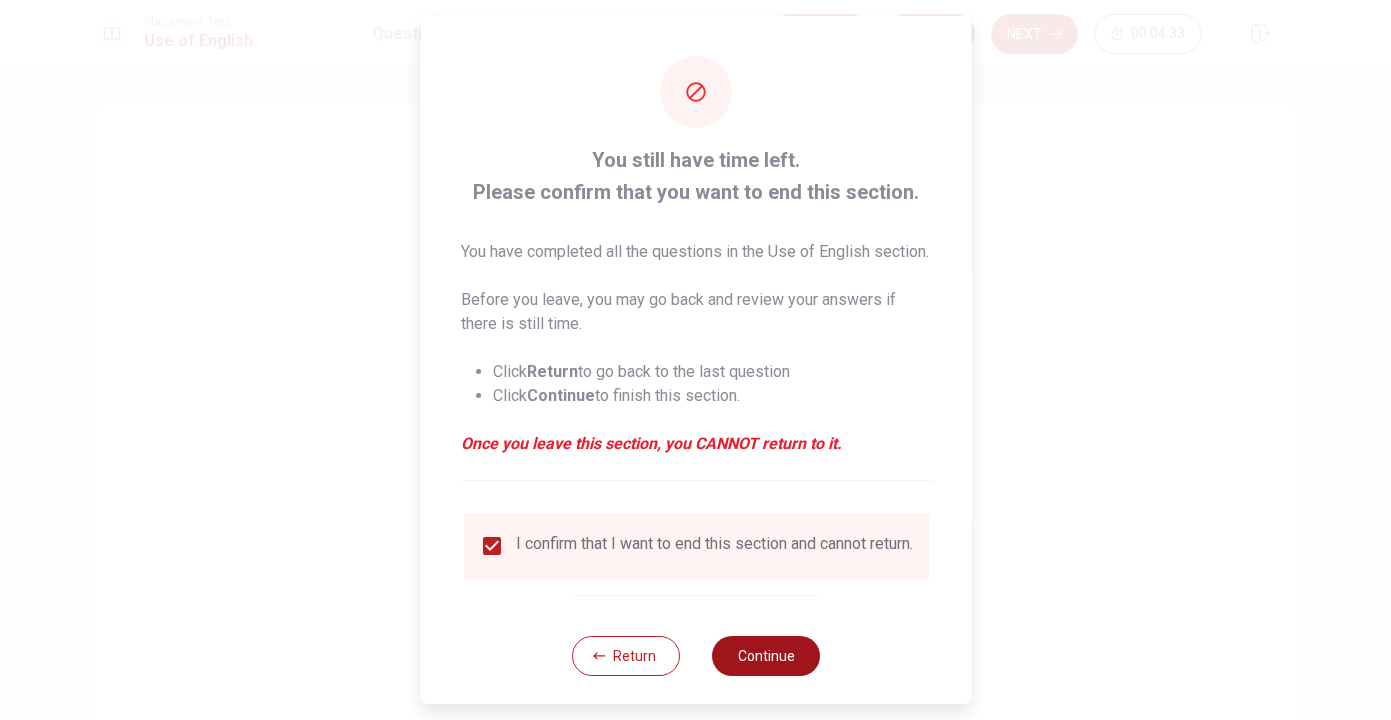 click on "Continue" at bounding box center [766, 656] 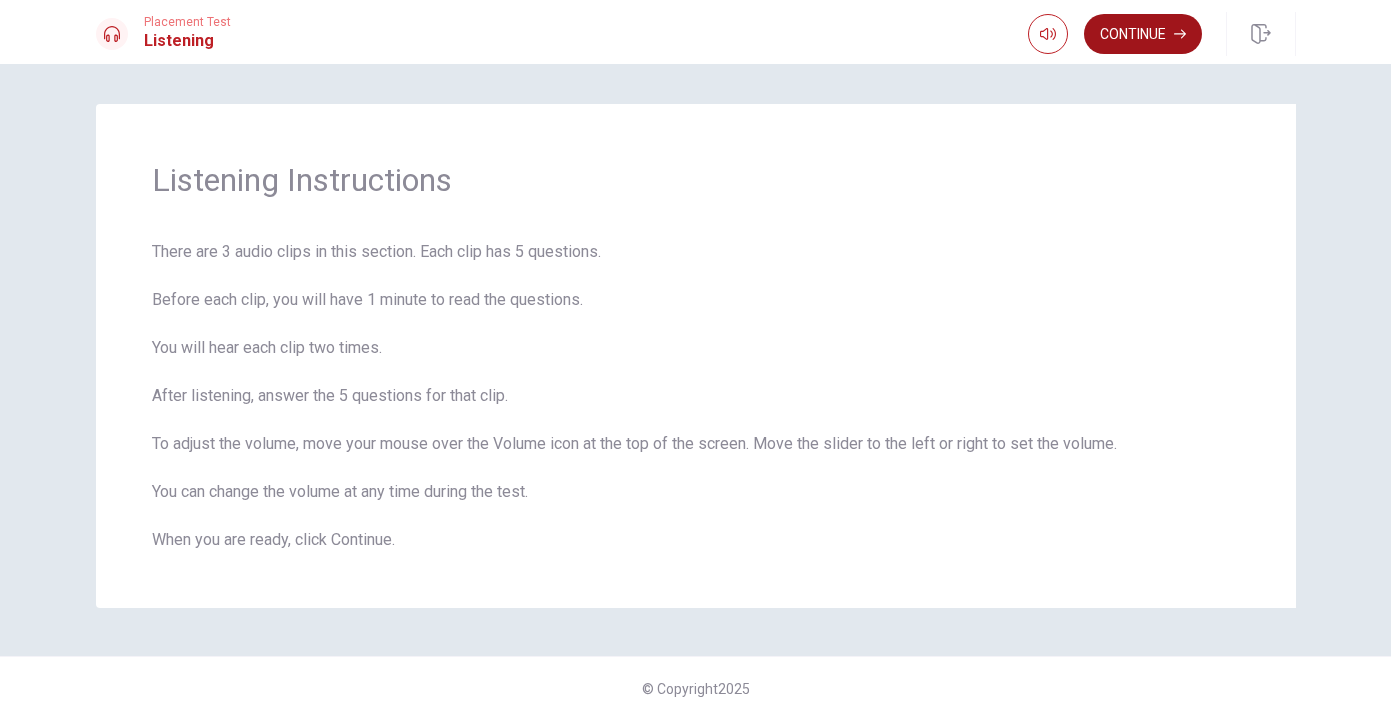 click on "Continue" at bounding box center (1143, 34) 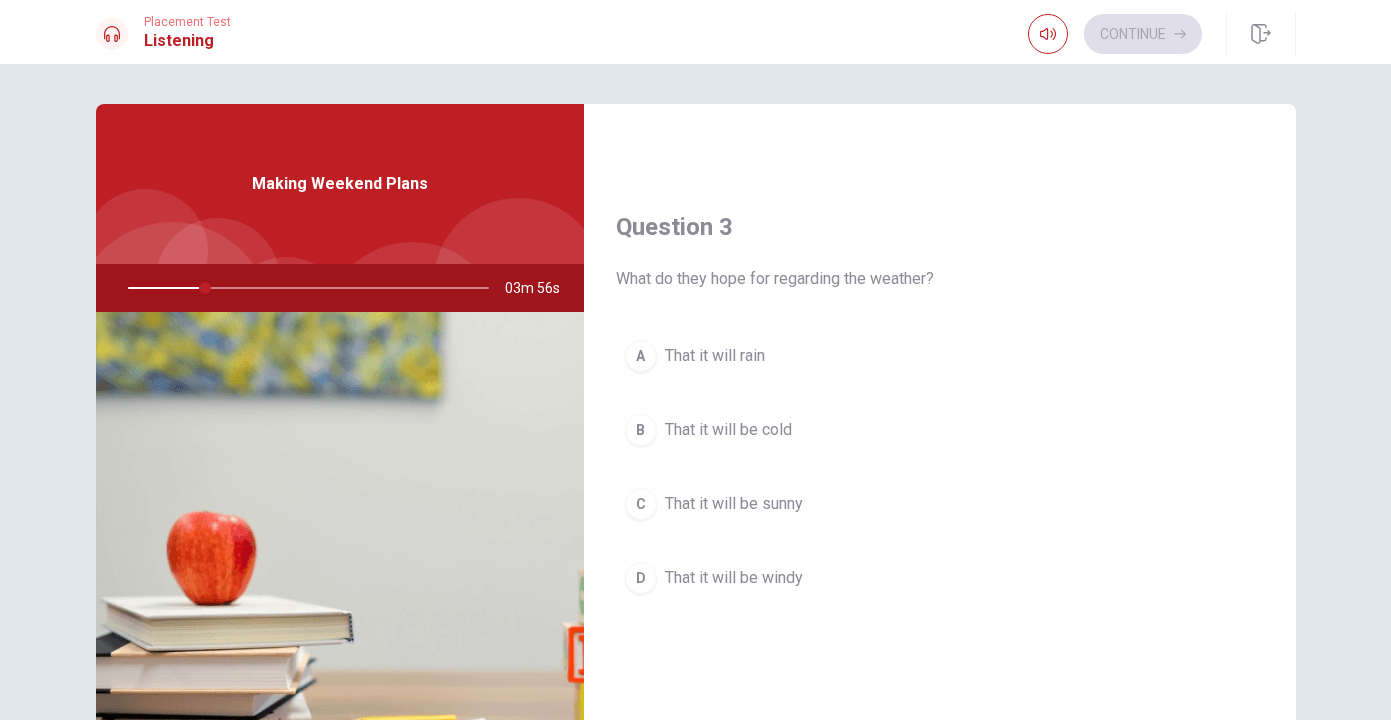 scroll, scrollTop: 952, scrollLeft: 0, axis: vertical 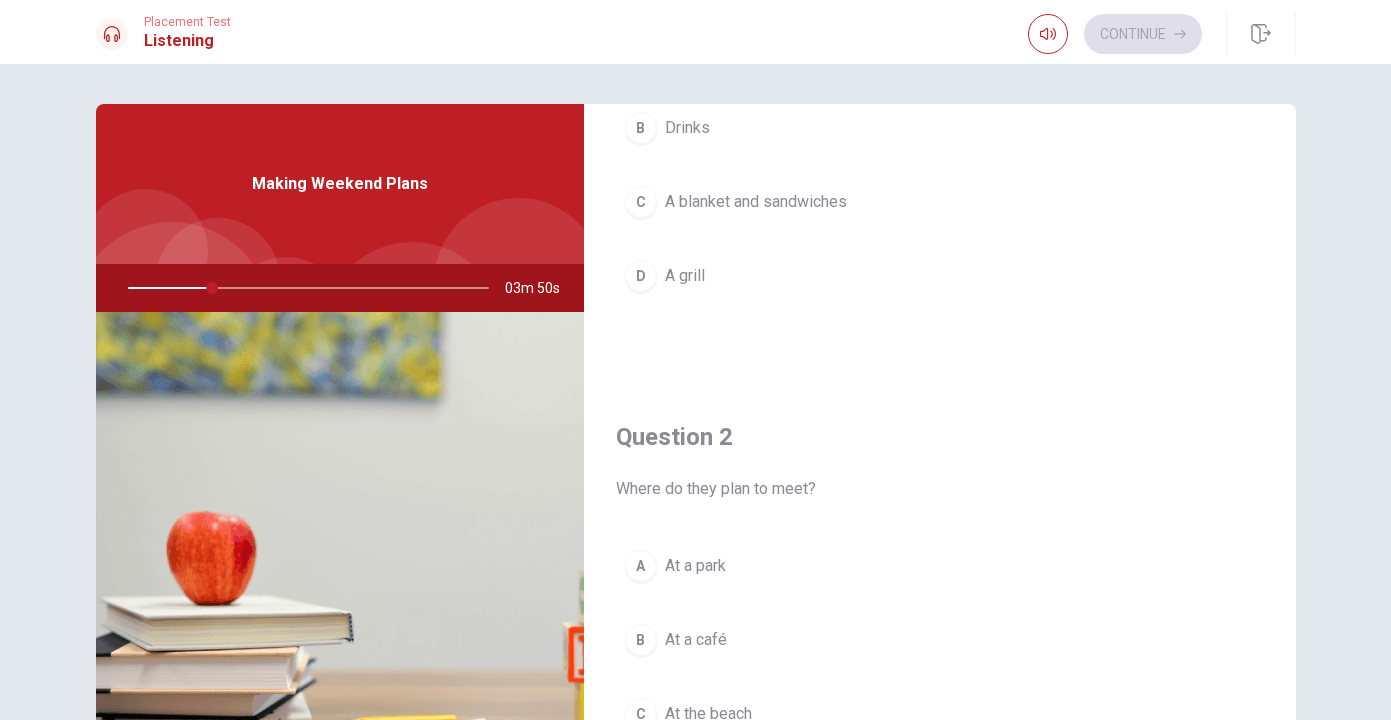 click on "A A tent B Drinks C A blanket and sandwiches D A grill" at bounding box center (940, 185) 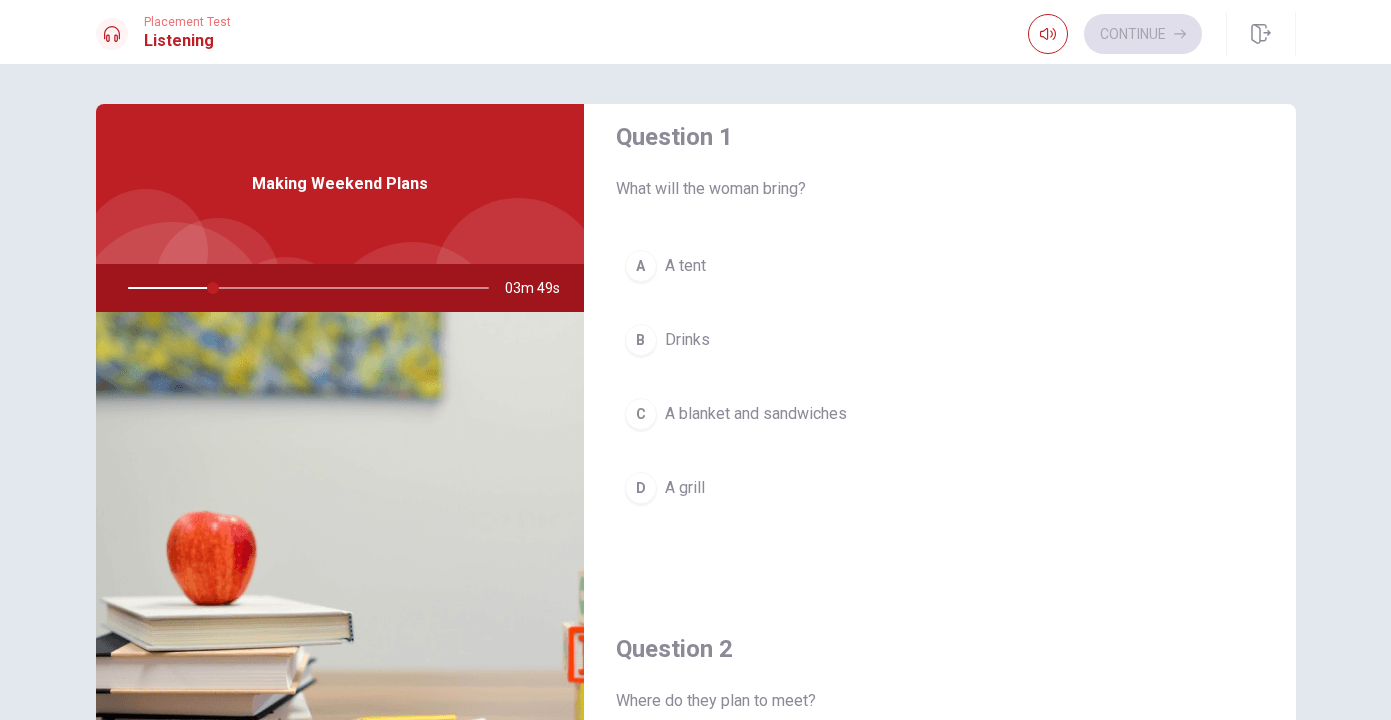 scroll, scrollTop: 15, scrollLeft: 0, axis: vertical 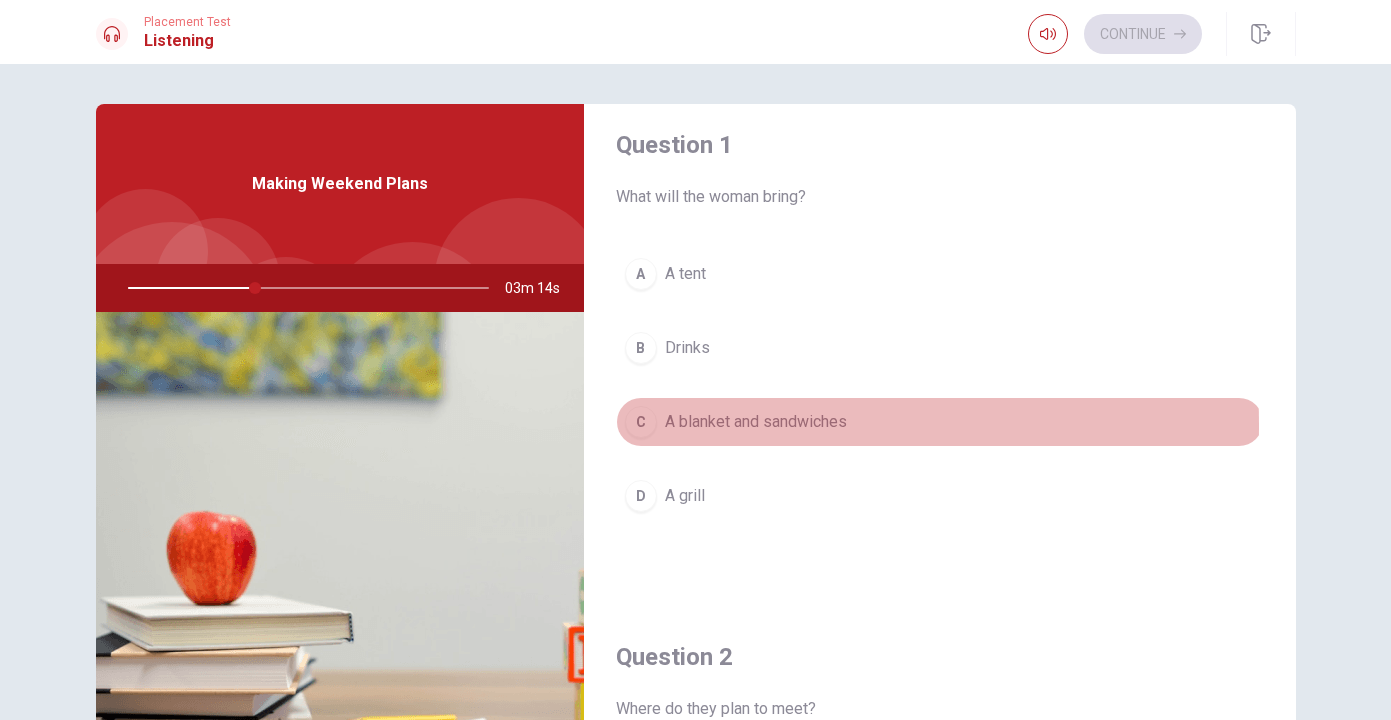 click on "C" at bounding box center [641, 422] 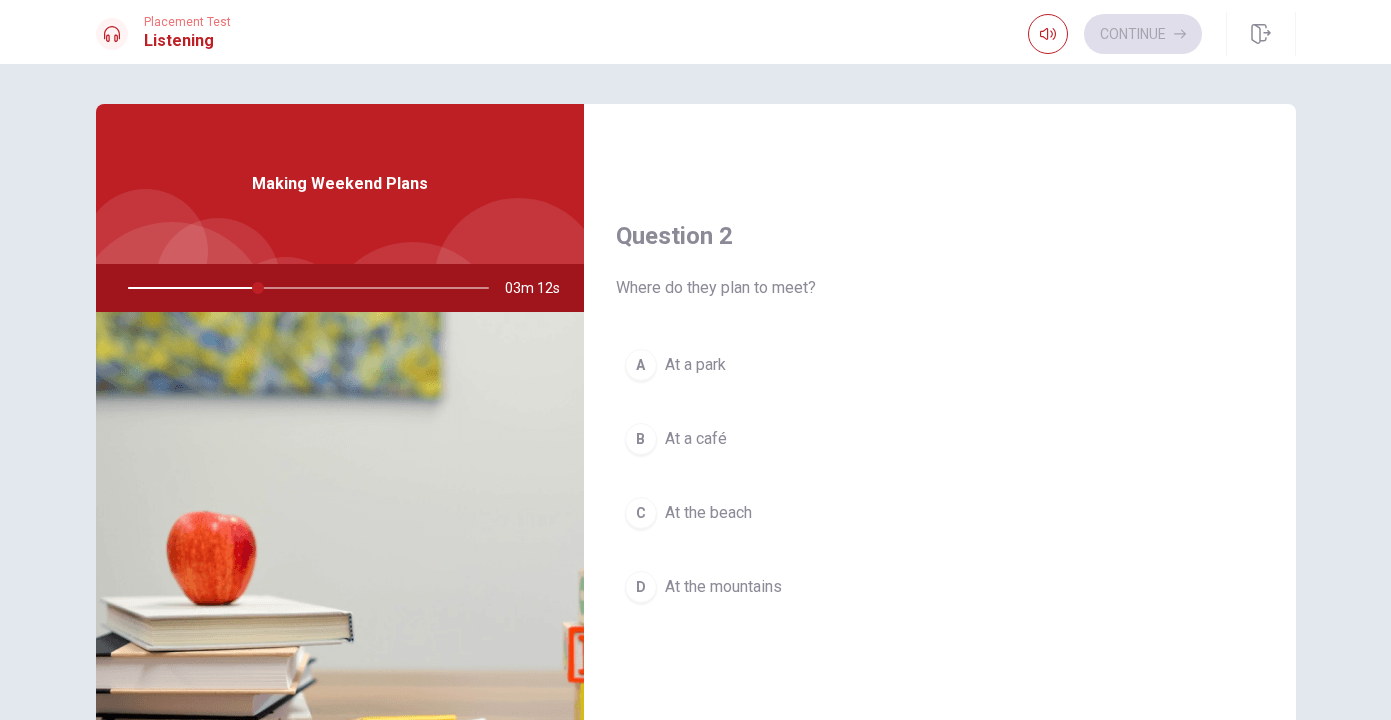 scroll, scrollTop: 443, scrollLeft: 0, axis: vertical 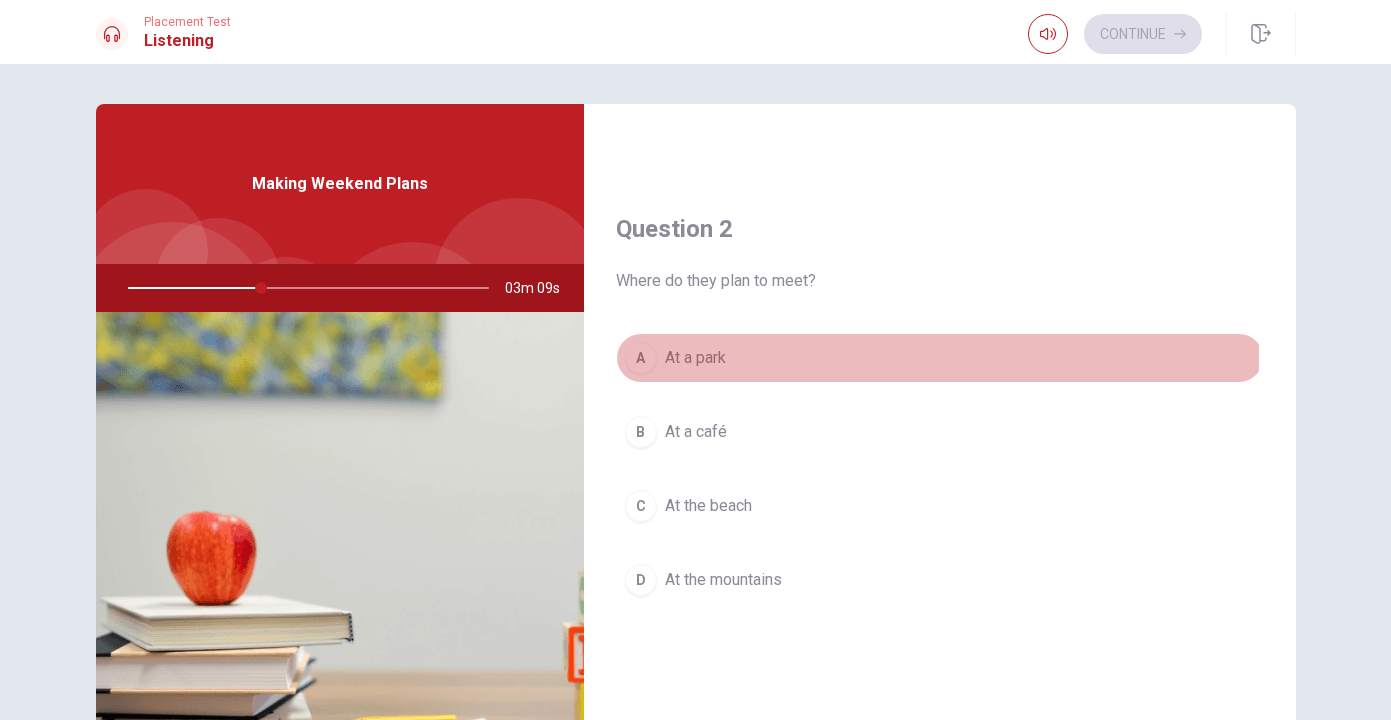 click on "A" at bounding box center [641, 358] 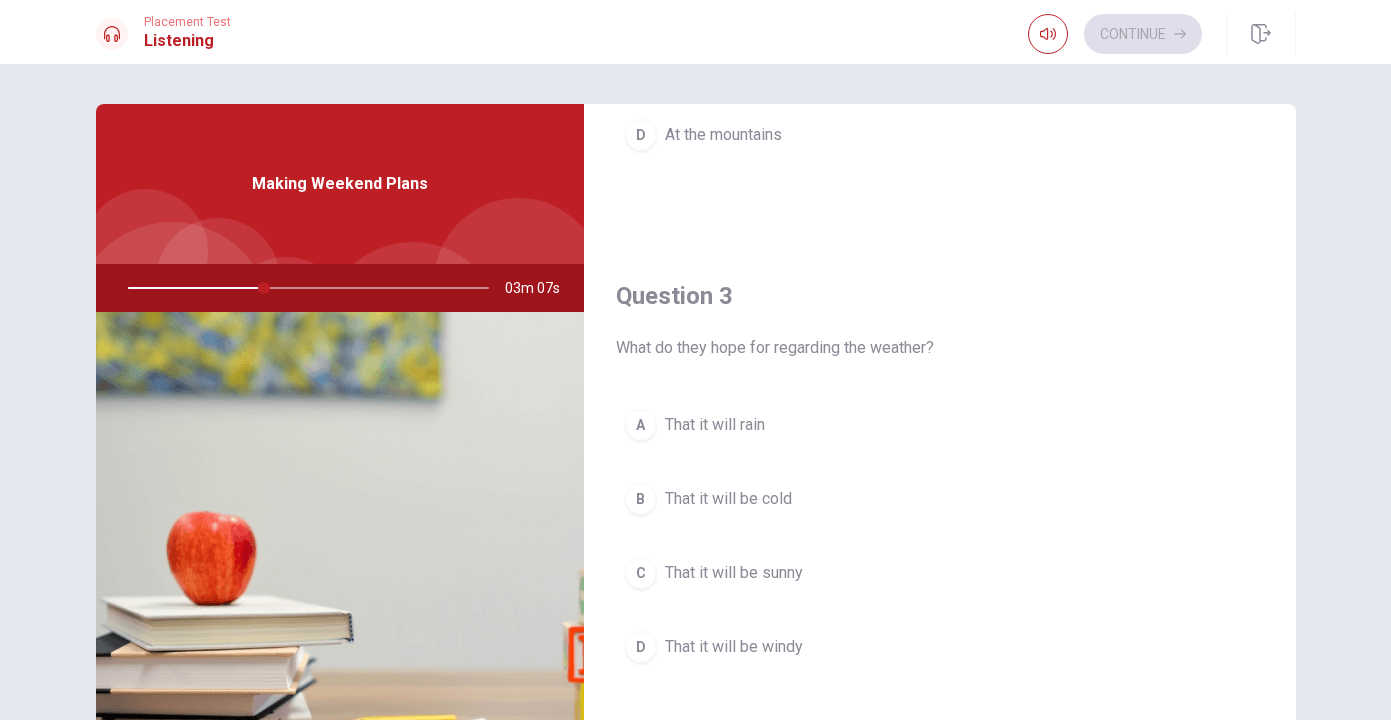 scroll, scrollTop: 920, scrollLeft: 0, axis: vertical 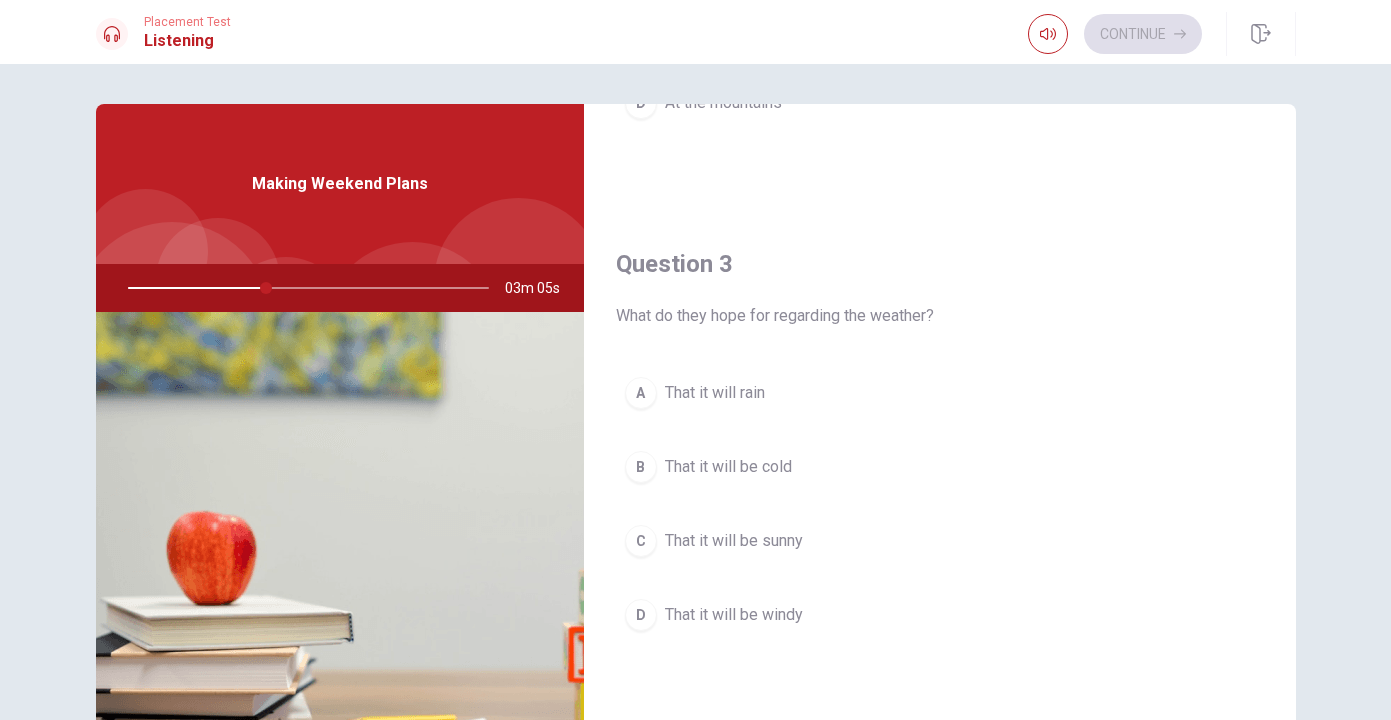 click on "C" at bounding box center [641, 541] 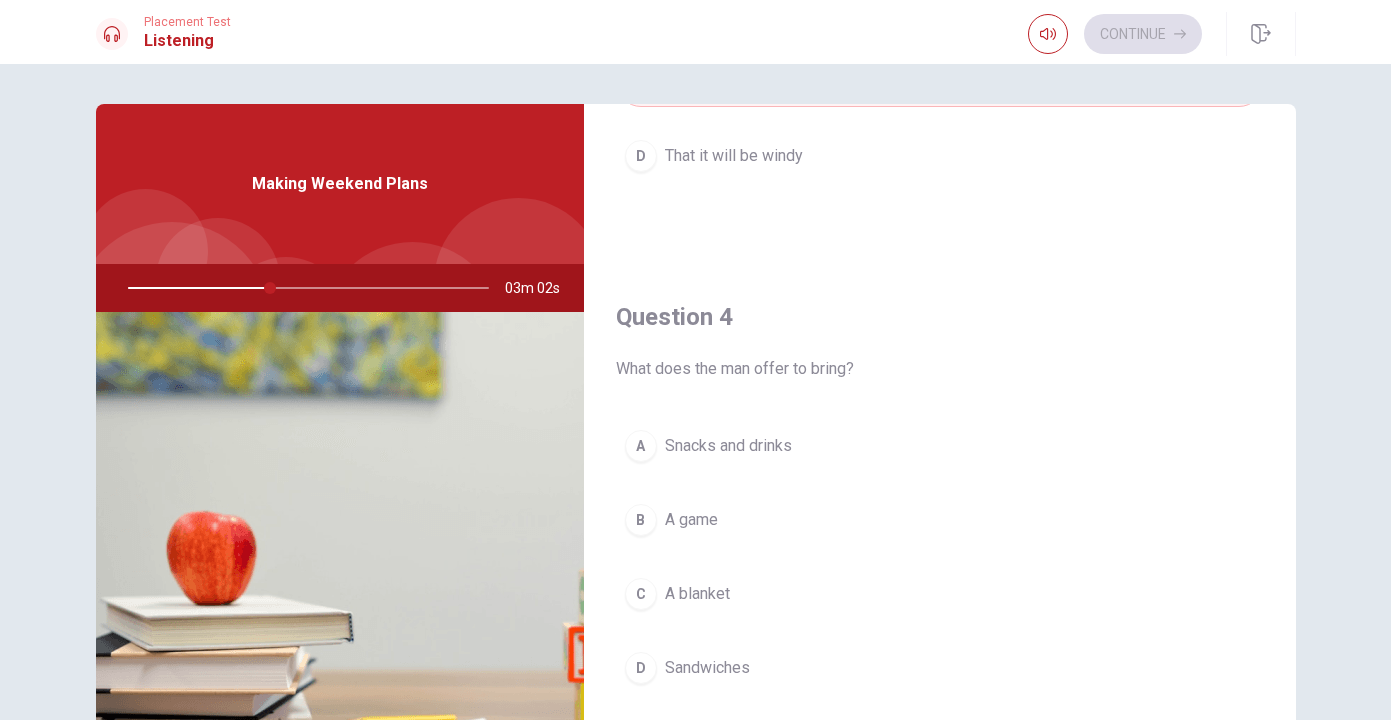 scroll, scrollTop: 1396, scrollLeft: 0, axis: vertical 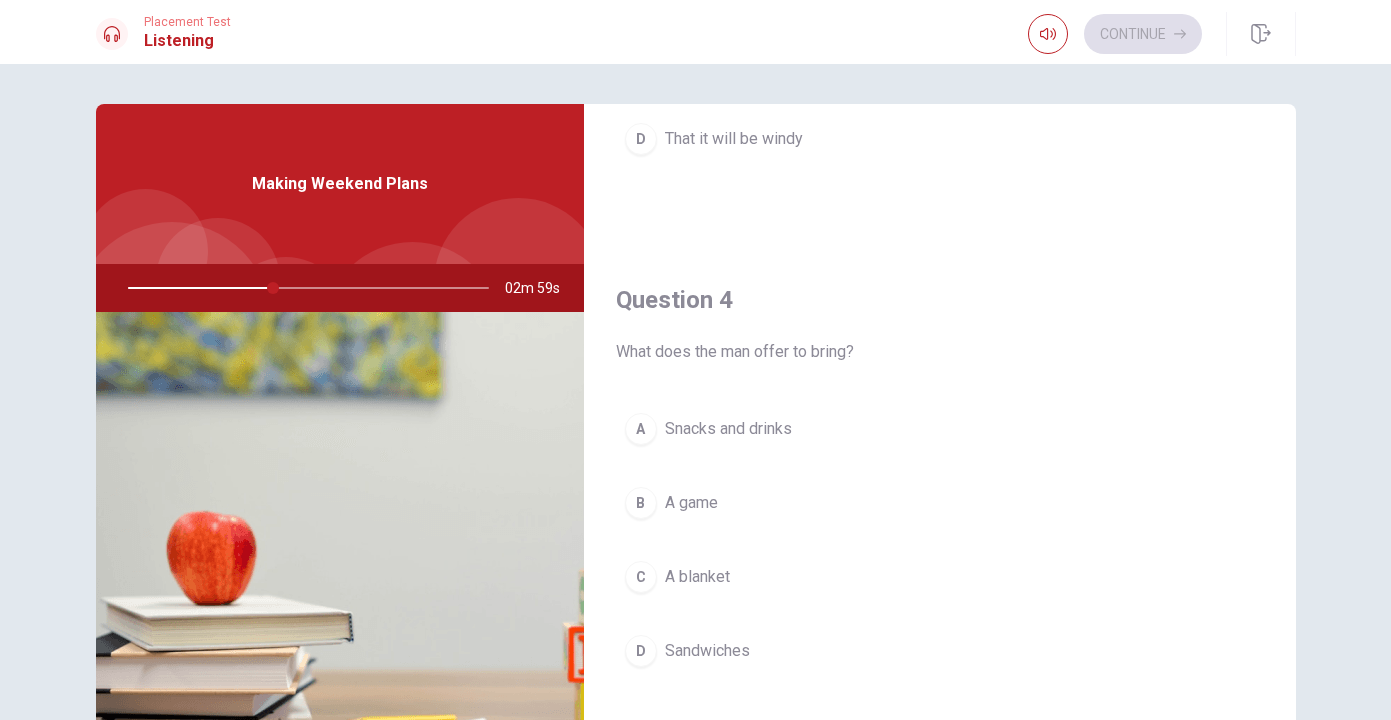 click on "A" at bounding box center [641, 429] 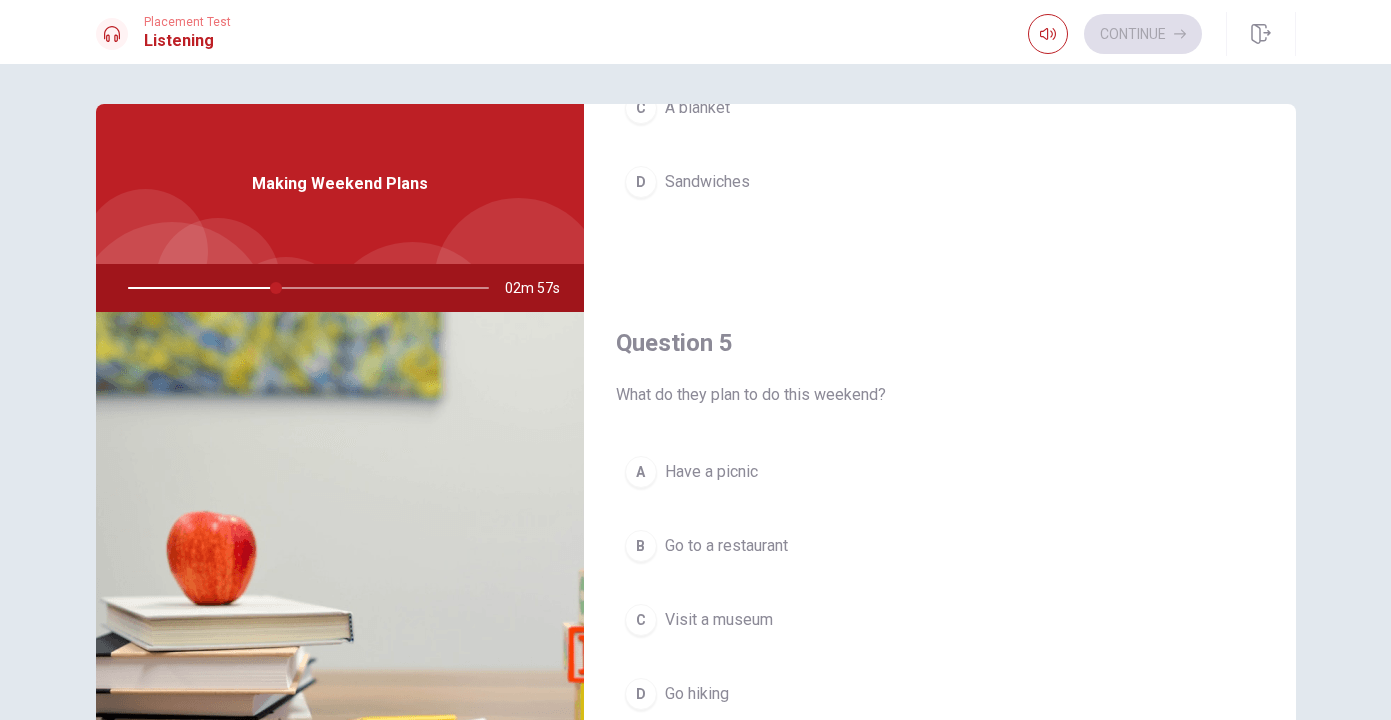 scroll, scrollTop: 1865, scrollLeft: 0, axis: vertical 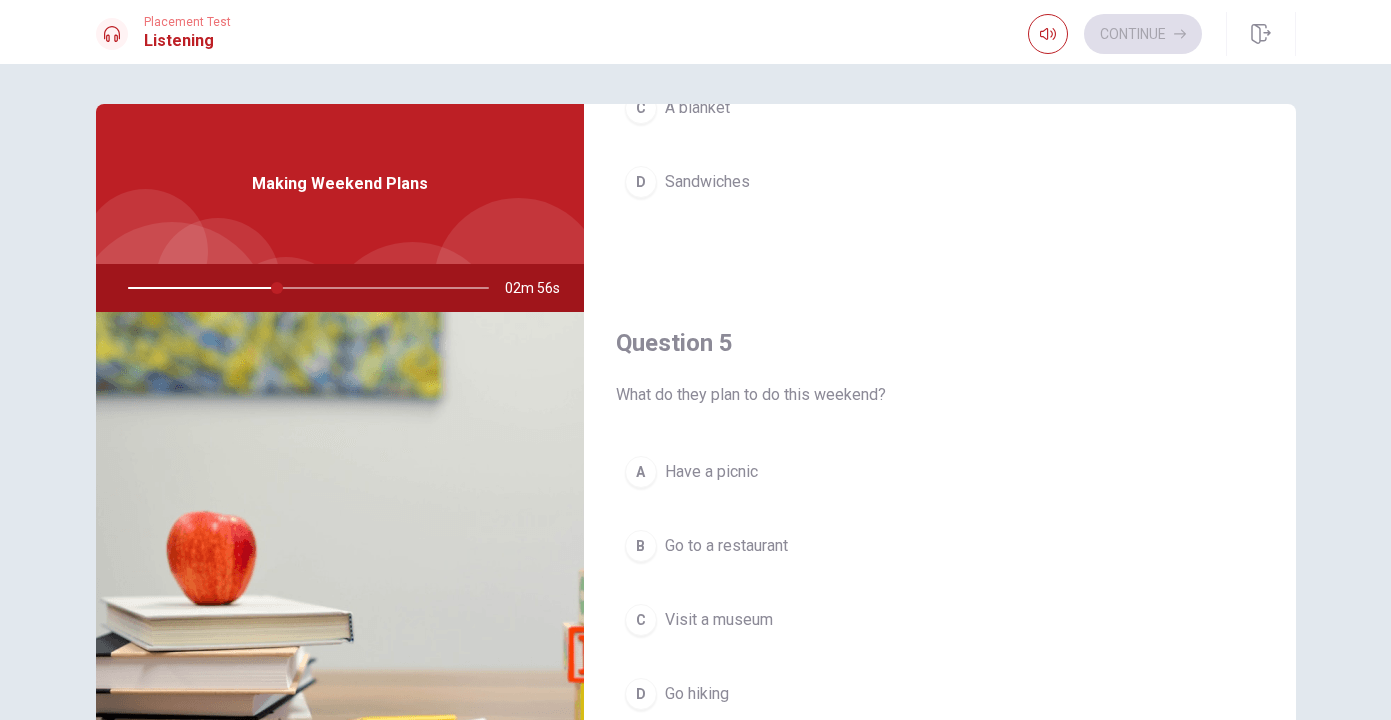 click on "A" at bounding box center [641, 472] 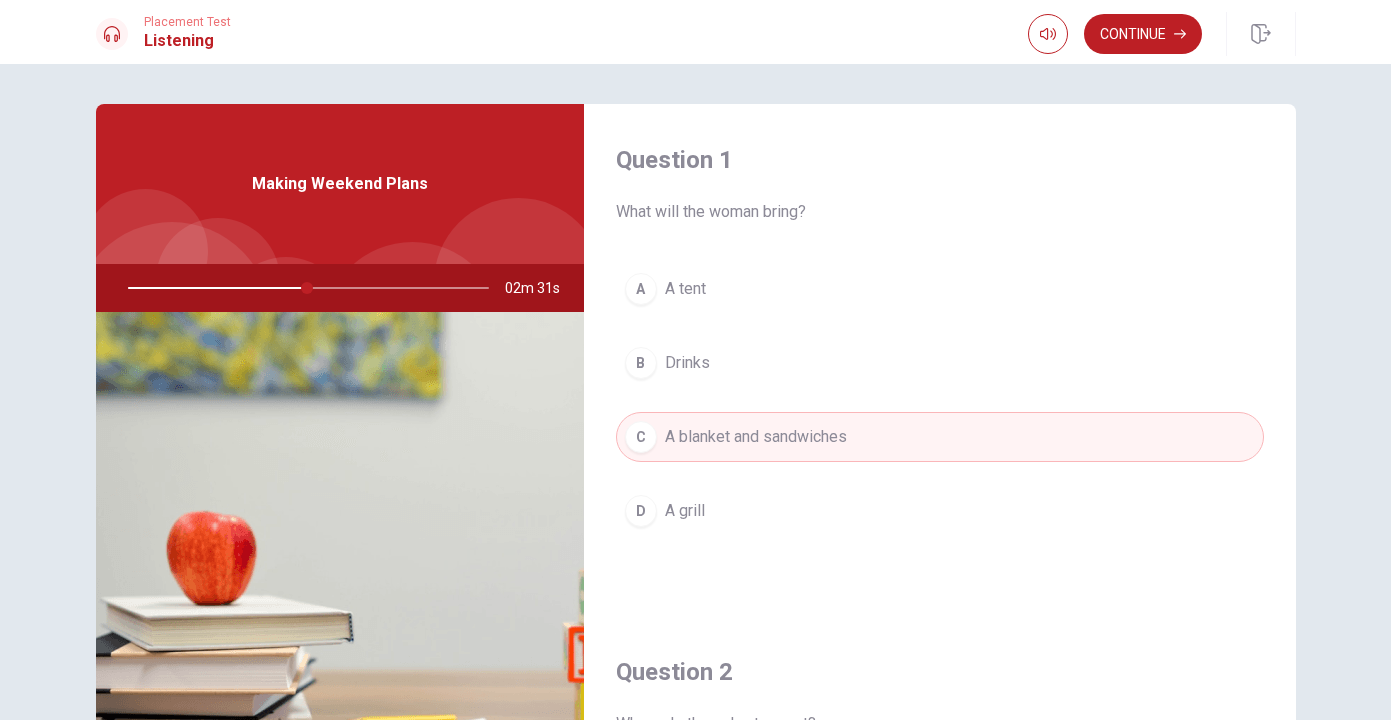 scroll, scrollTop: 0, scrollLeft: 0, axis: both 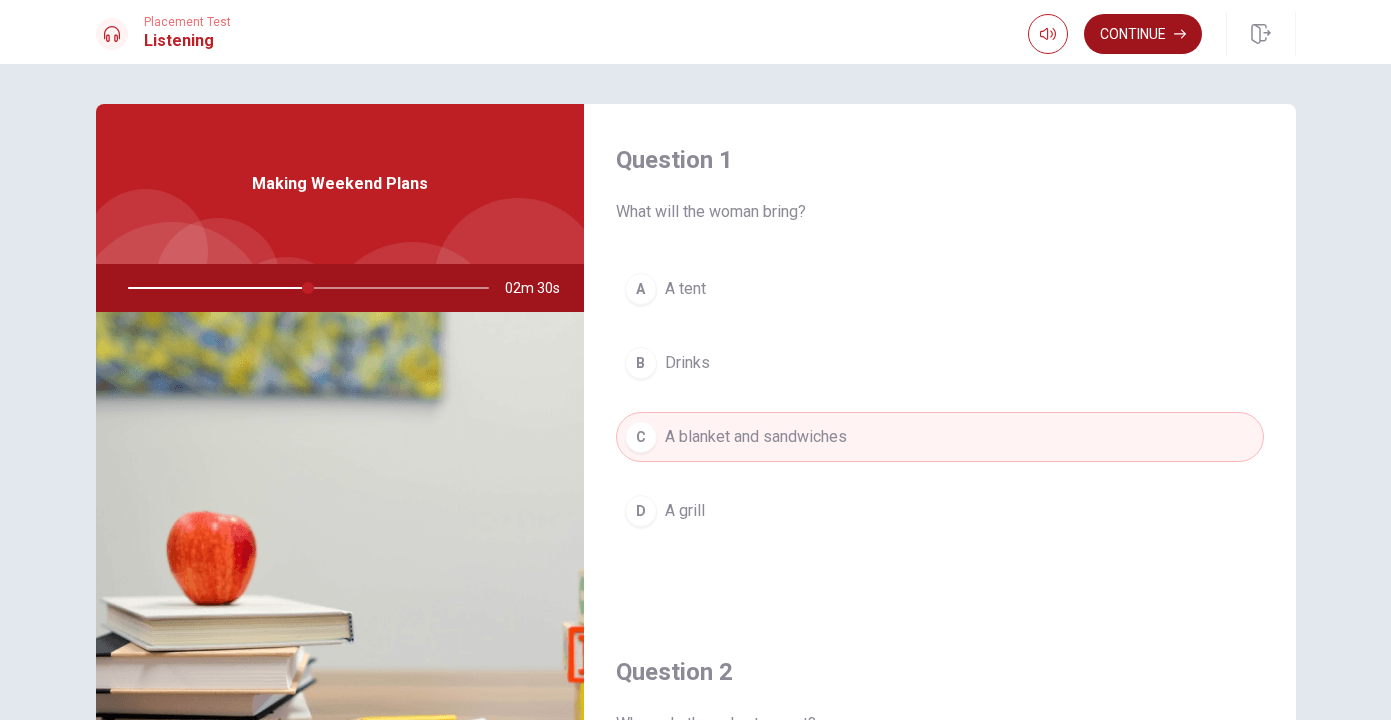 click on "Continue" at bounding box center [1143, 34] 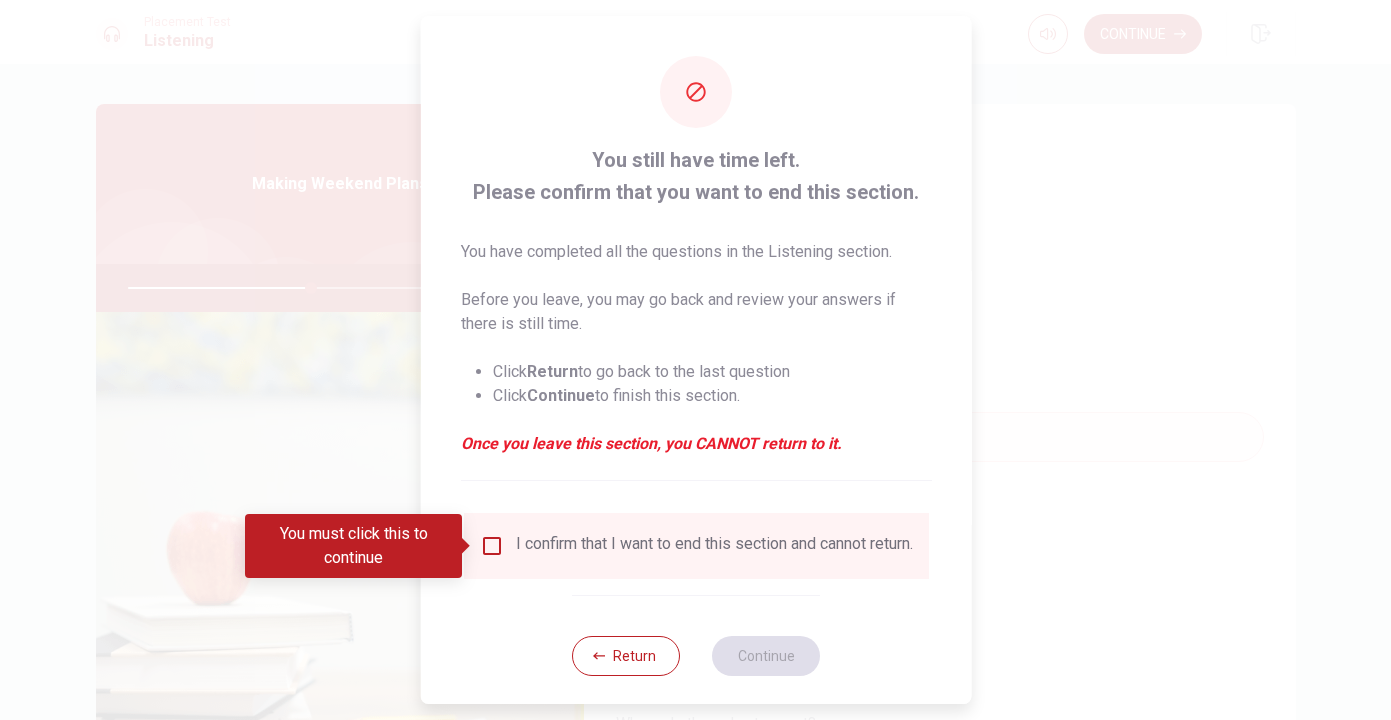 click at bounding box center (491, 546) 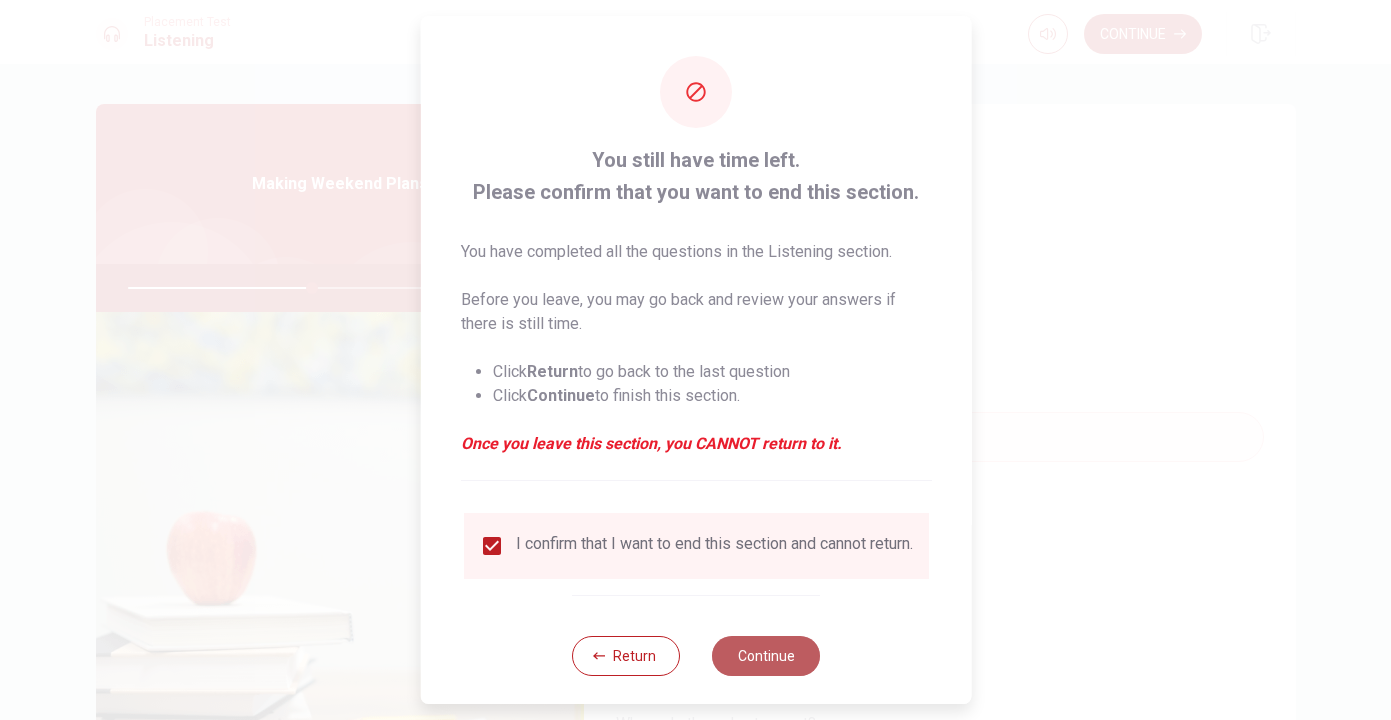 click on "Continue" at bounding box center [766, 656] 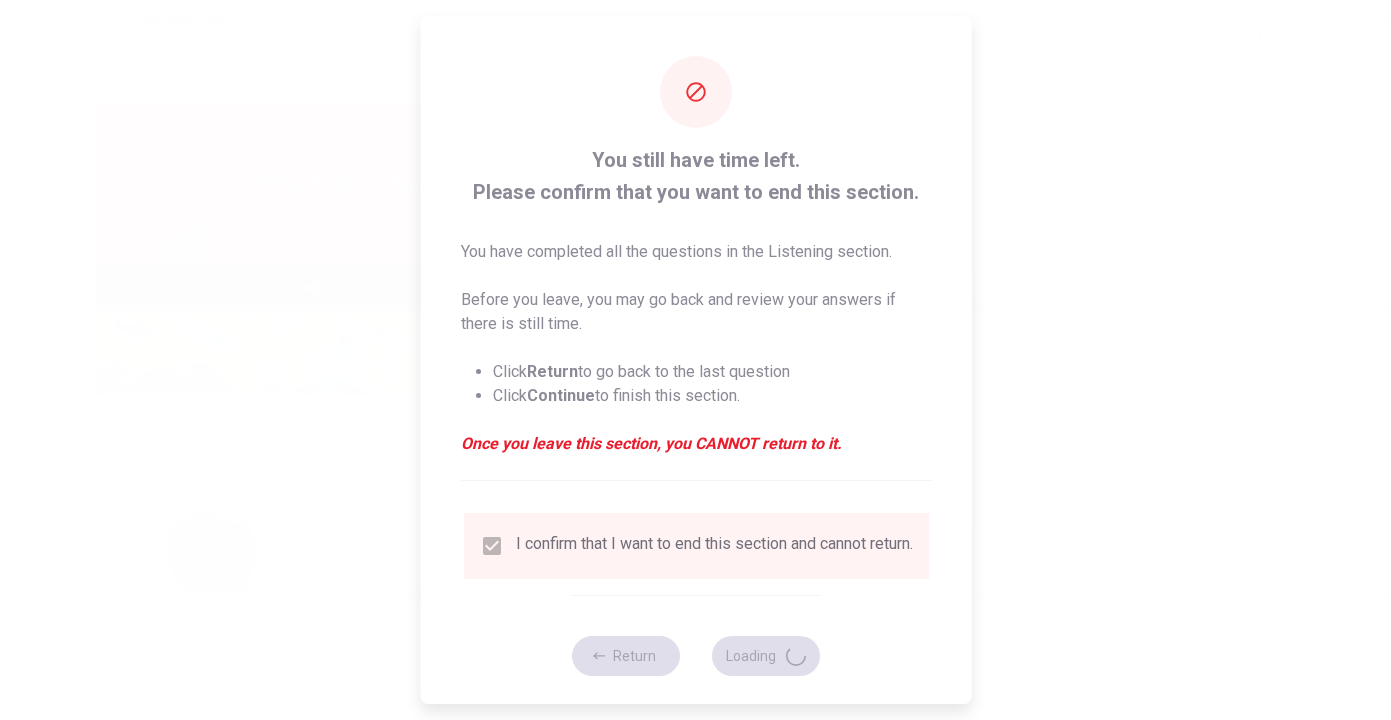 type on "52" 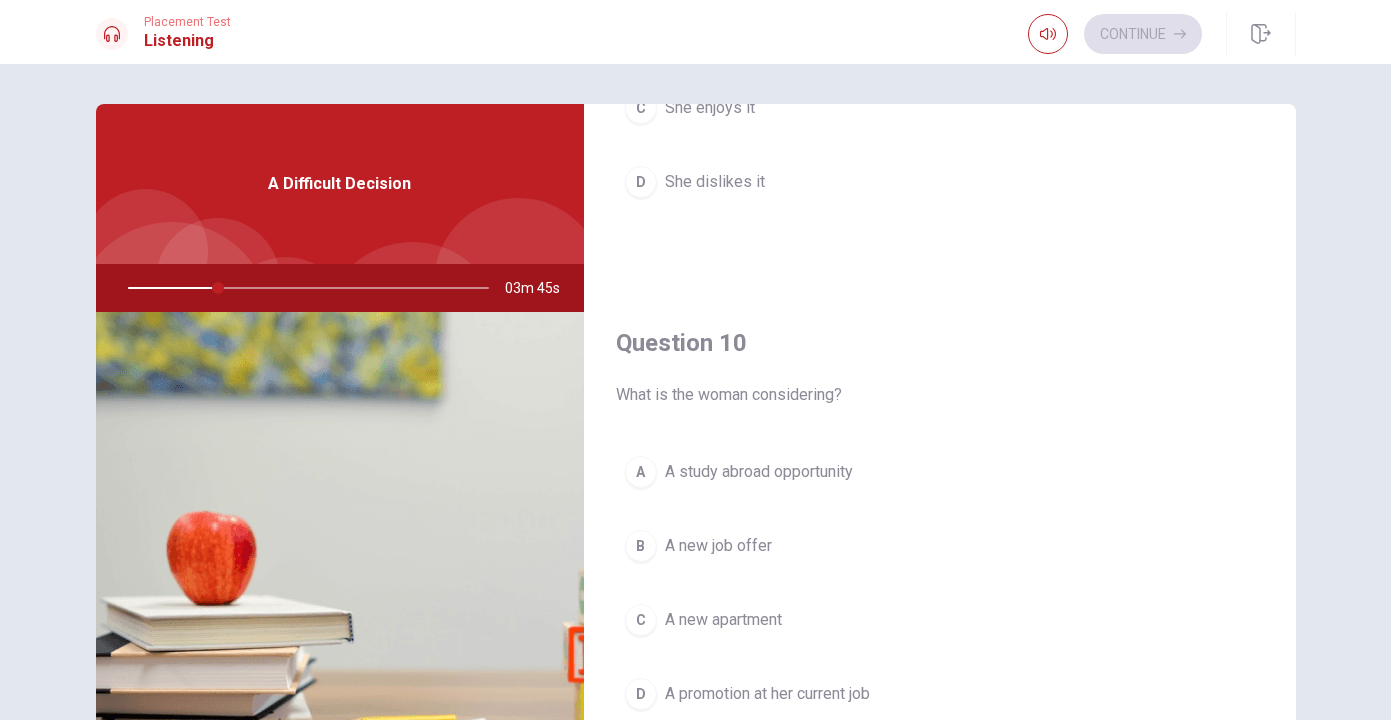 scroll, scrollTop: 1865, scrollLeft: 0, axis: vertical 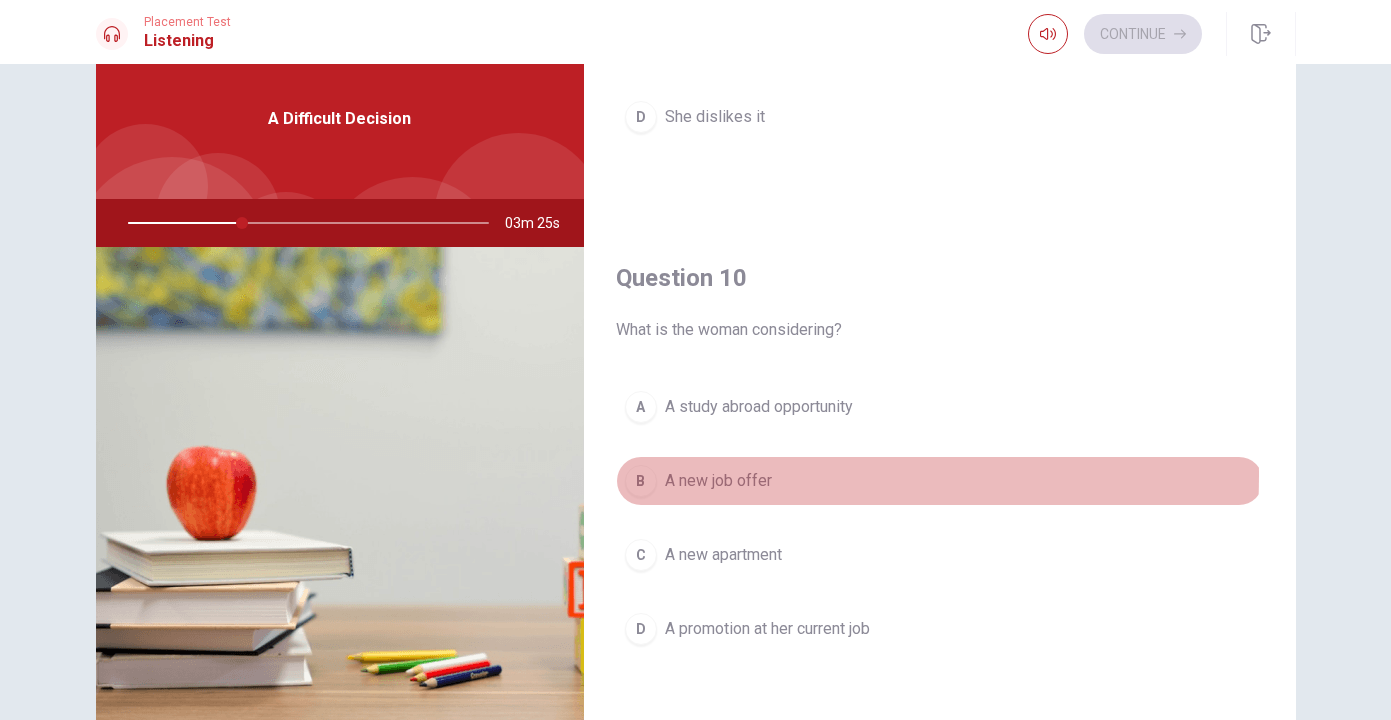 click on "B" at bounding box center [641, 481] 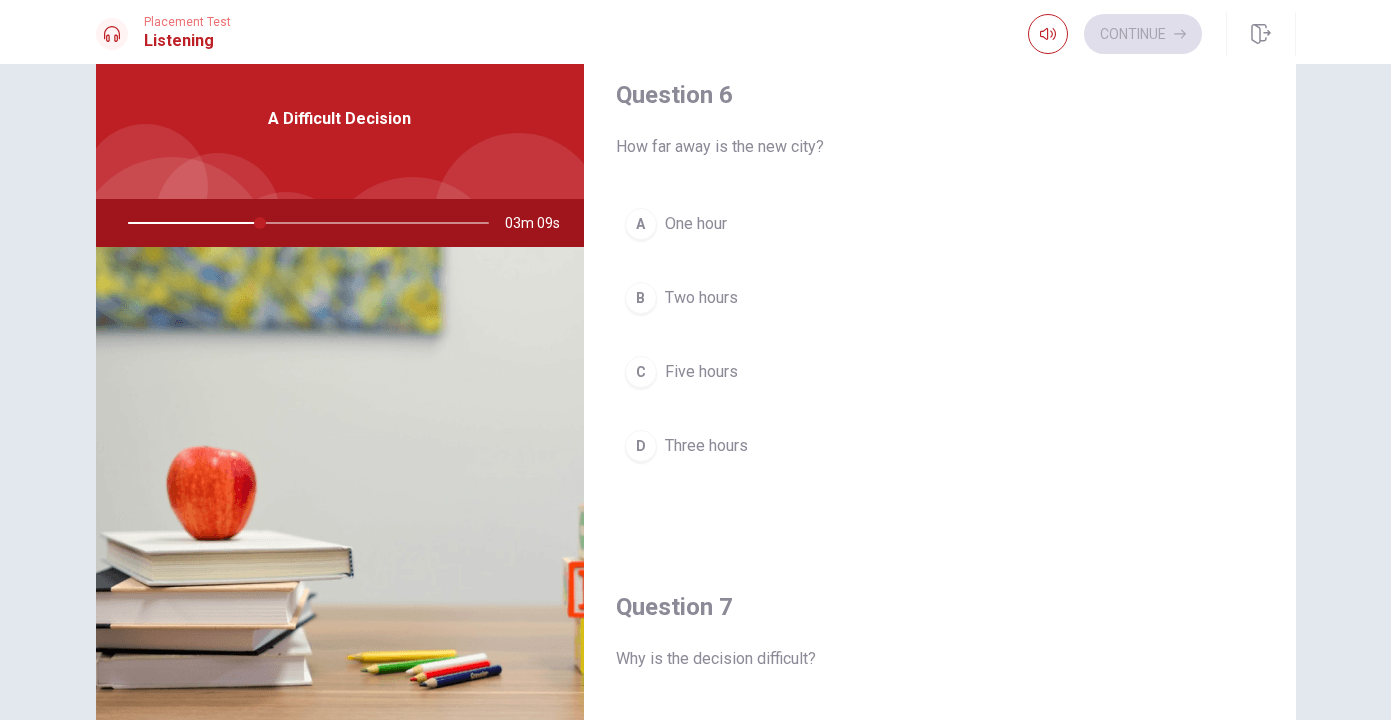 scroll, scrollTop: 0, scrollLeft: 0, axis: both 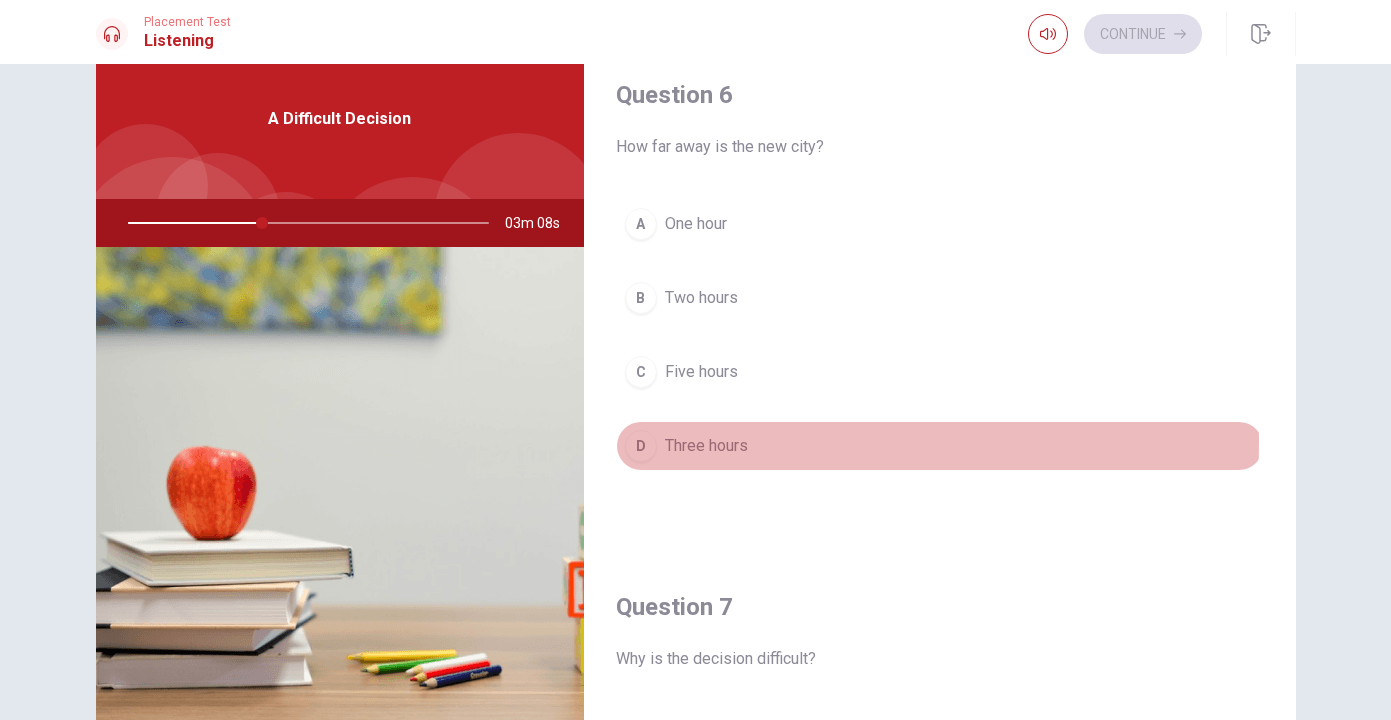 click on "D" at bounding box center (641, 446) 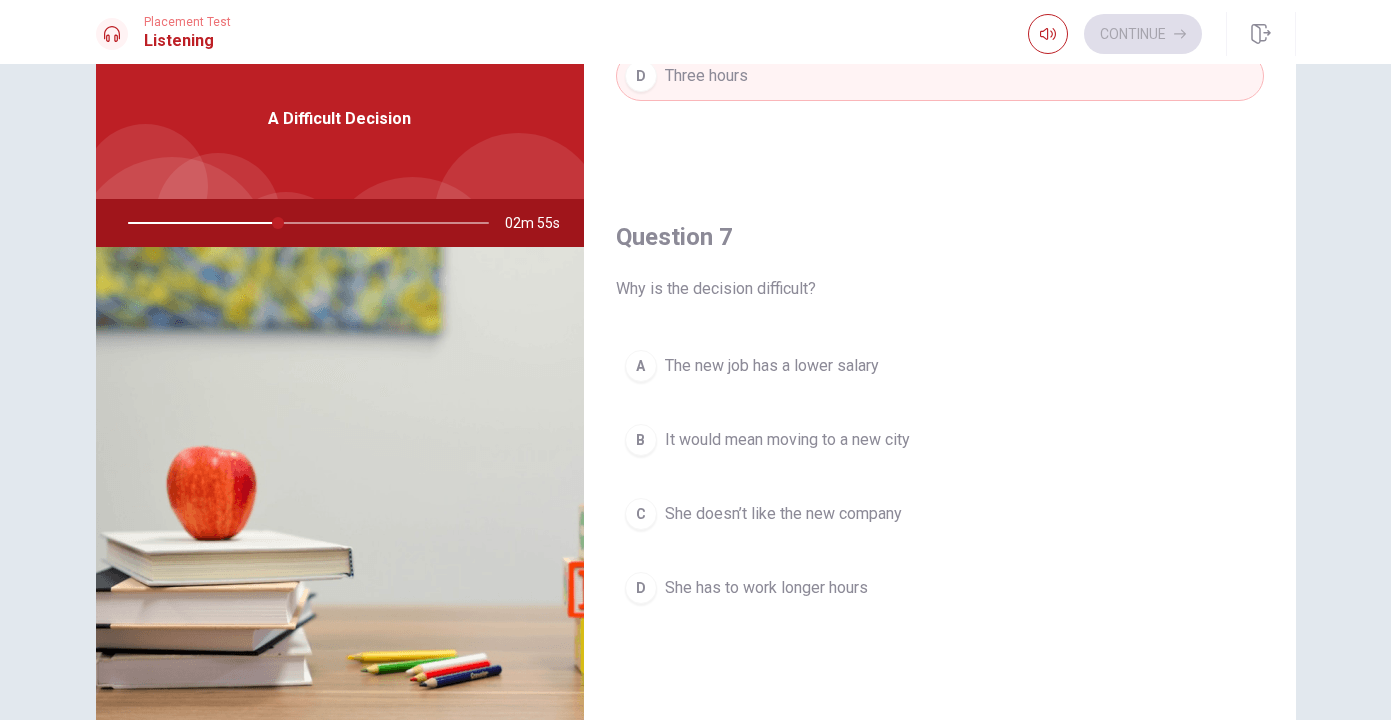 scroll, scrollTop: 373, scrollLeft: 0, axis: vertical 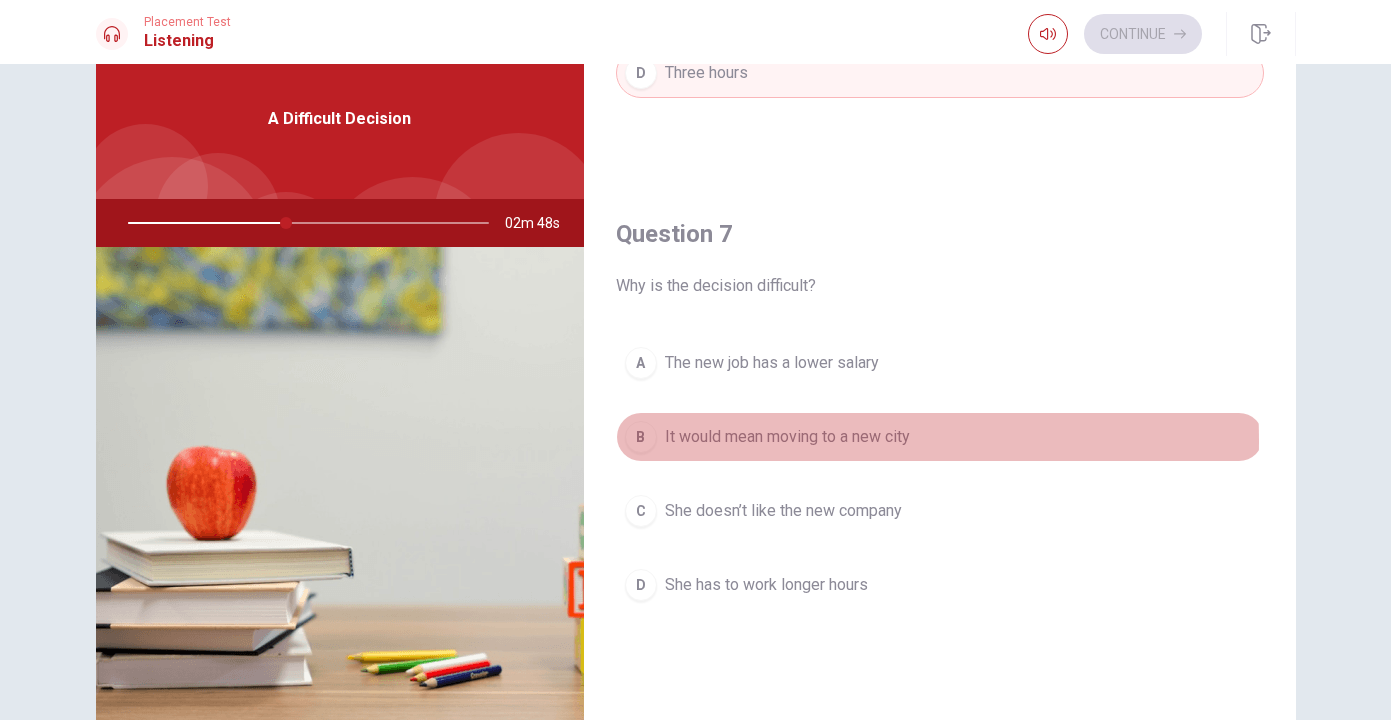 click on "It would mean moving to a new city" at bounding box center [787, 437] 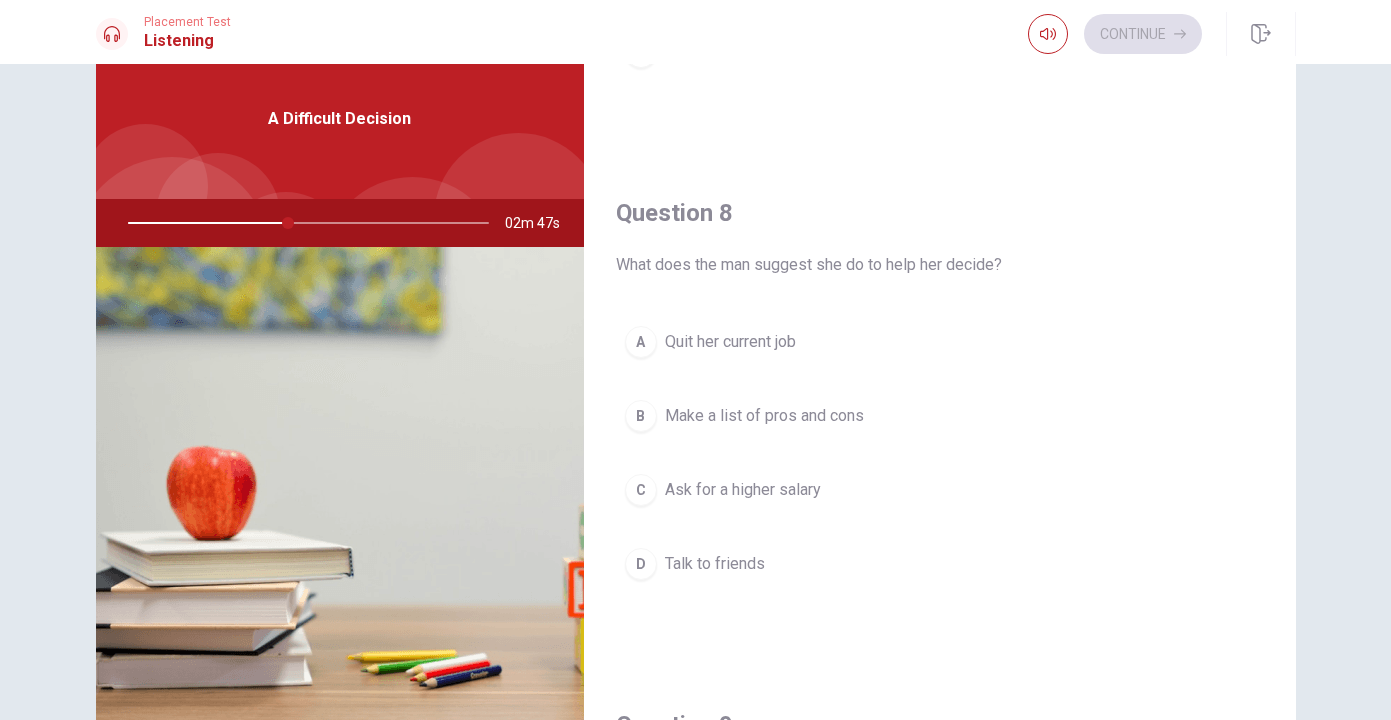 scroll, scrollTop: 920, scrollLeft: 0, axis: vertical 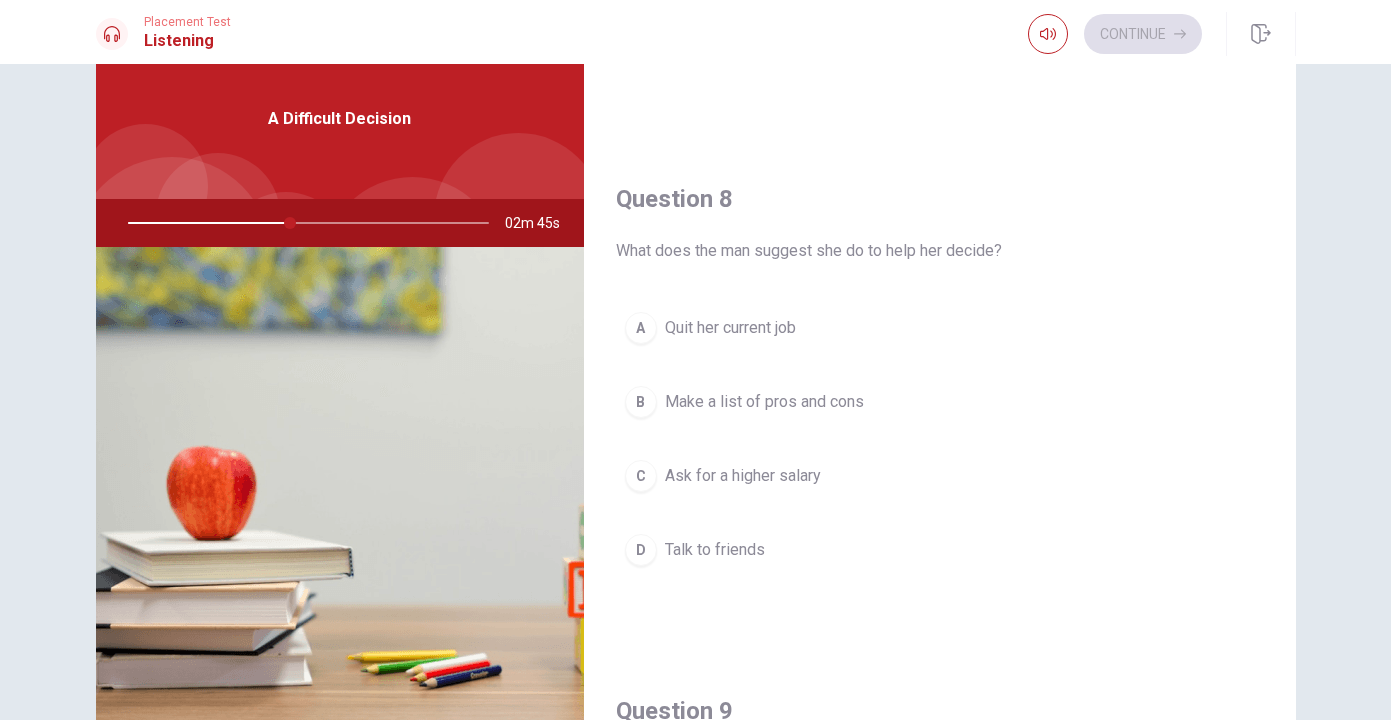 click on "Make a list of pros and cons" at bounding box center [764, 402] 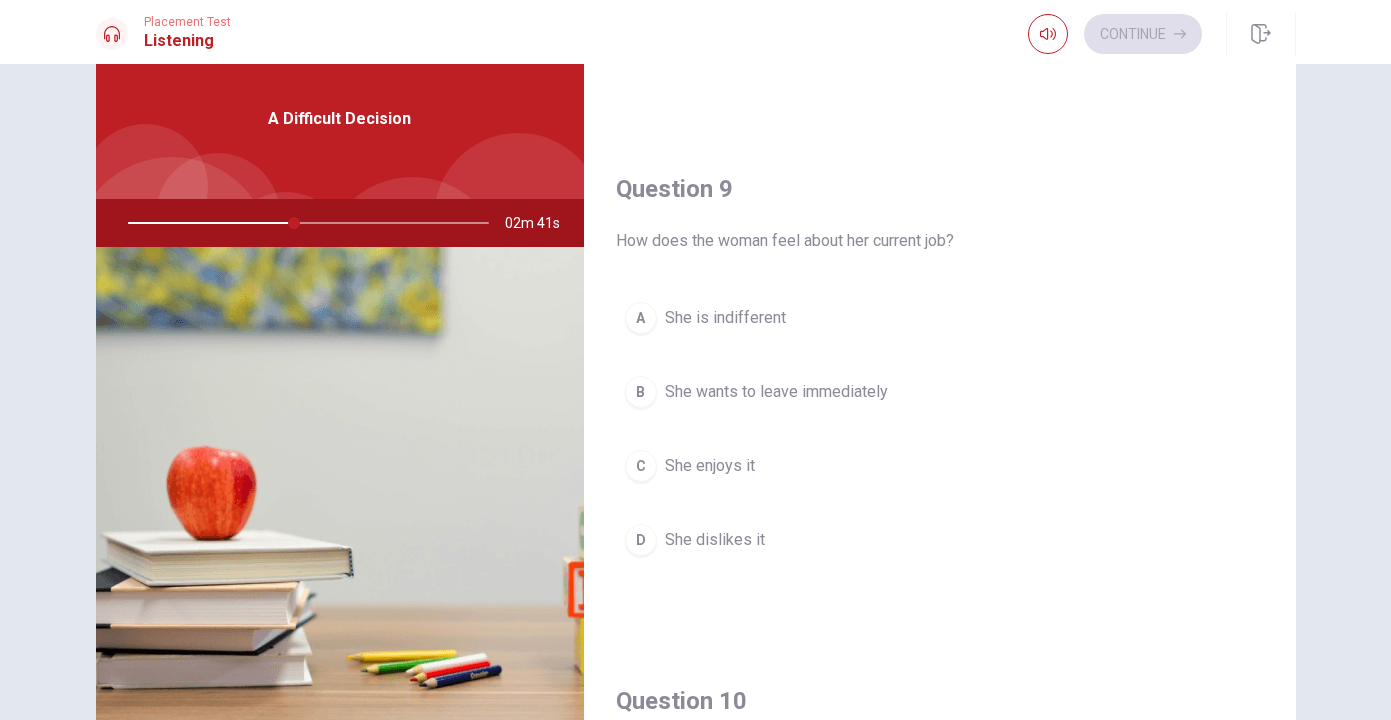 scroll, scrollTop: 1444, scrollLeft: 0, axis: vertical 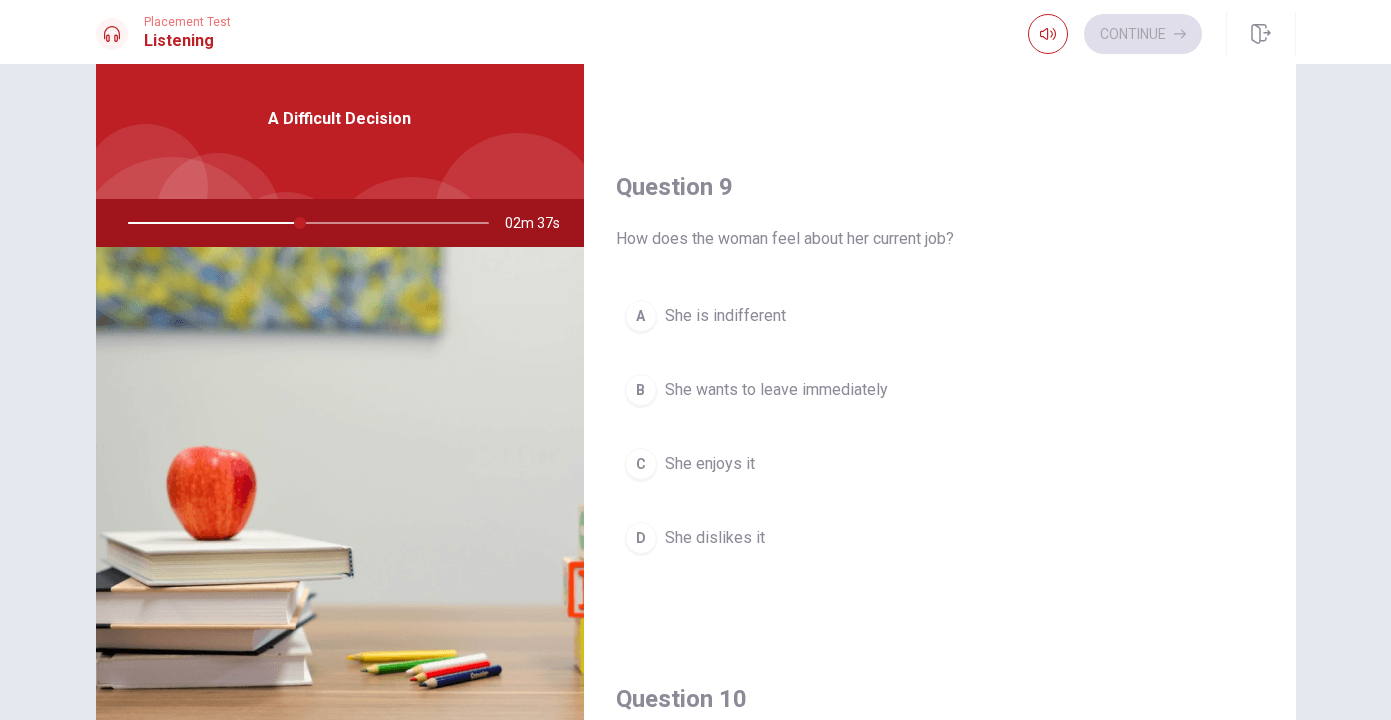 click on "She enjoys it" at bounding box center (710, 464) 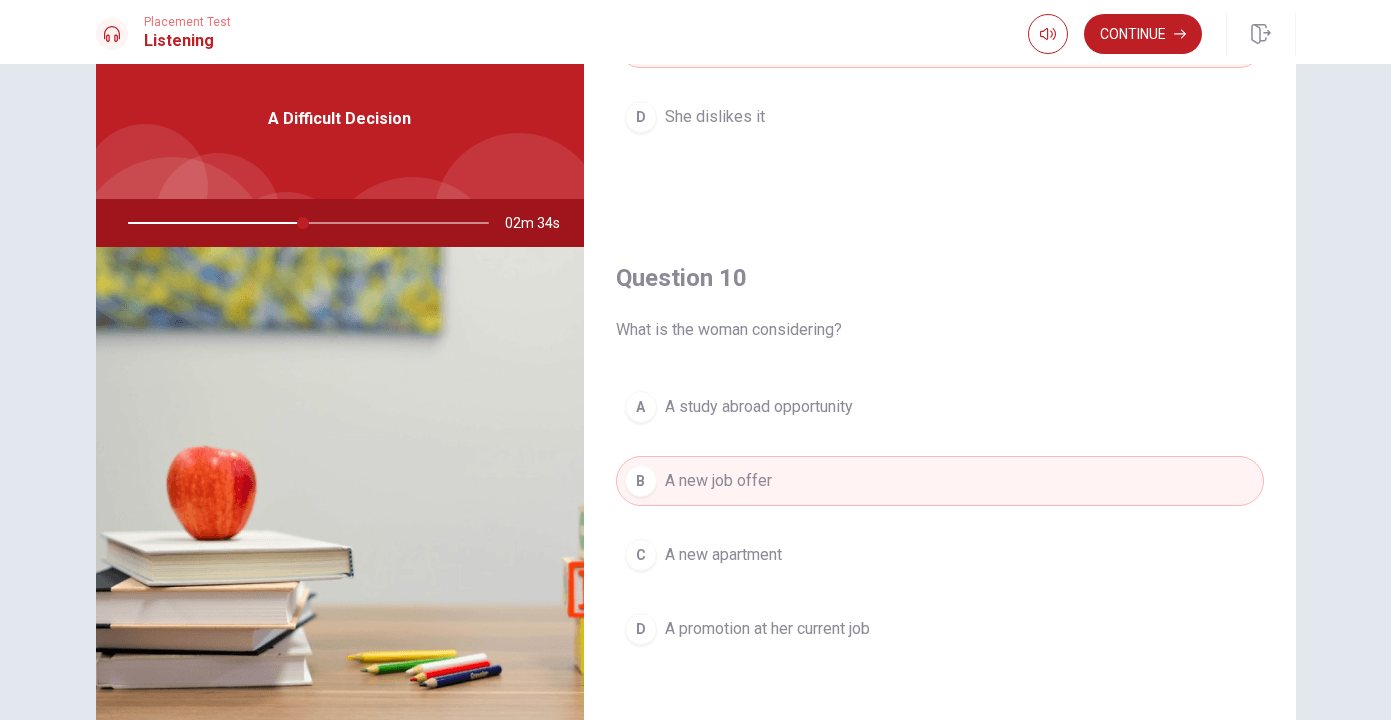 scroll, scrollTop: 1865, scrollLeft: 0, axis: vertical 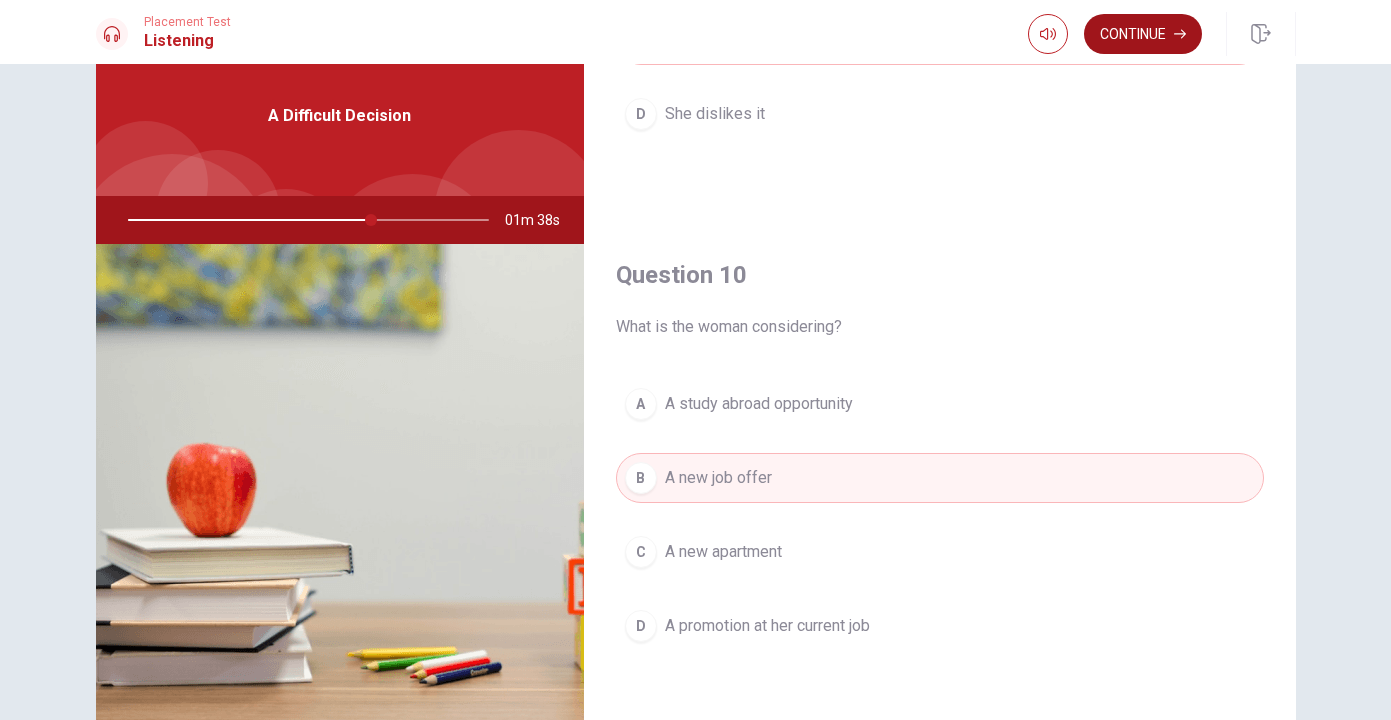 click on "Continue" at bounding box center (1143, 34) 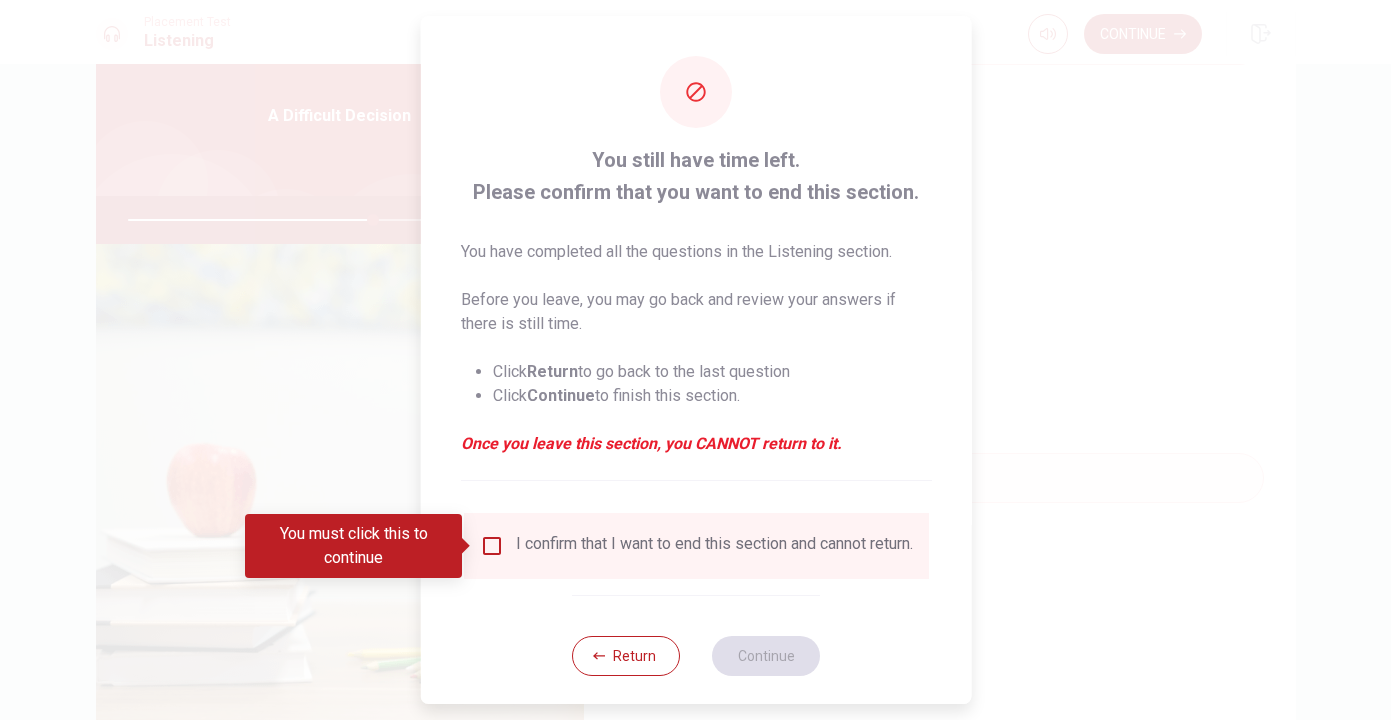 click on "I confirm that I want to end this section and cannot return." at bounding box center (713, 546) 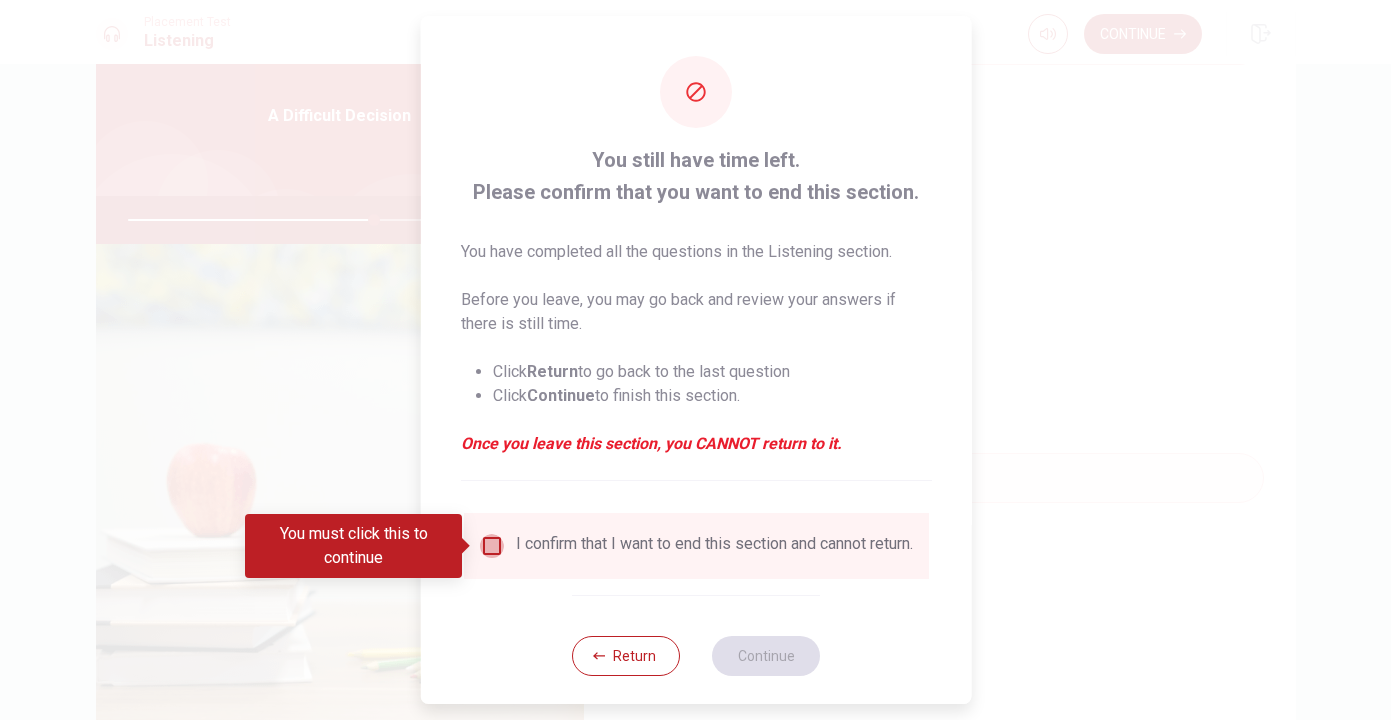 click at bounding box center (491, 546) 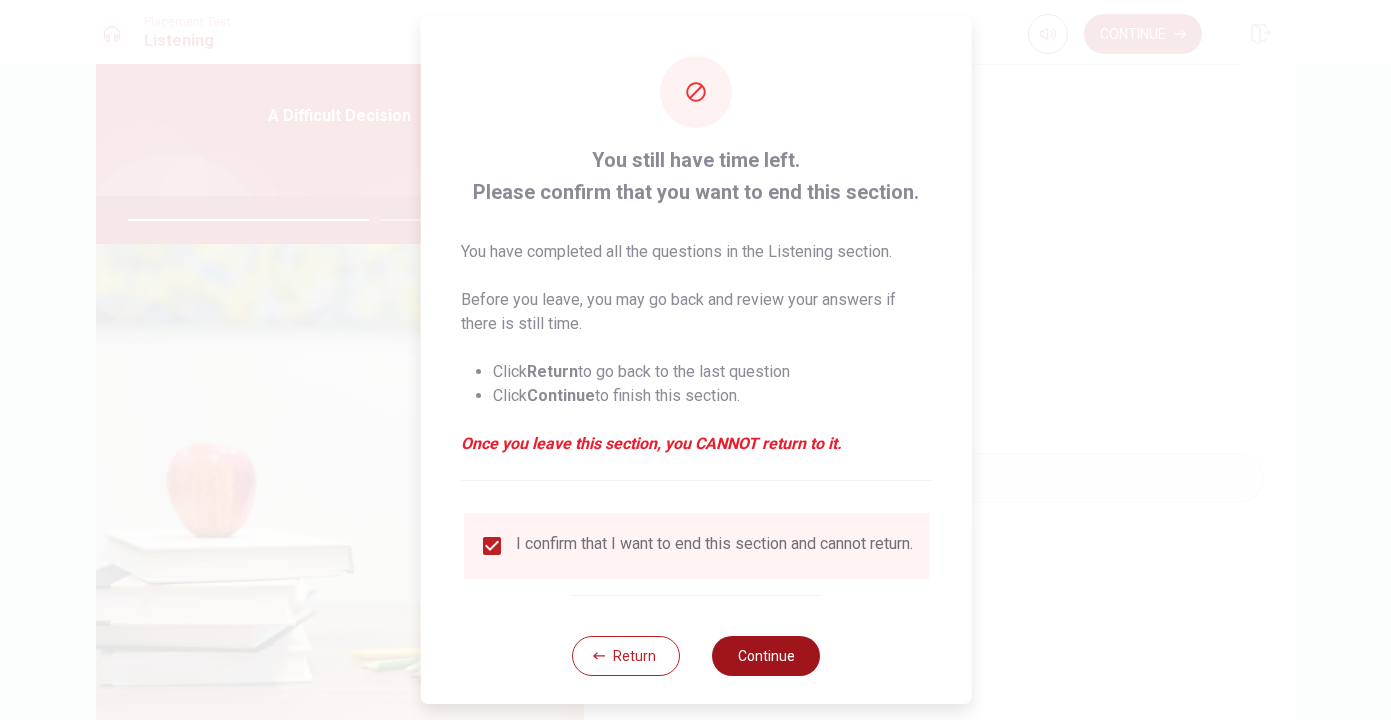 click on "Continue" at bounding box center [766, 656] 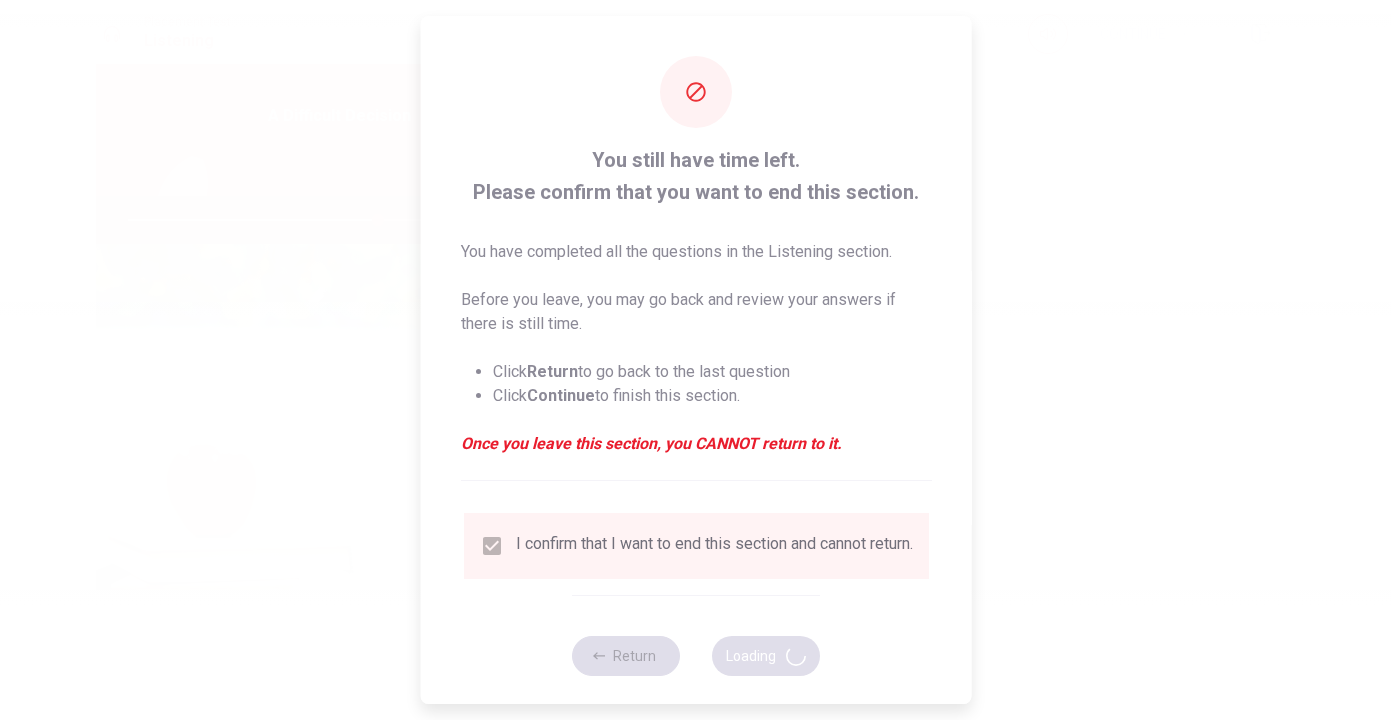 type on "70" 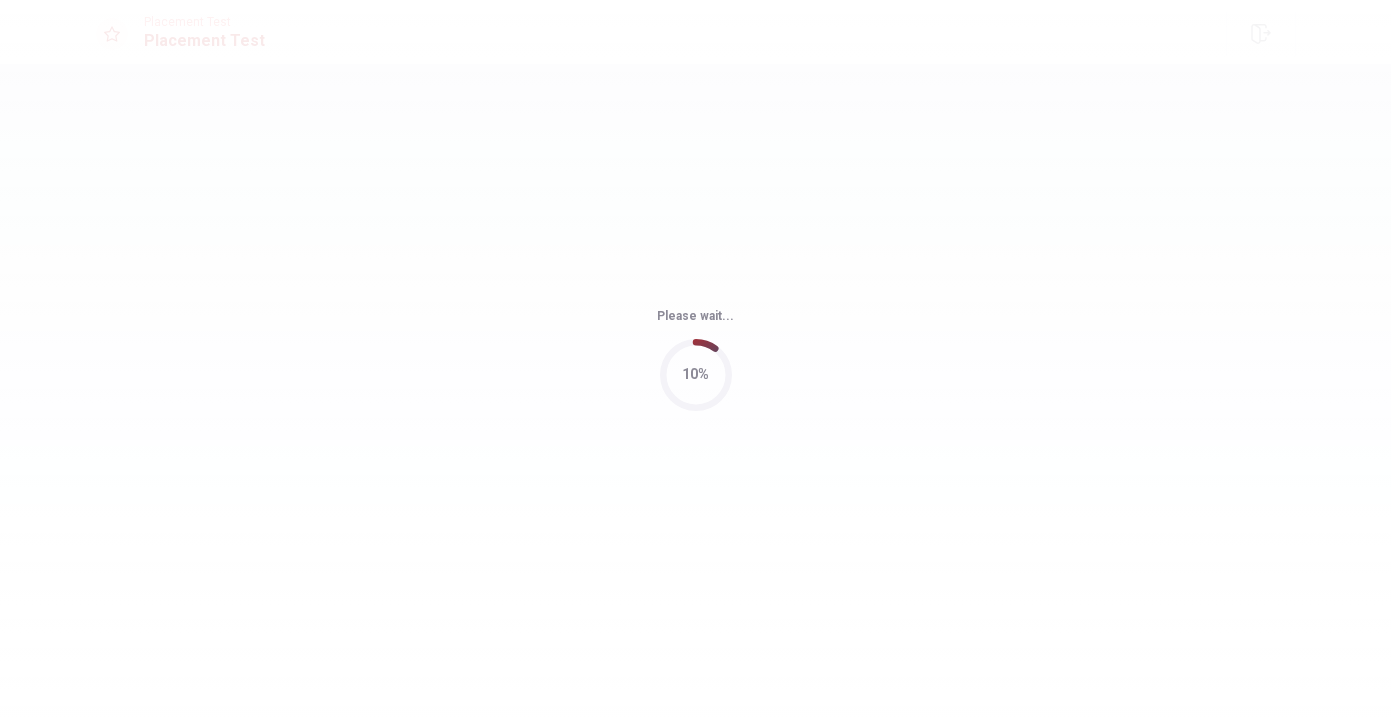 scroll, scrollTop: 0, scrollLeft: 0, axis: both 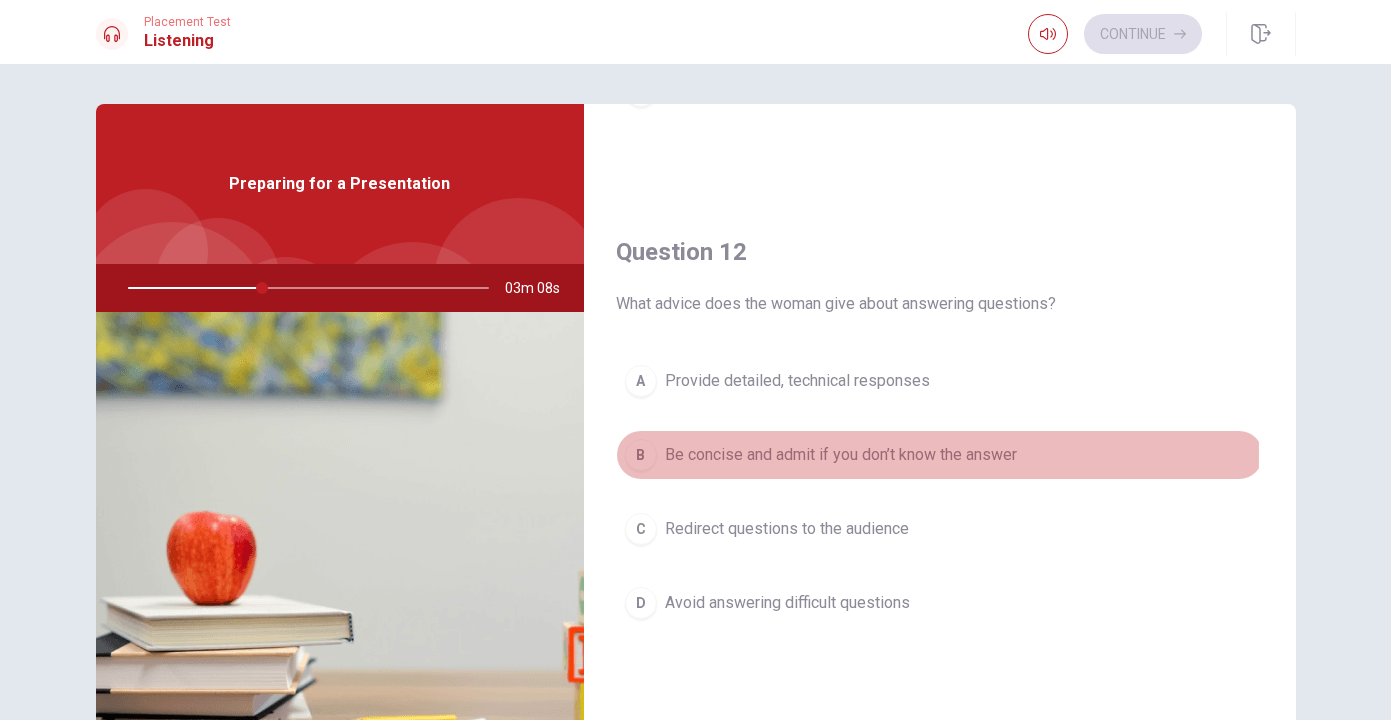 click on "B" at bounding box center [641, 455] 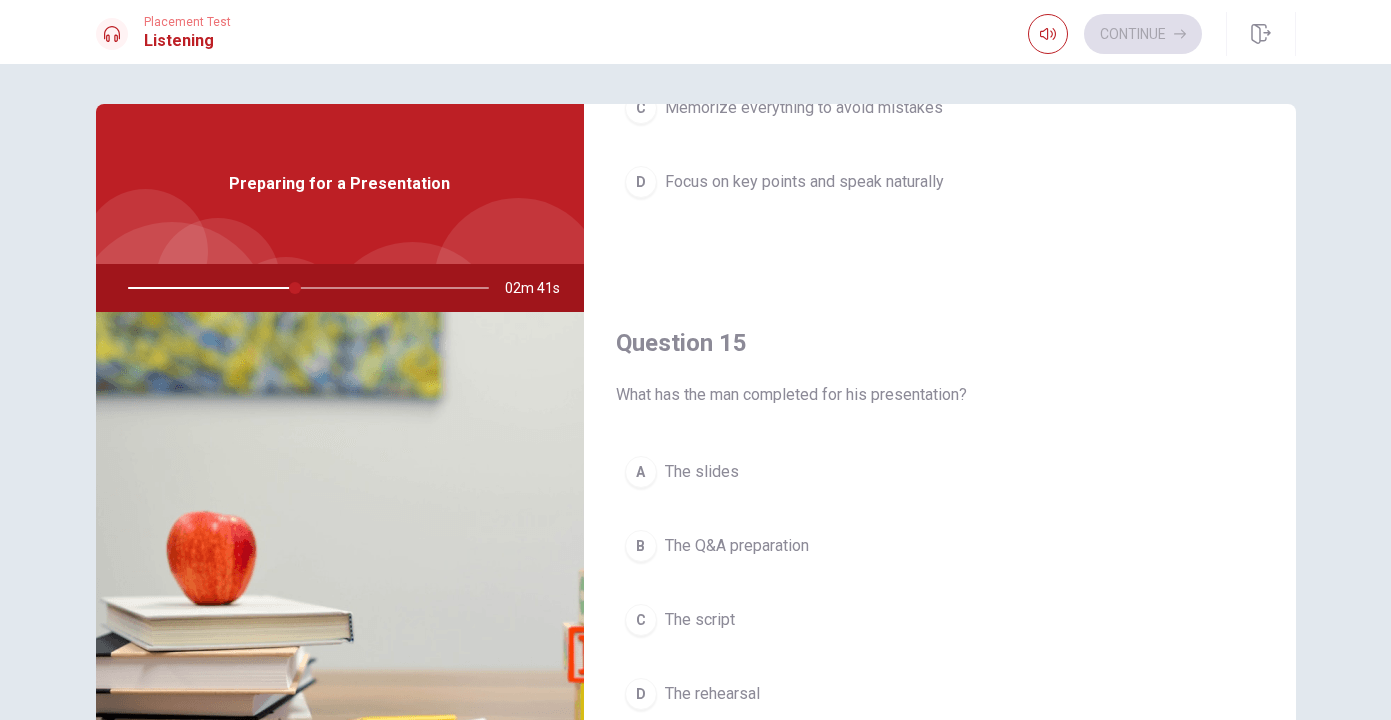 scroll, scrollTop: 1865, scrollLeft: 0, axis: vertical 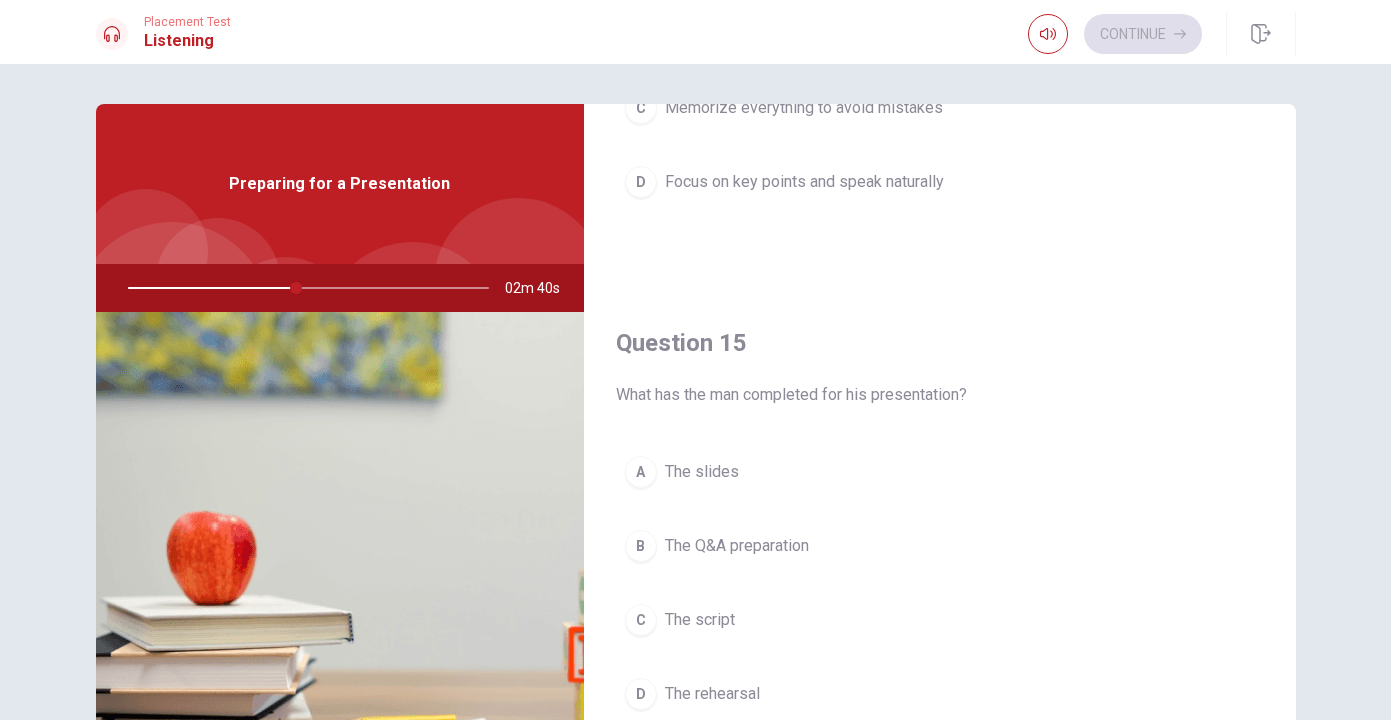 click on "The slides" at bounding box center [702, 472] 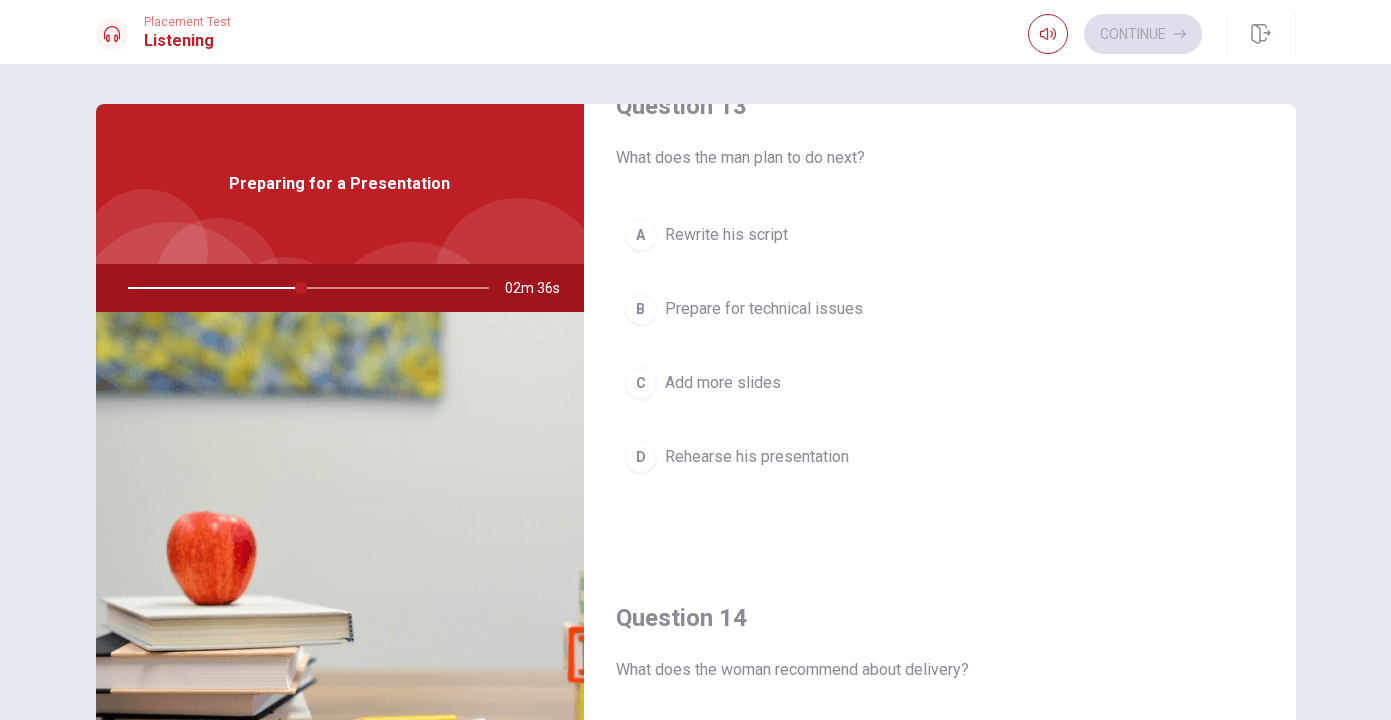 scroll, scrollTop: 1072, scrollLeft: 0, axis: vertical 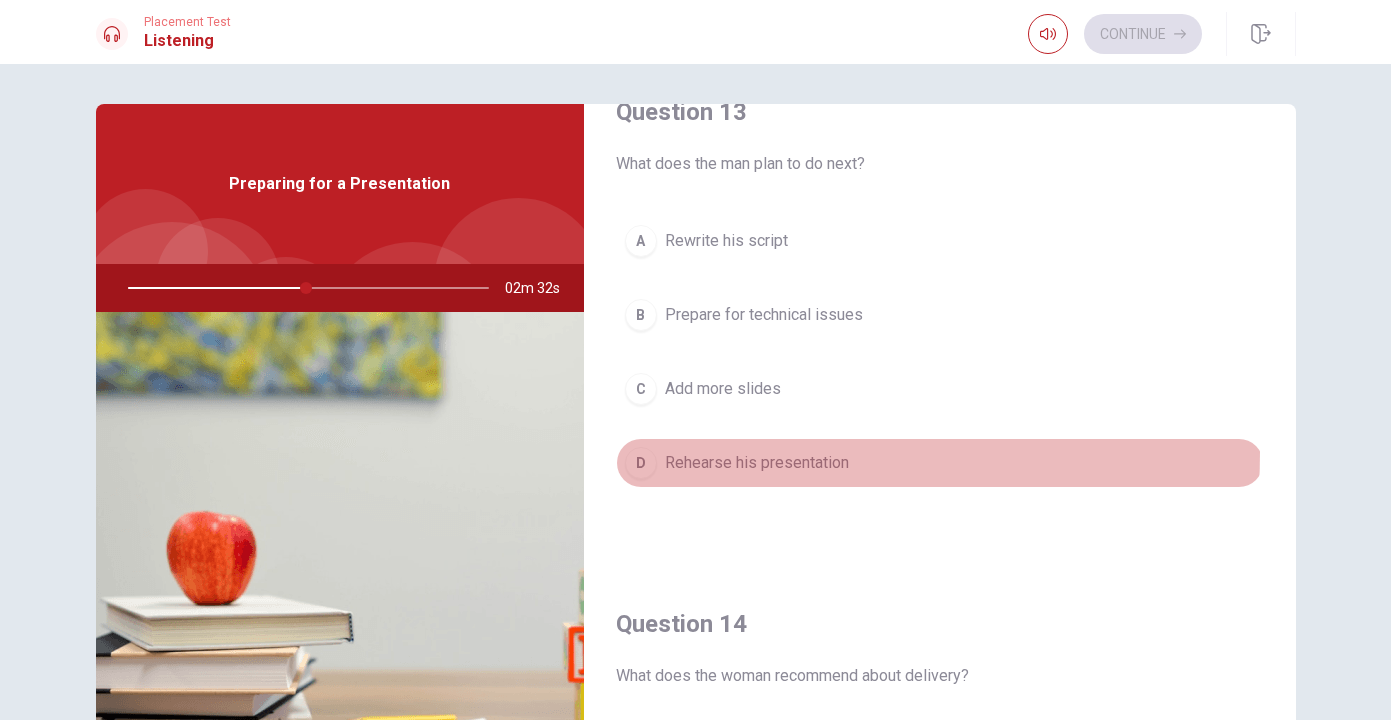 click on "Rehearse his presentation" at bounding box center [757, 463] 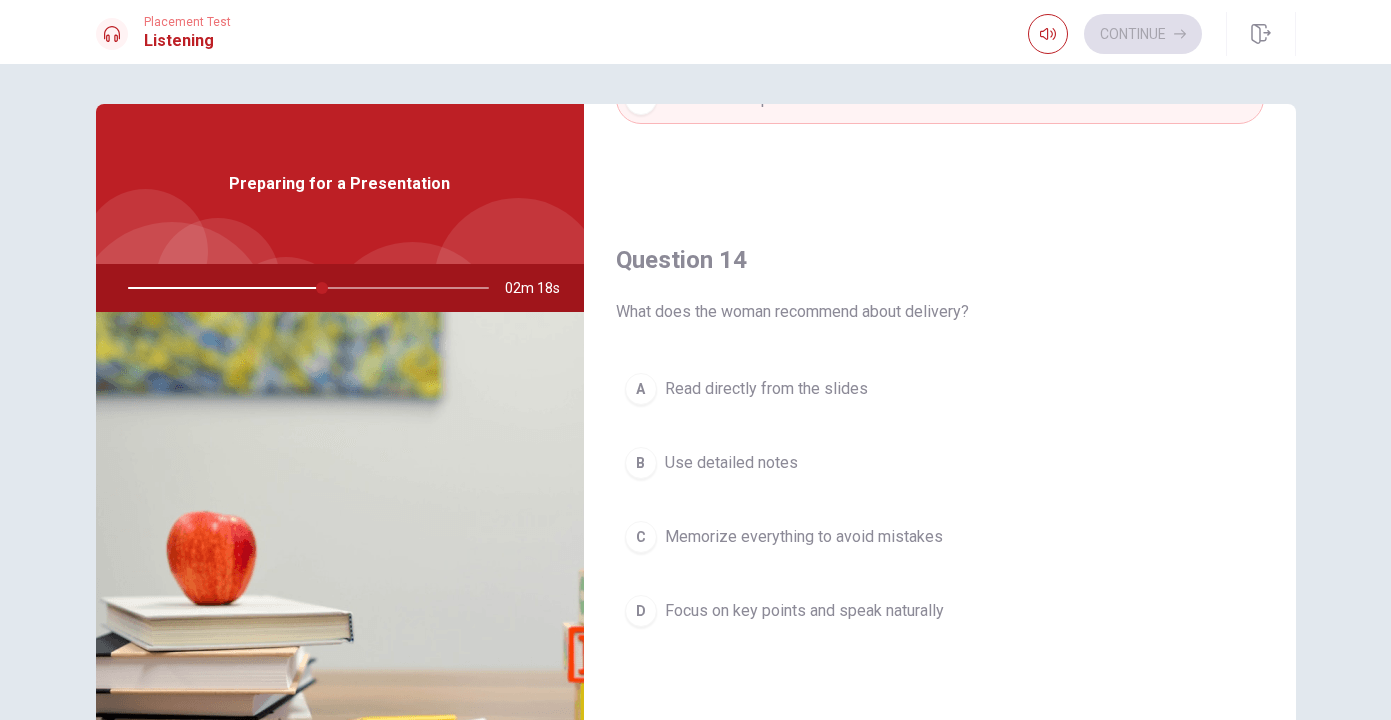 scroll, scrollTop: 1455, scrollLeft: 0, axis: vertical 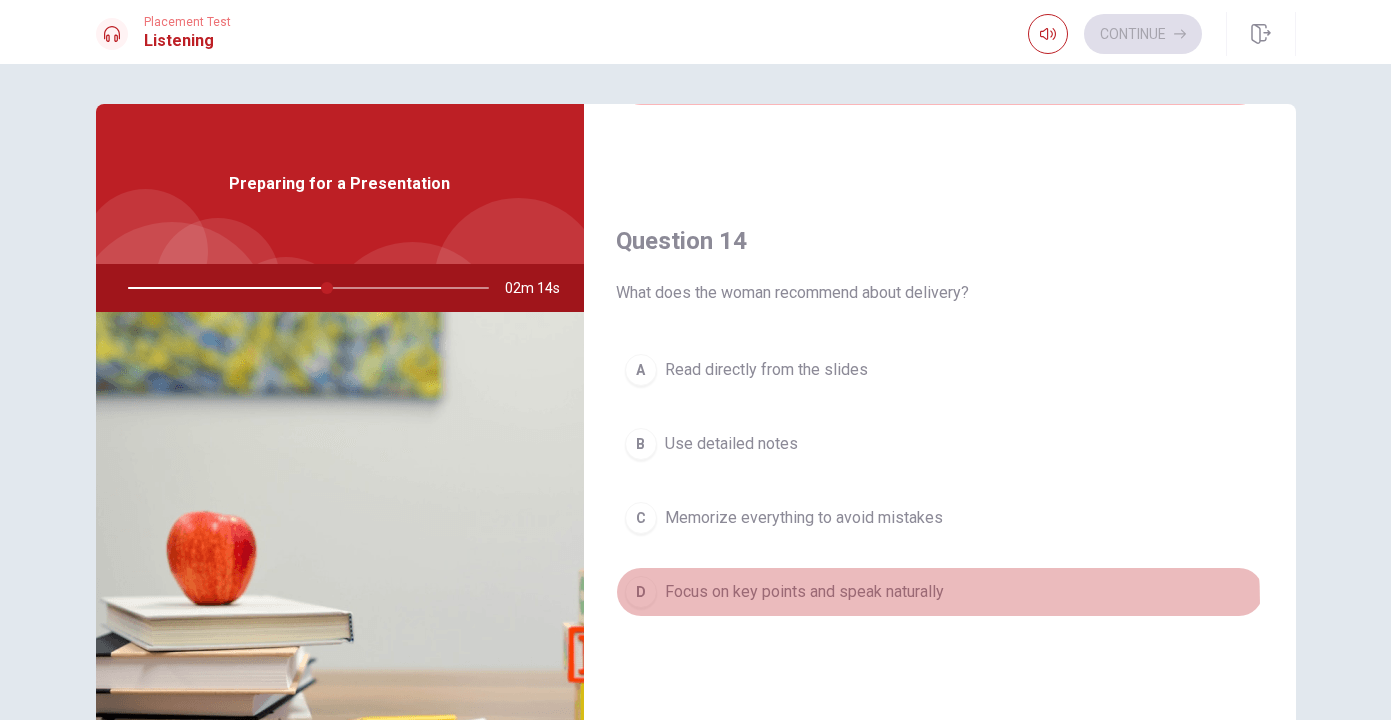 click on "D Focus on key points and speak naturally" at bounding box center (940, 592) 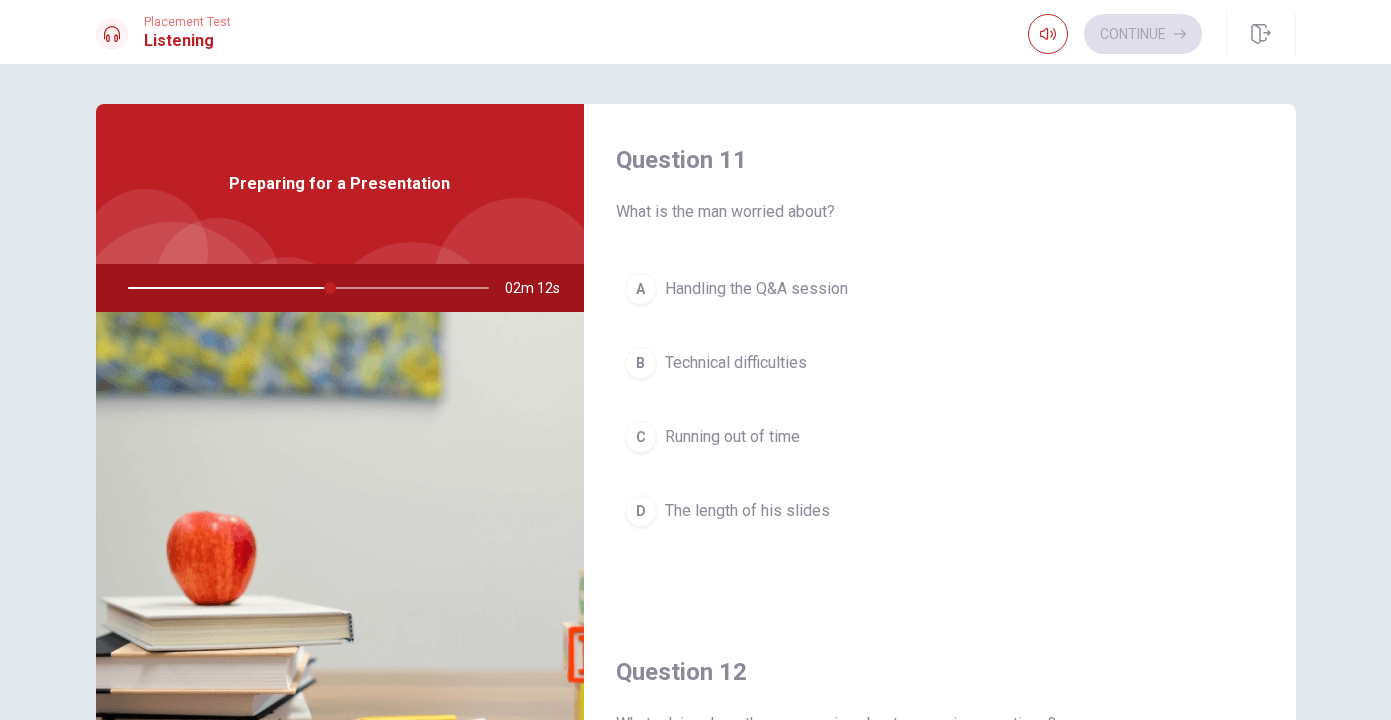 scroll, scrollTop: 0, scrollLeft: 0, axis: both 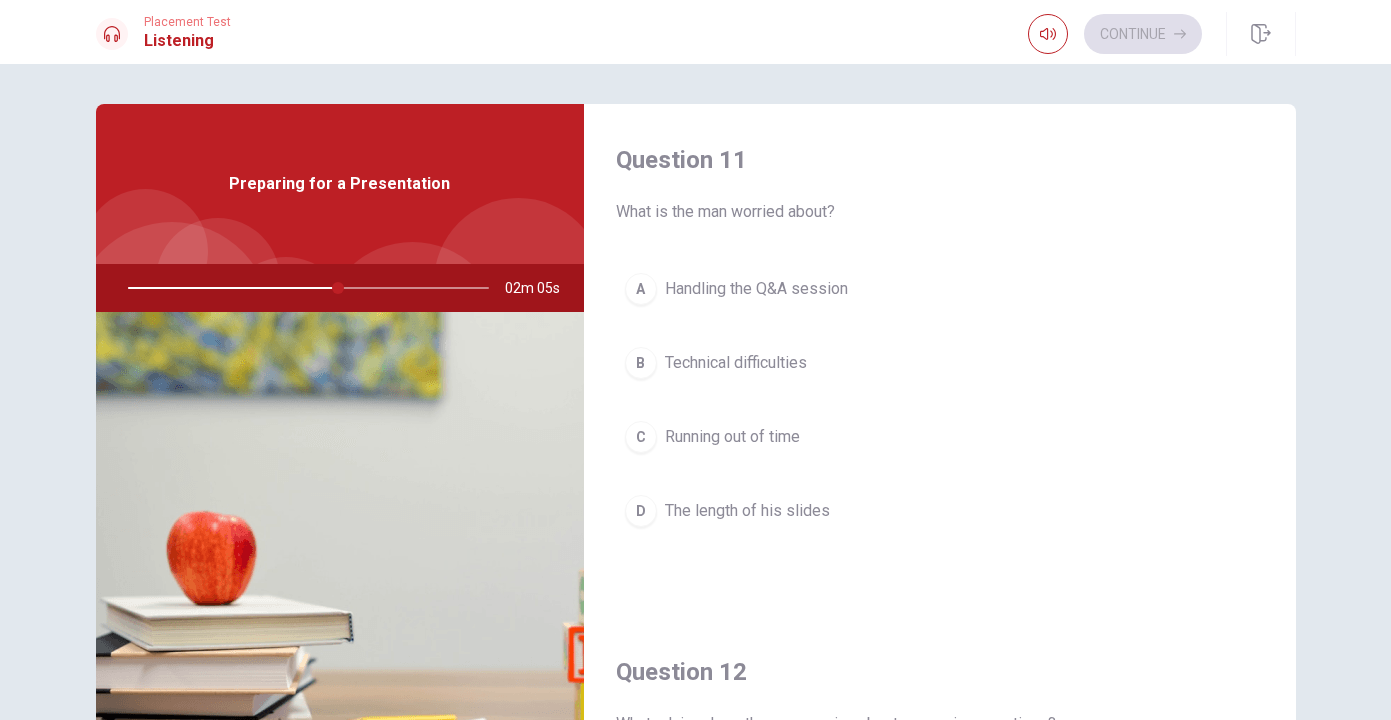 click on "Handling the Q&A session" at bounding box center (756, 289) 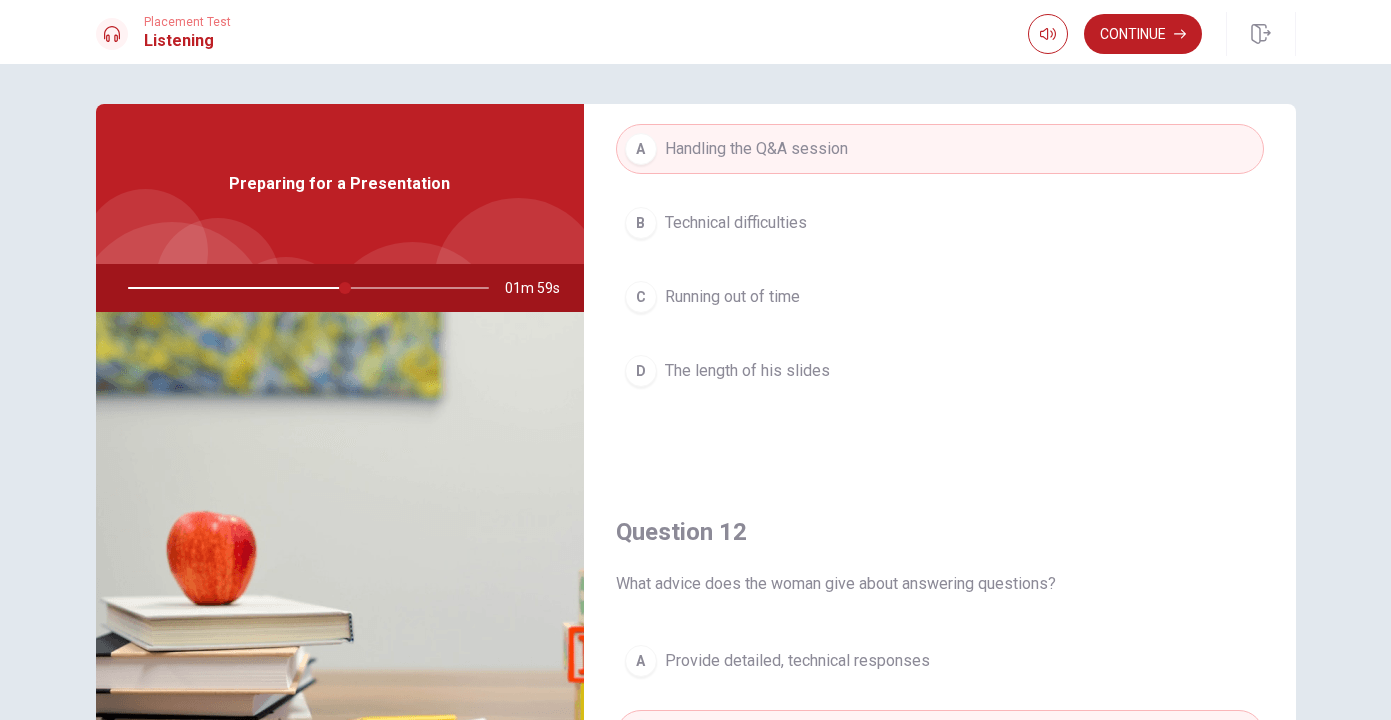 scroll, scrollTop: 76, scrollLeft: 0, axis: vertical 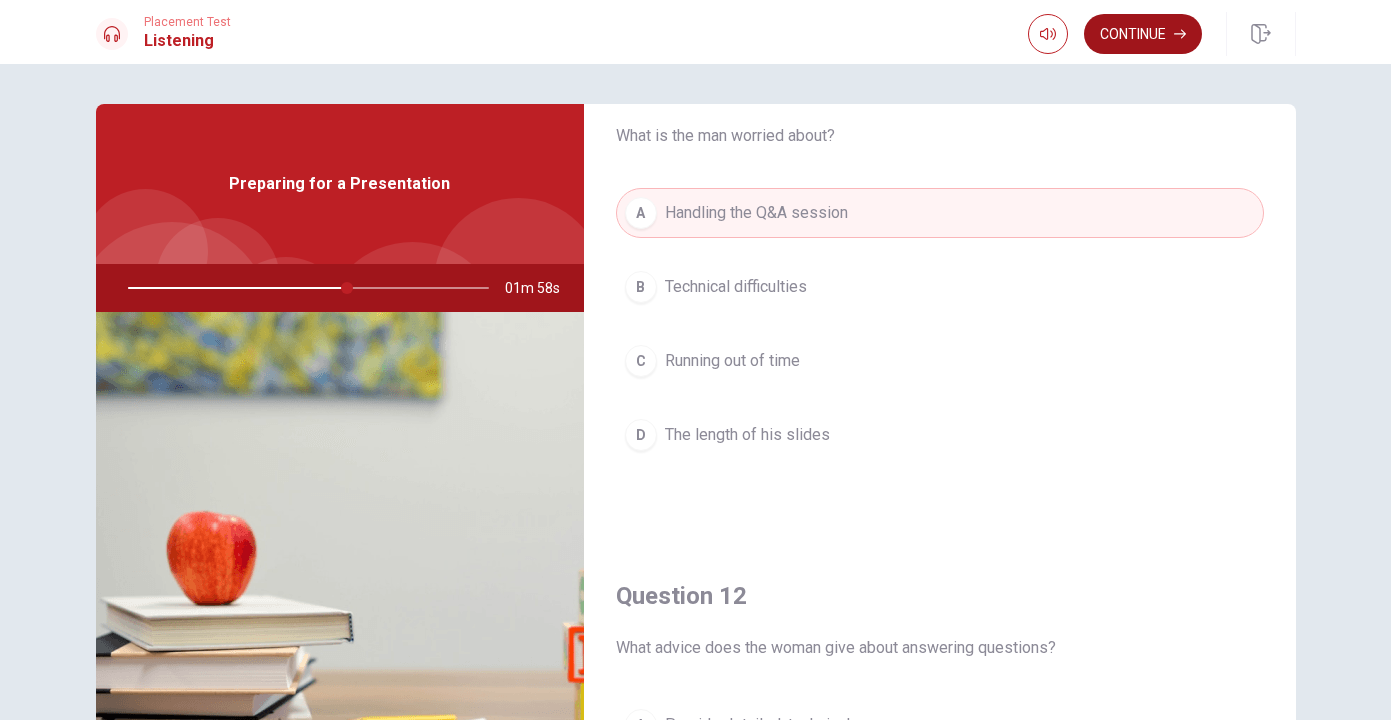 click on "Continue" at bounding box center [1143, 34] 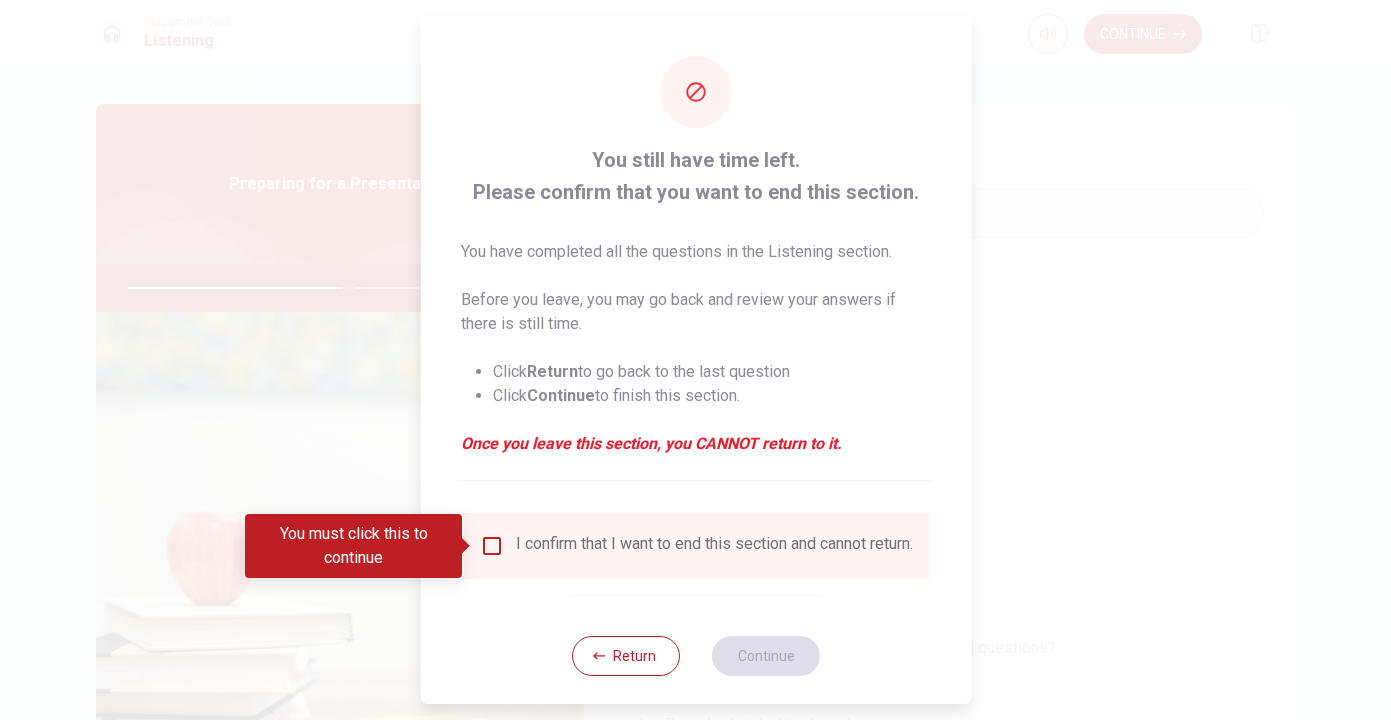 click on "I confirm that I want to end this section and cannot return." at bounding box center (713, 546) 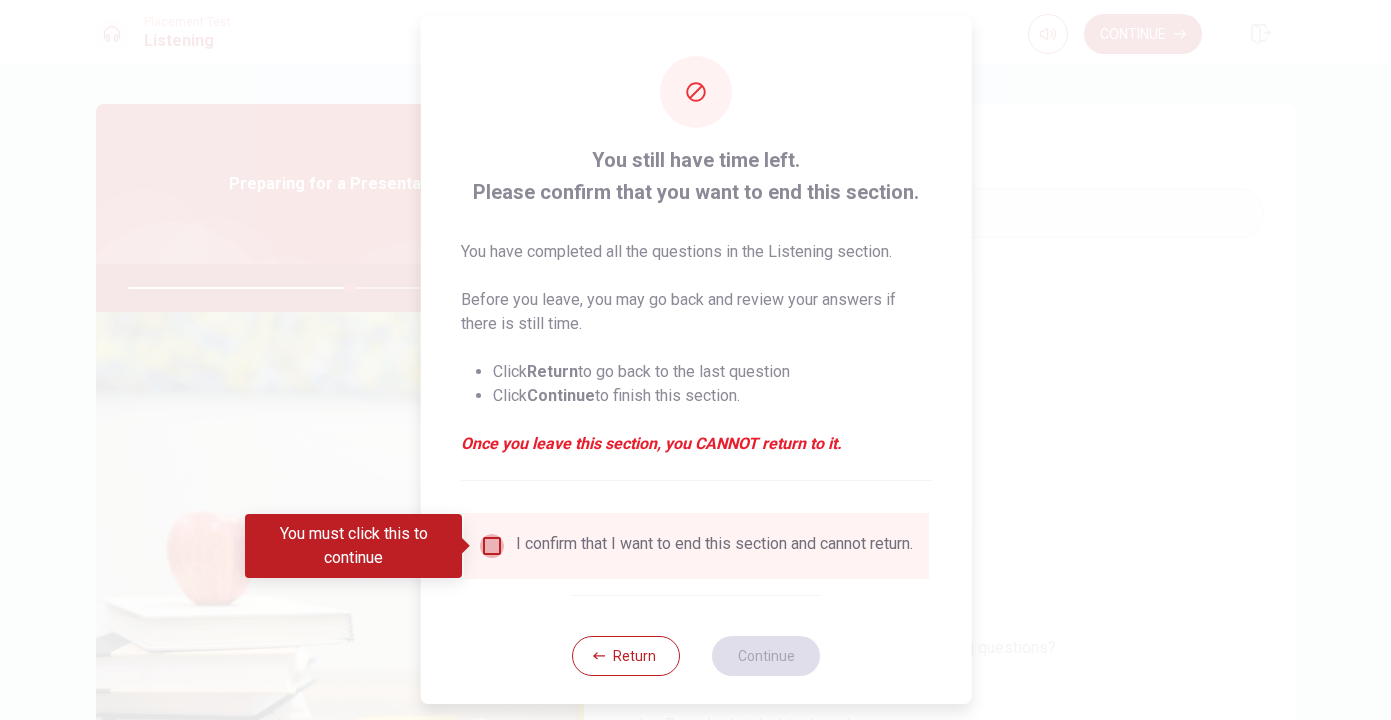 click at bounding box center (491, 546) 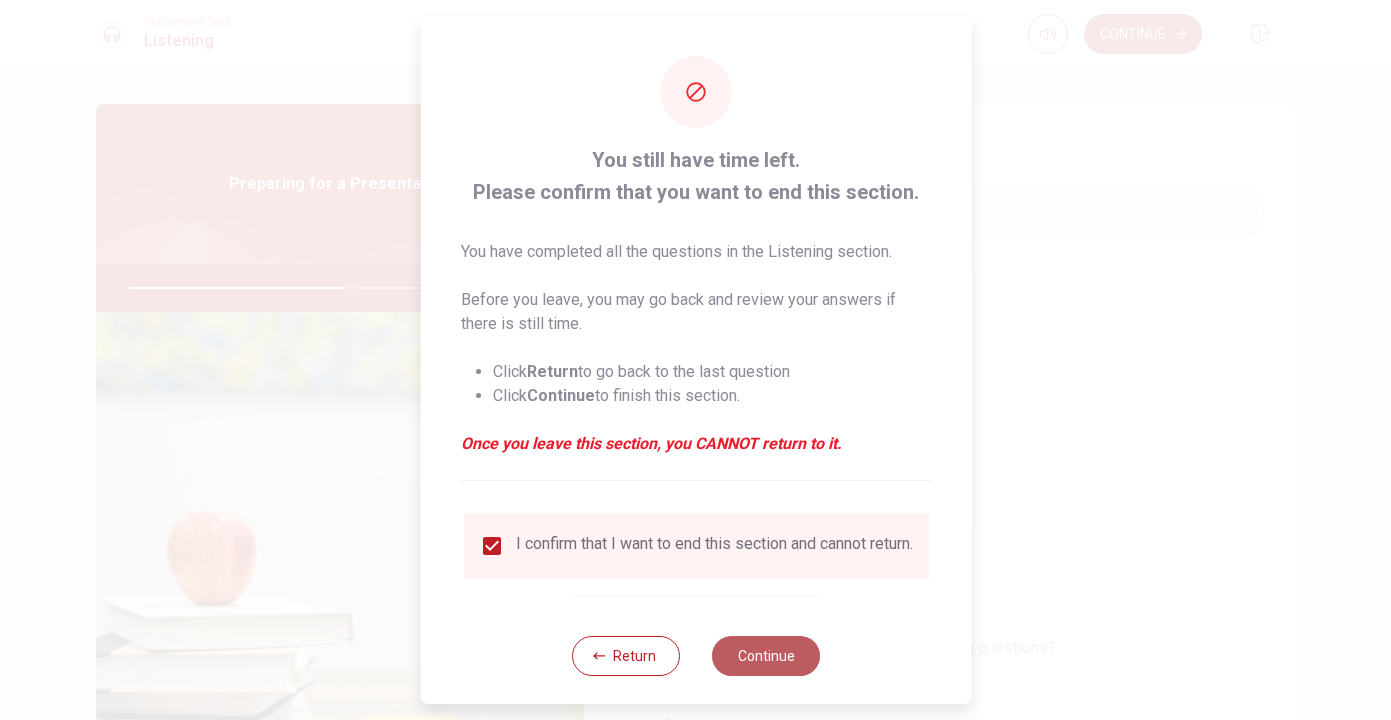 click on "Continue" at bounding box center [766, 656] 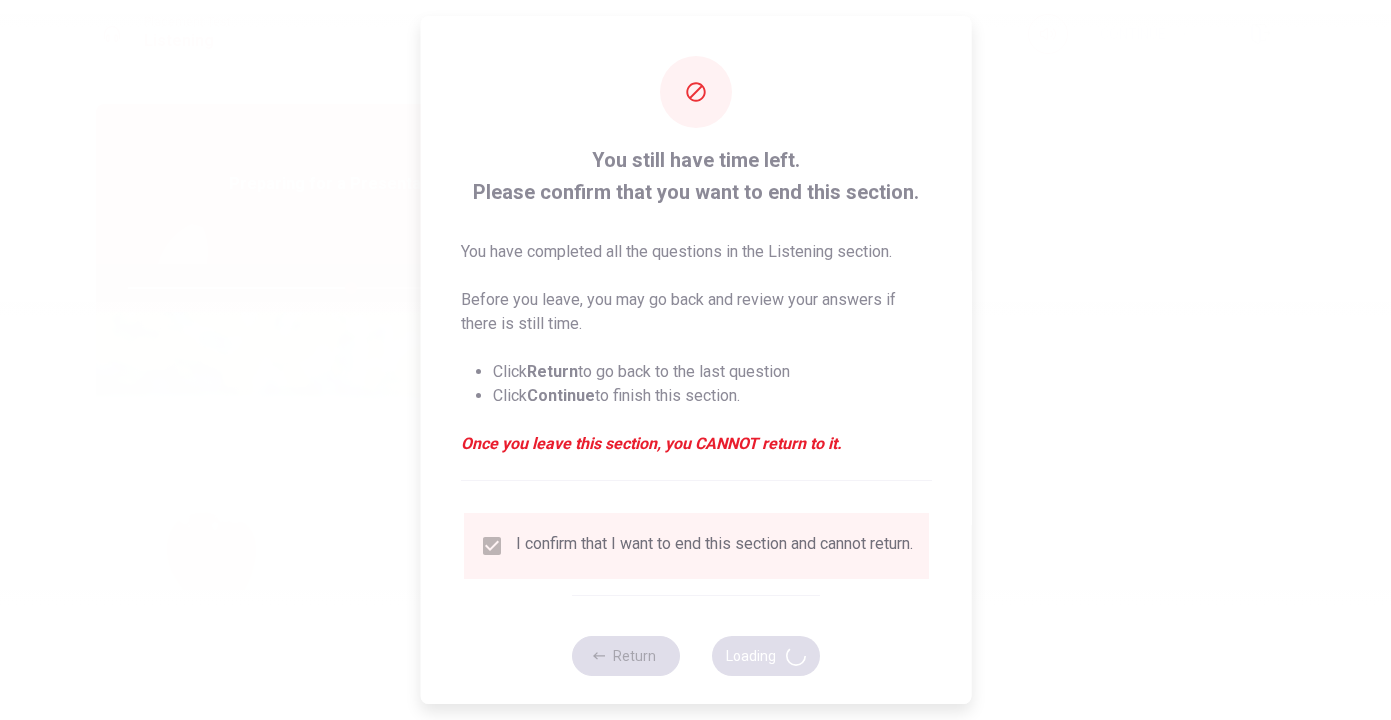 type on "62" 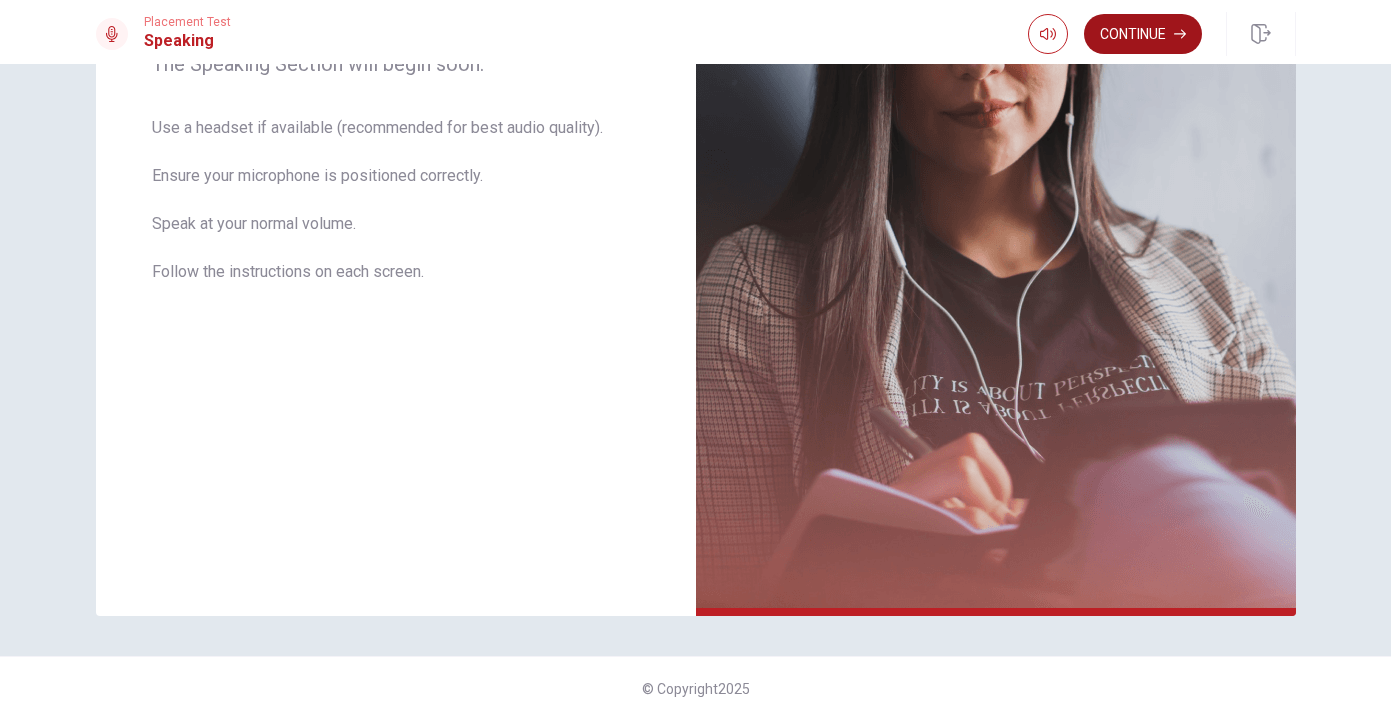 scroll, scrollTop: 360, scrollLeft: 0, axis: vertical 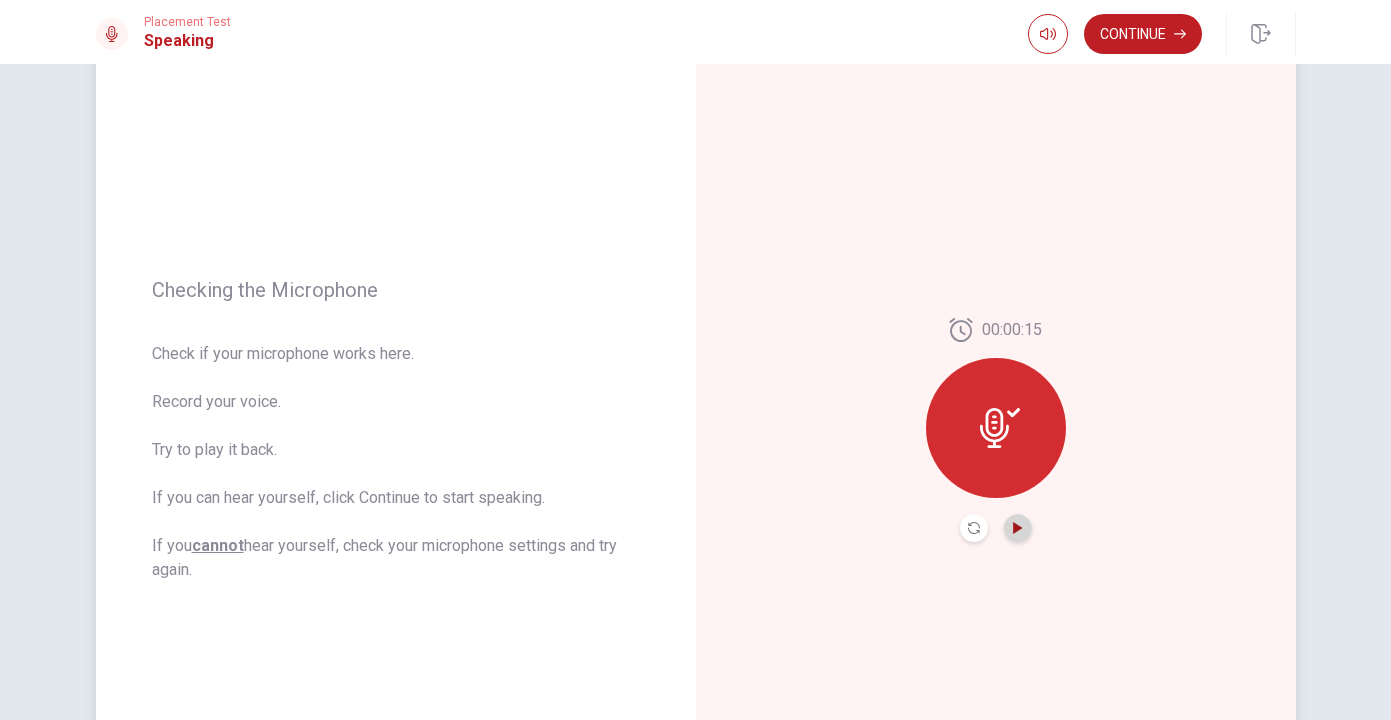 click 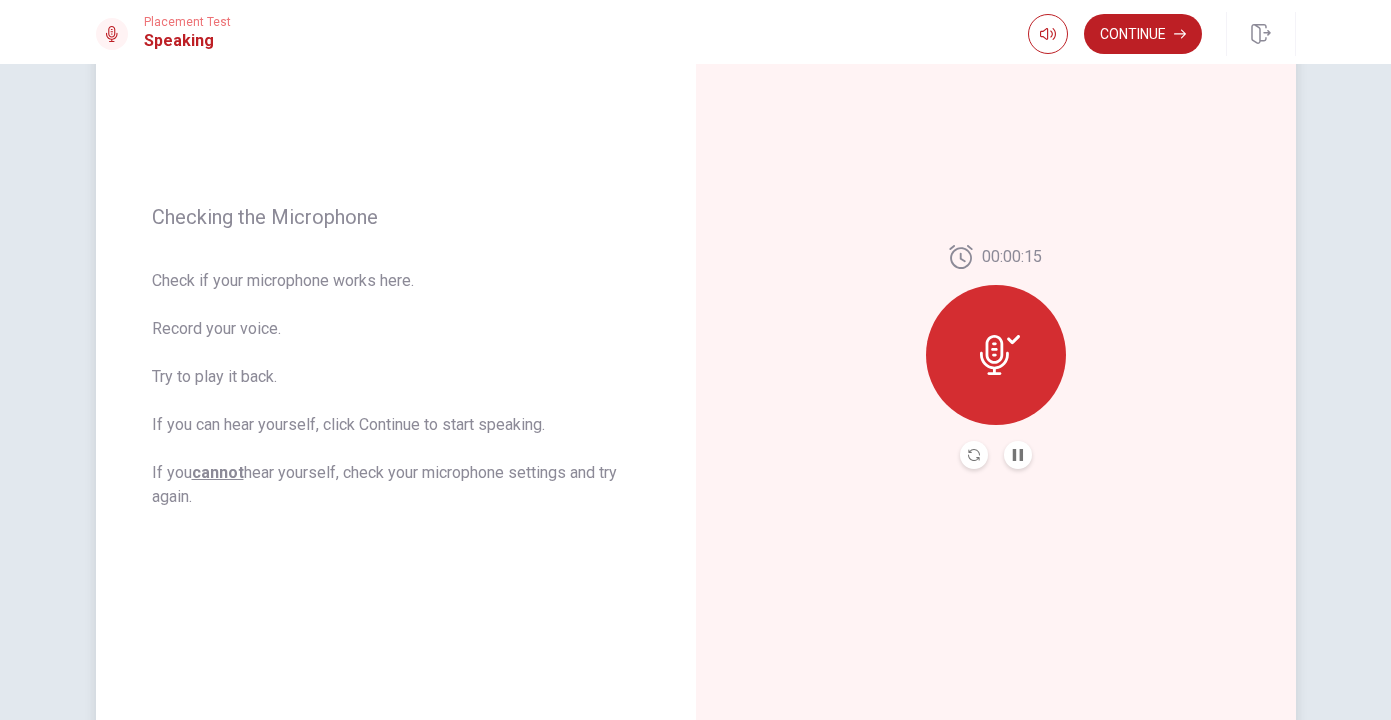 scroll, scrollTop: 187, scrollLeft: 0, axis: vertical 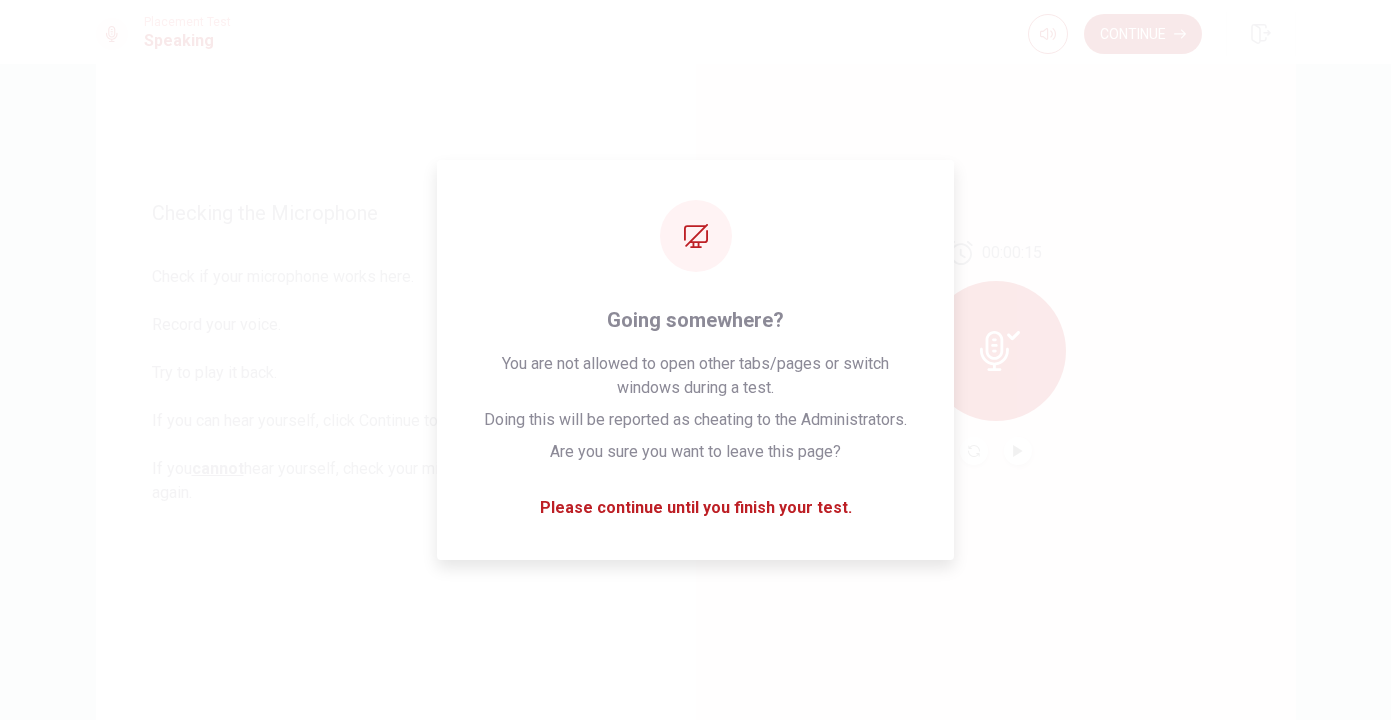 click on "00:00:15" at bounding box center (996, 353) 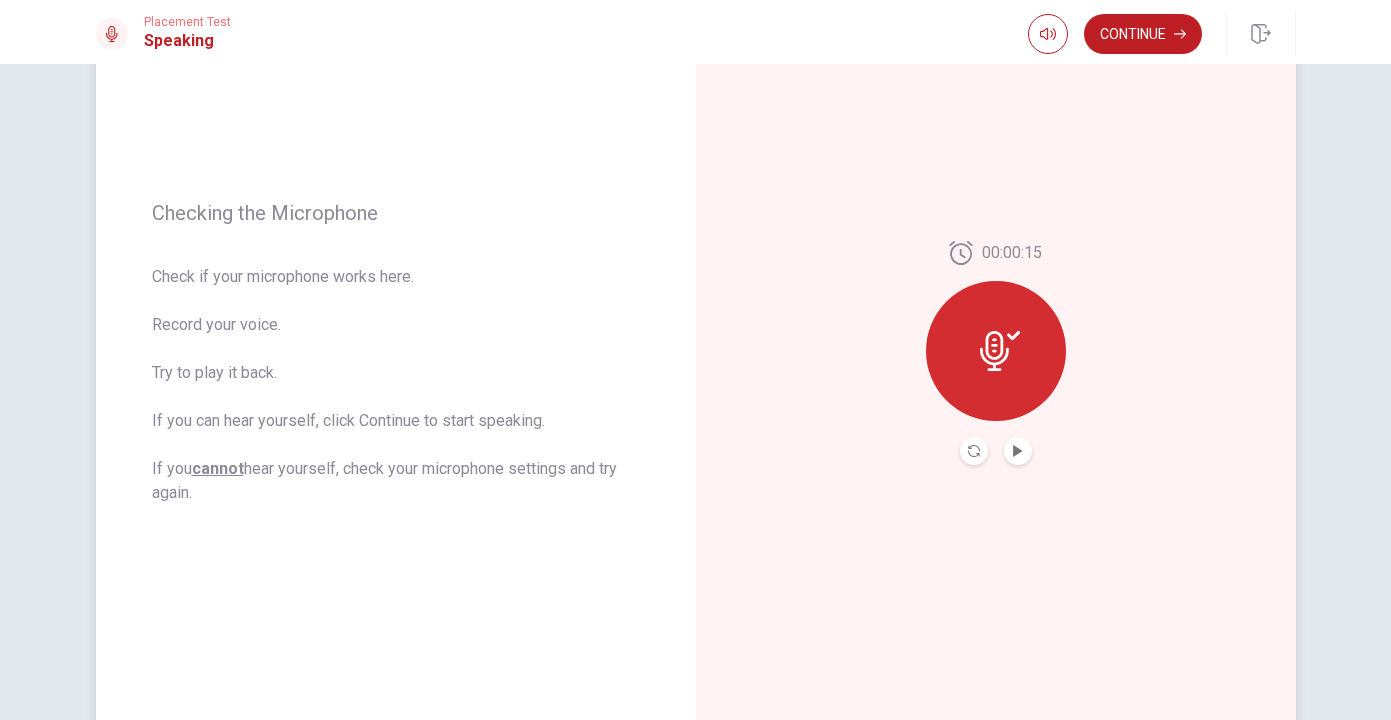 click 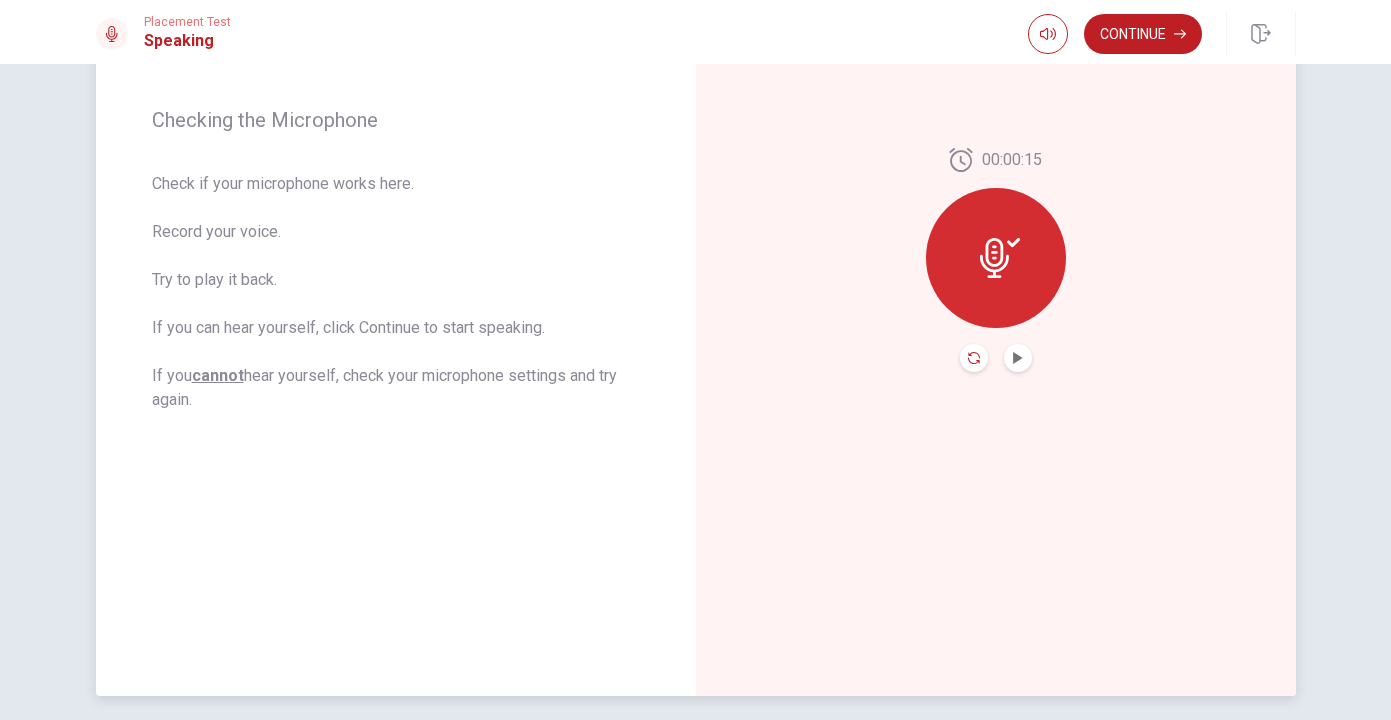 click 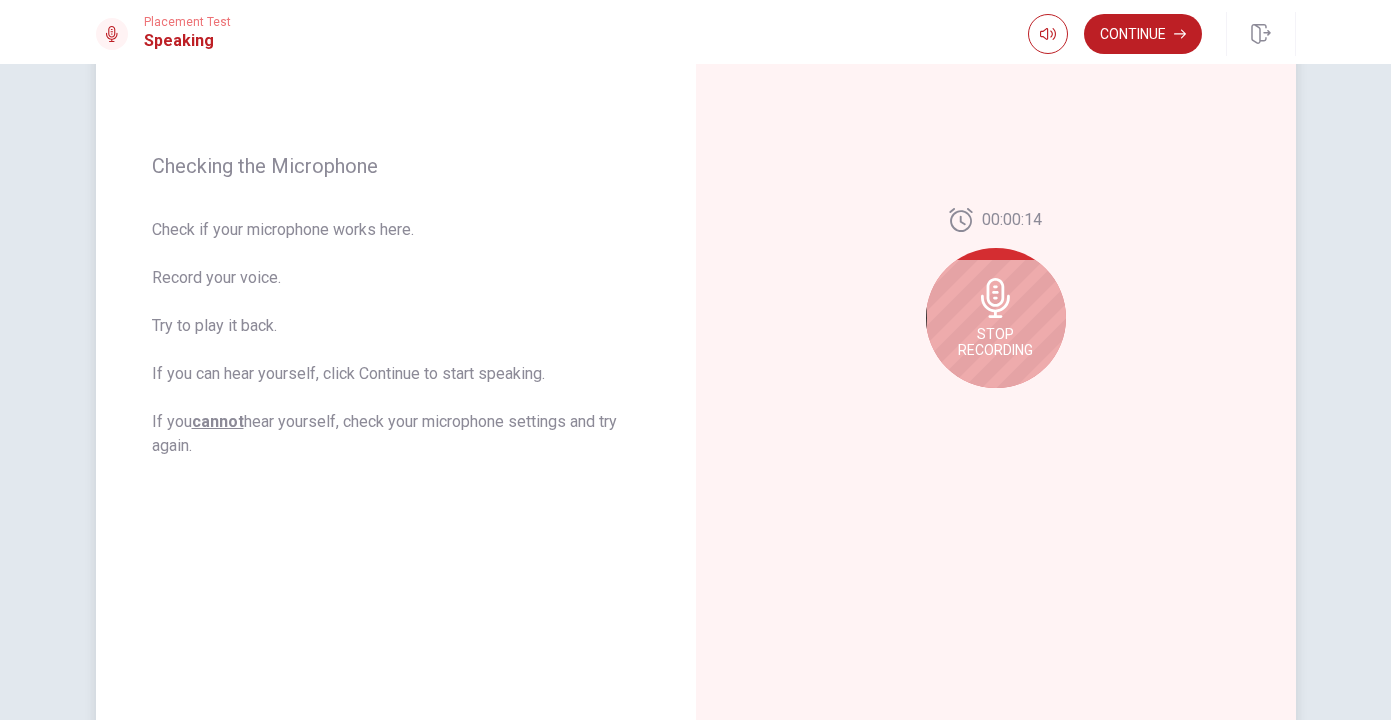 scroll, scrollTop: 230, scrollLeft: 0, axis: vertical 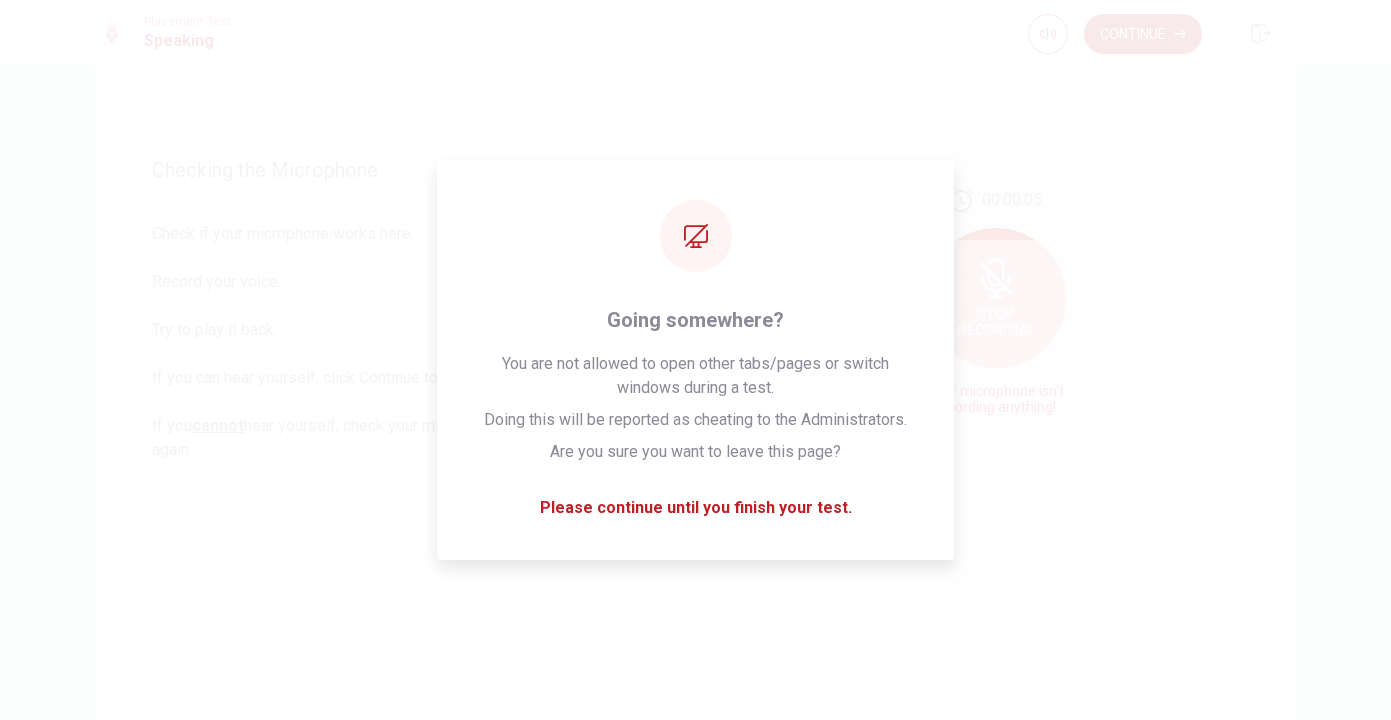 drag, startPoint x: 1112, startPoint y: 19, endPoint x: 995, endPoint y: 343, distance: 344.47787 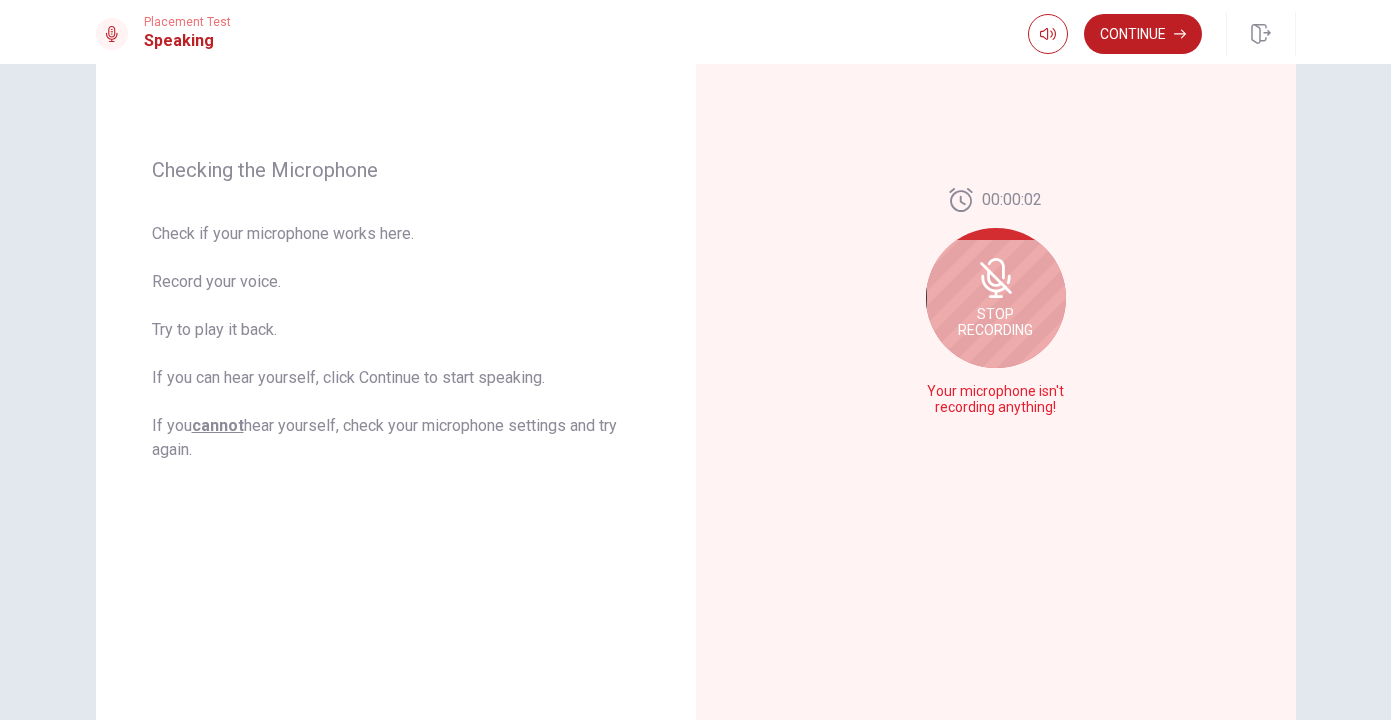 click on "00:00:02 Stop   Recording Your microphone isn't recording anything!" at bounding box center [996, 310] 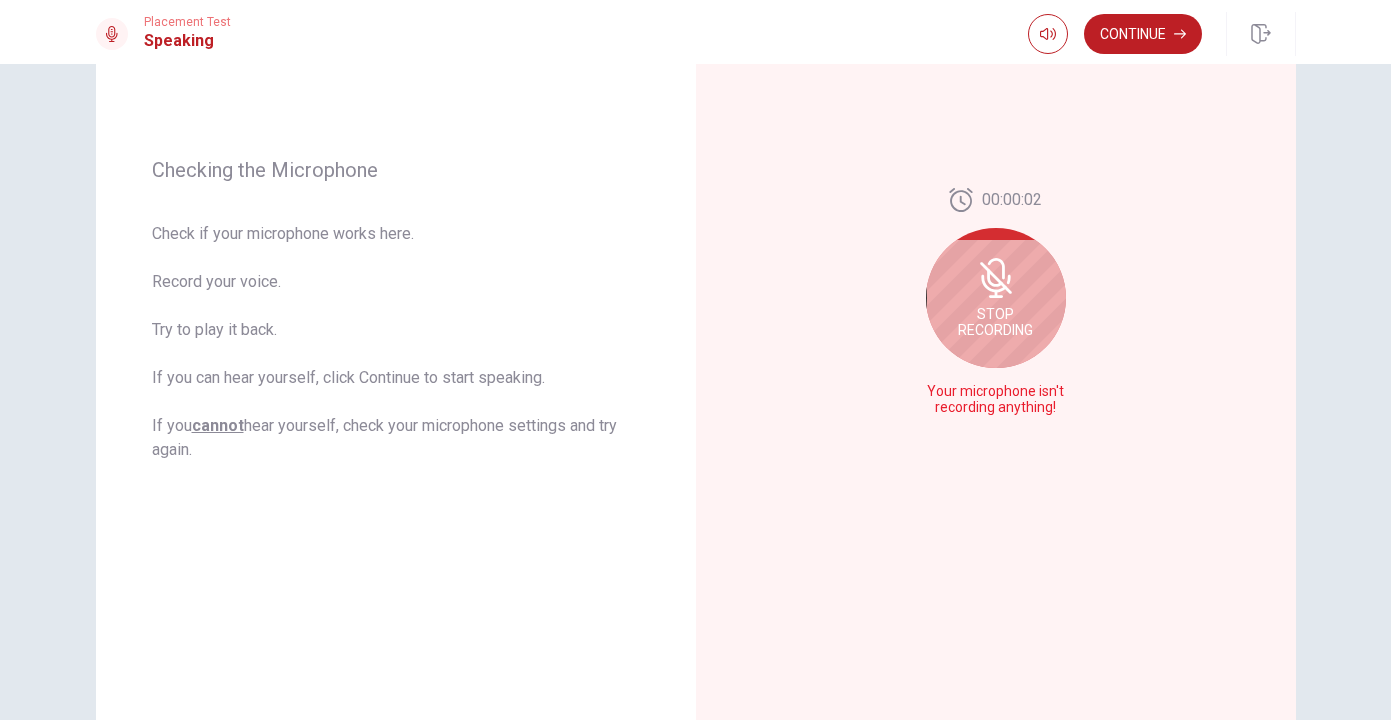 click on "00:00:02 Stop   Recording Your microphone isn't recording anything!" at bounding box center [996, 310] 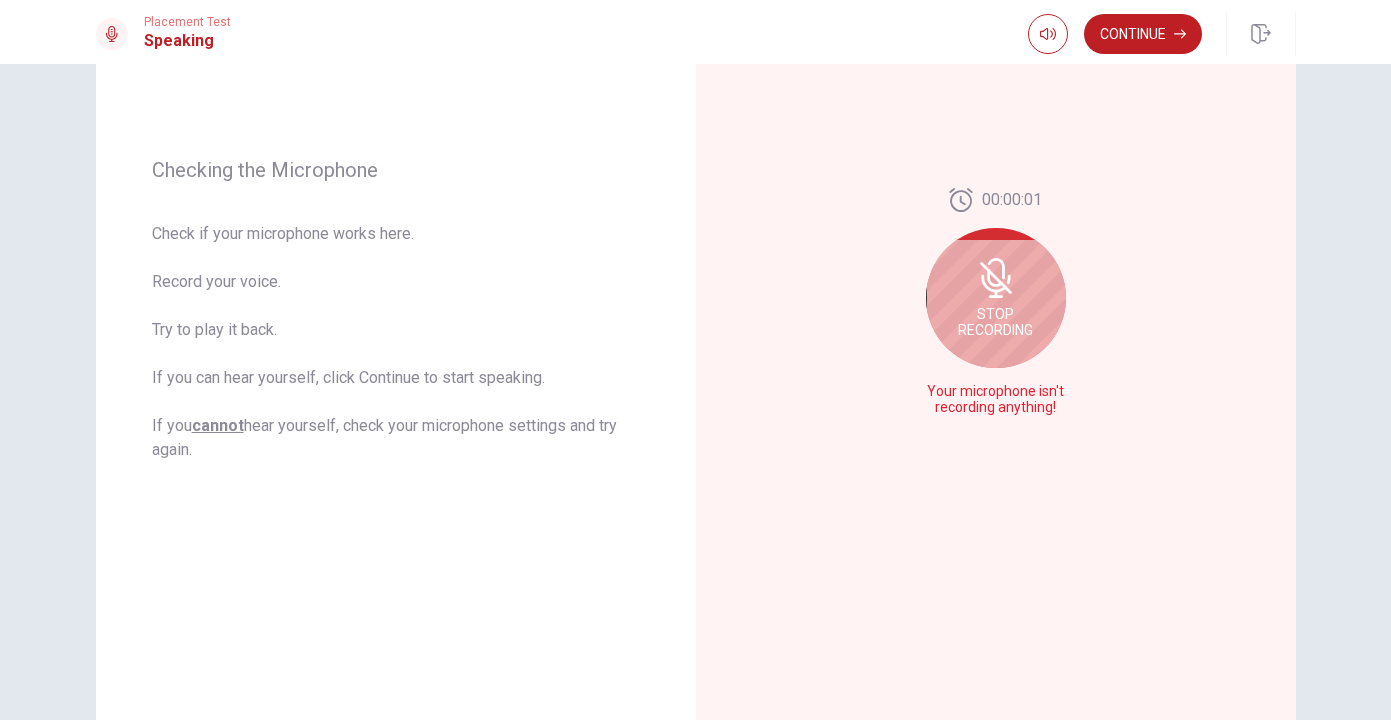 click on "Stop   Recording" at bounding box center [996, 298] 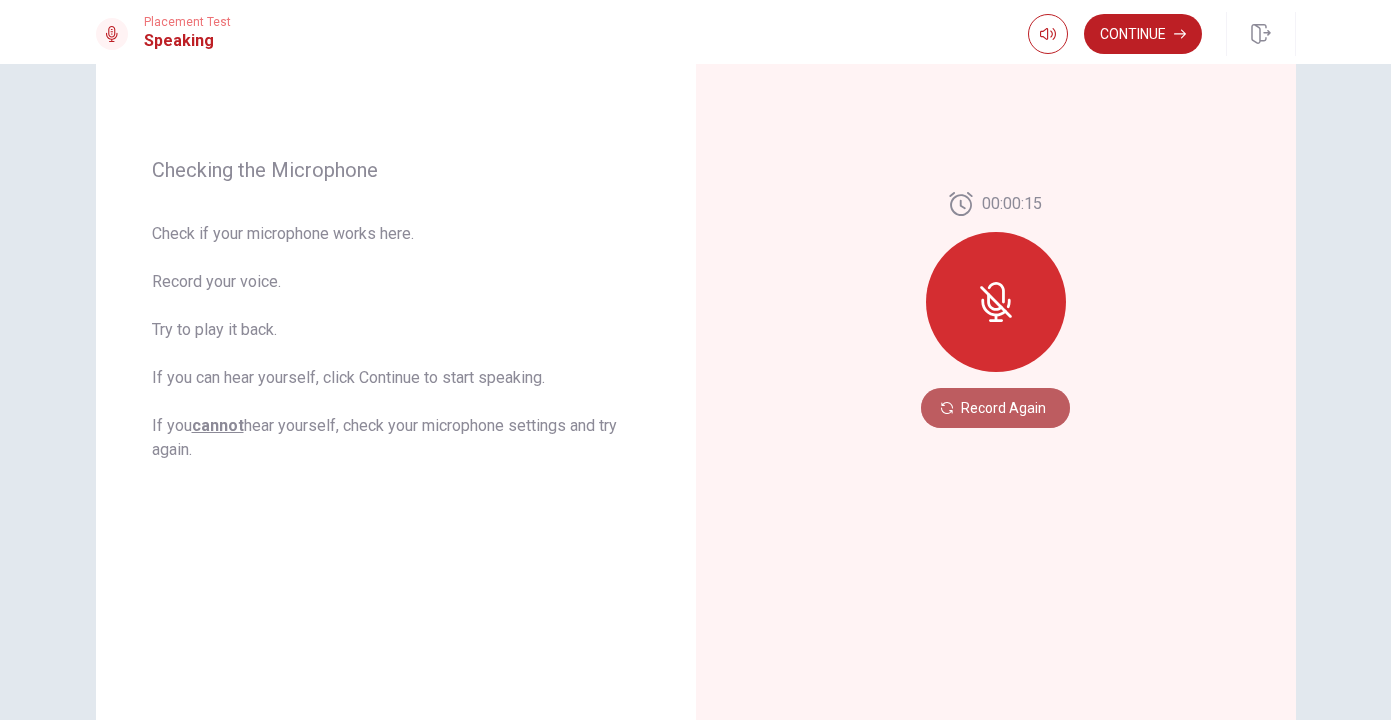 click on "Record Again" at bounding box center [995, 408] 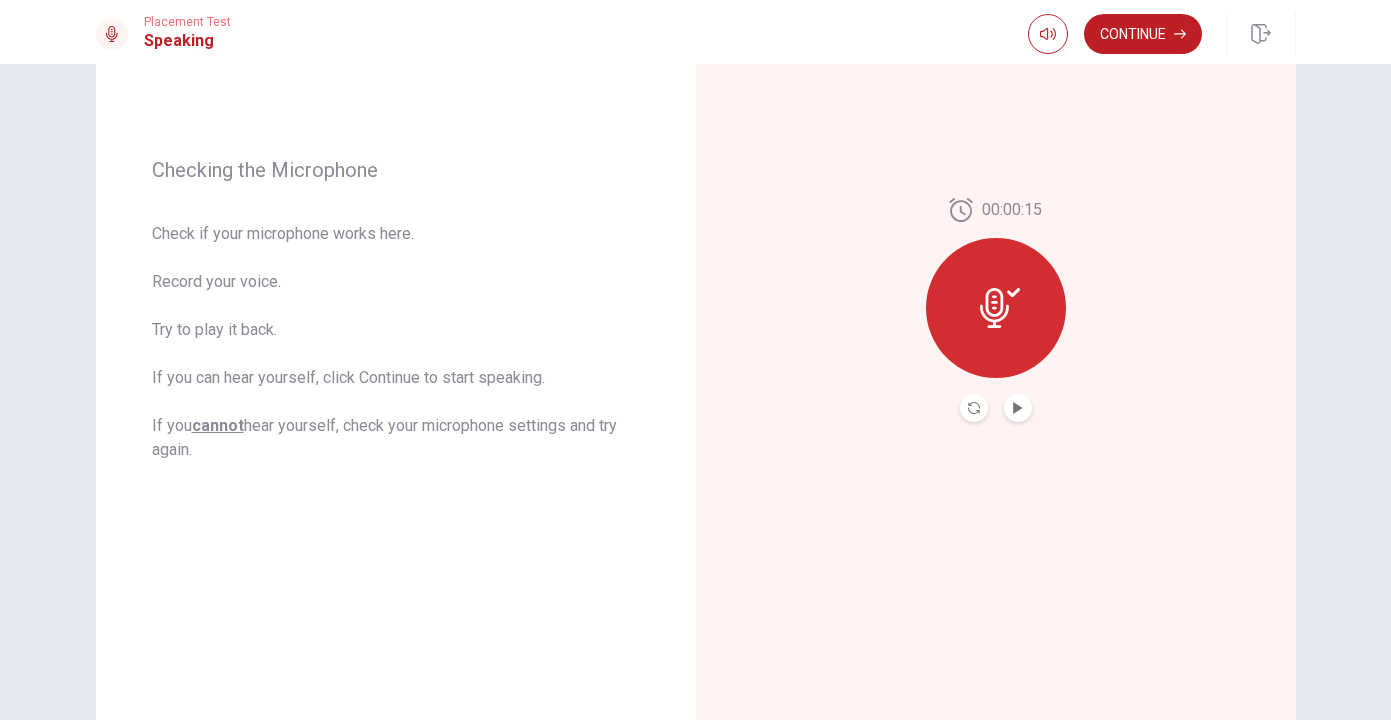 click at bounding box center (996, 408) 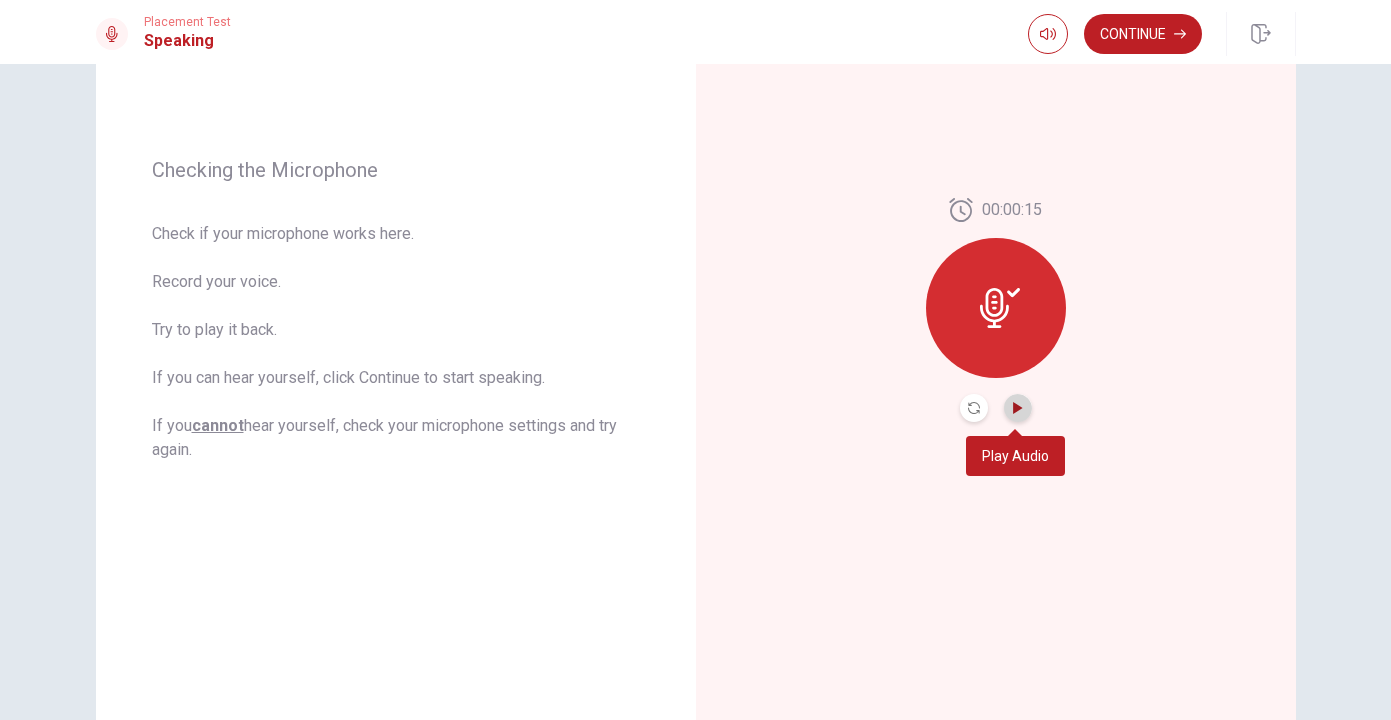 click 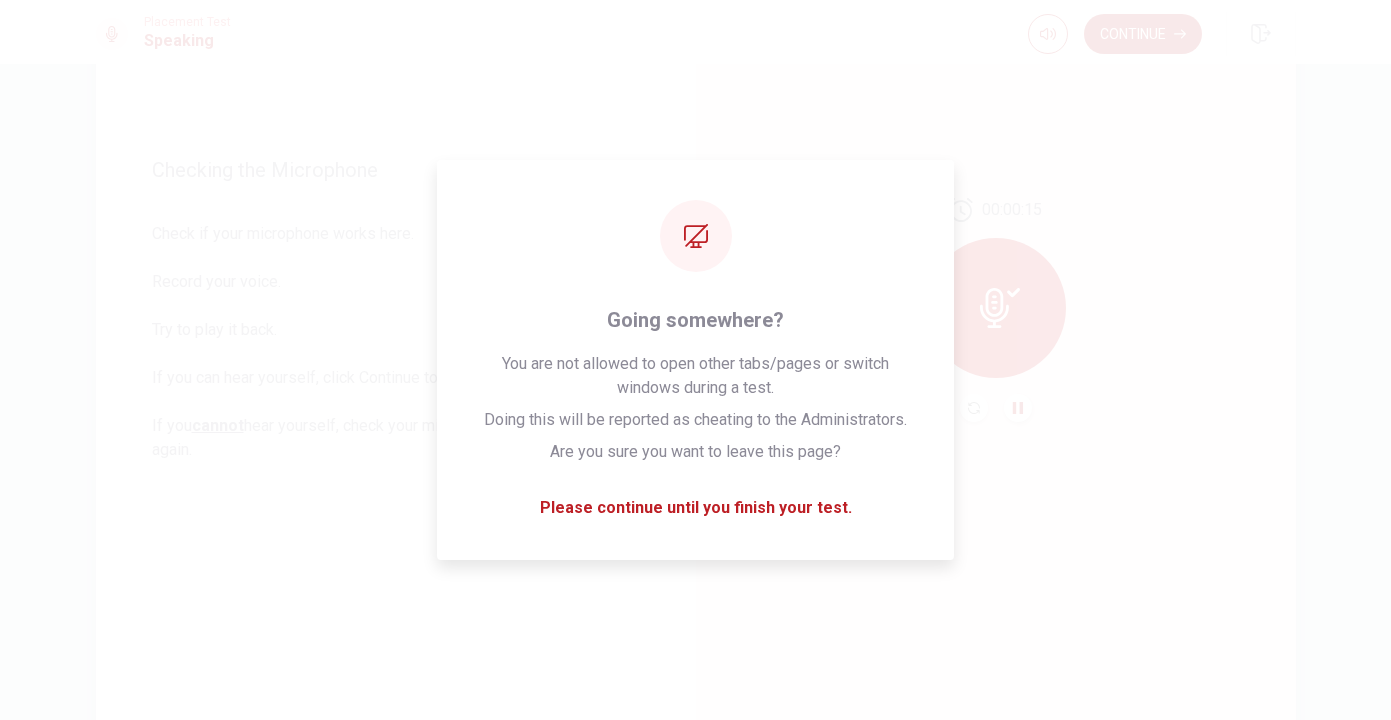 drag, startPoint x: 1098, startPoint y: 13, endPoint x: 838, endPoint y: 456, distance: 513.66235 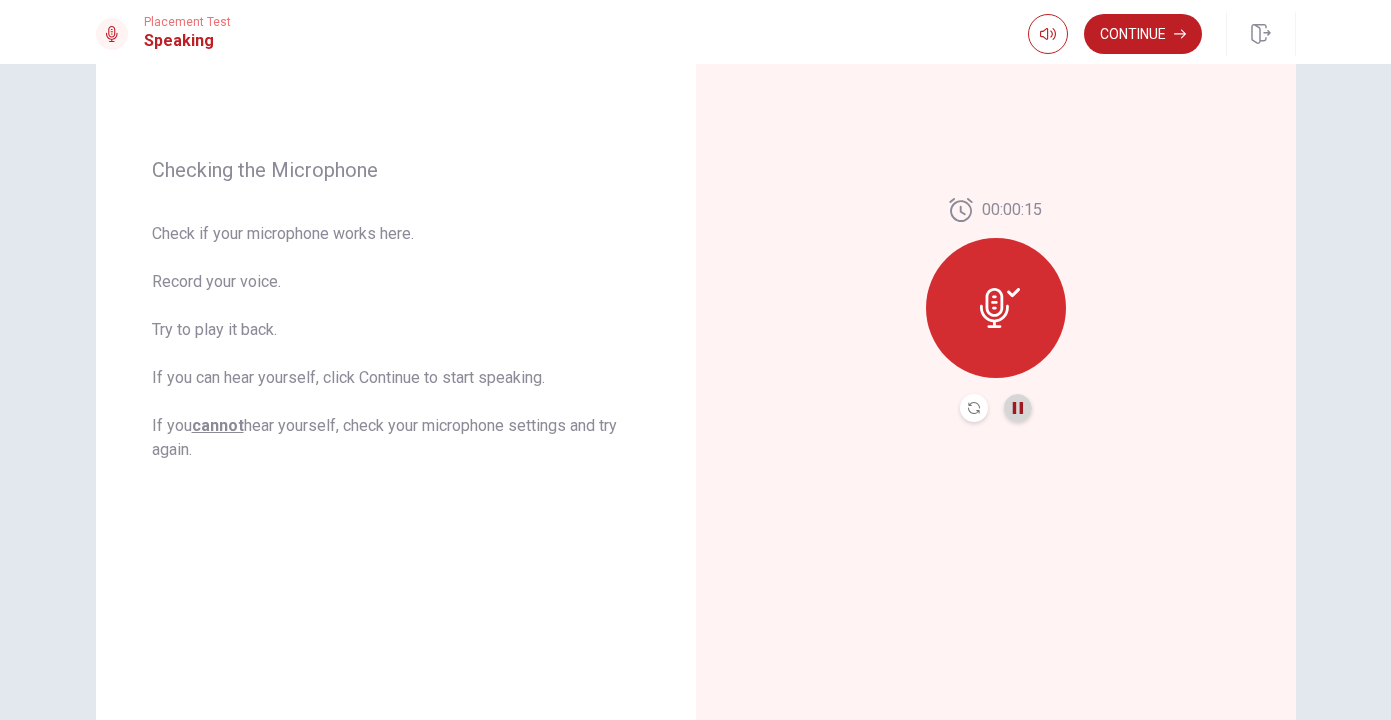 click 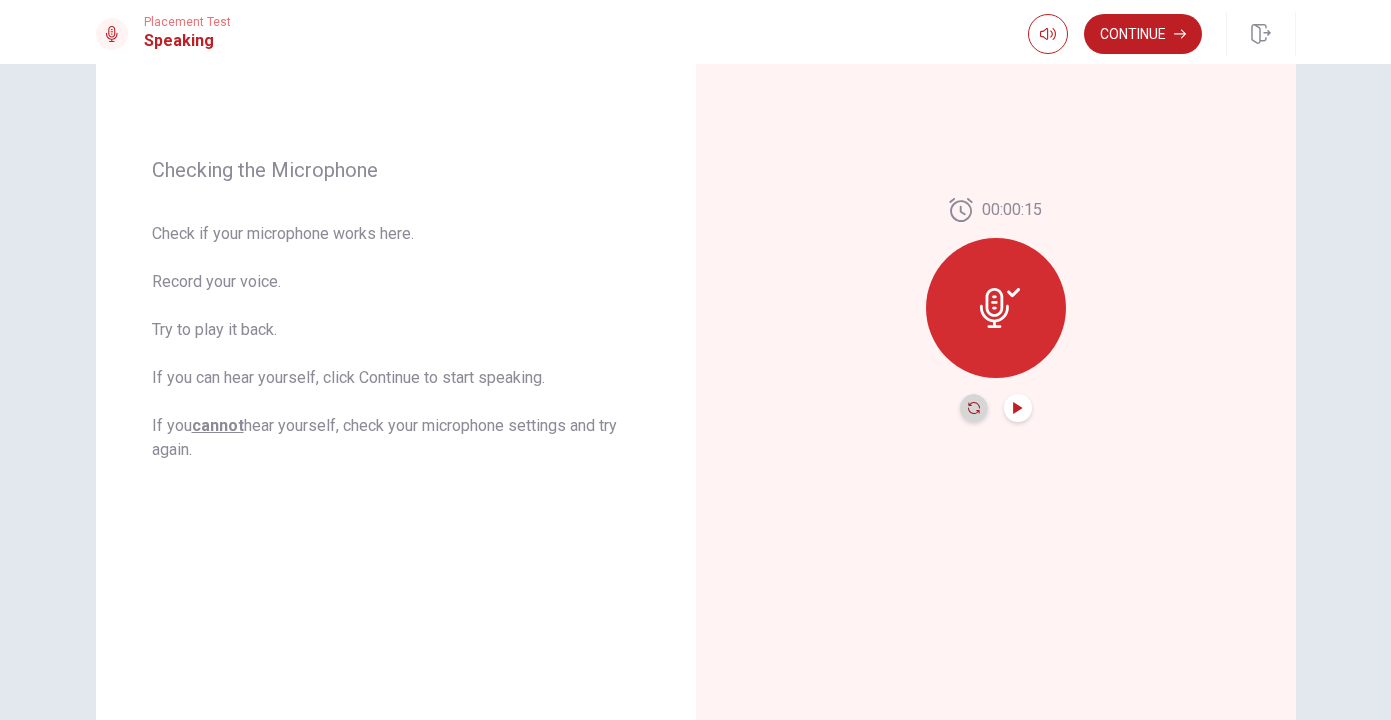 click 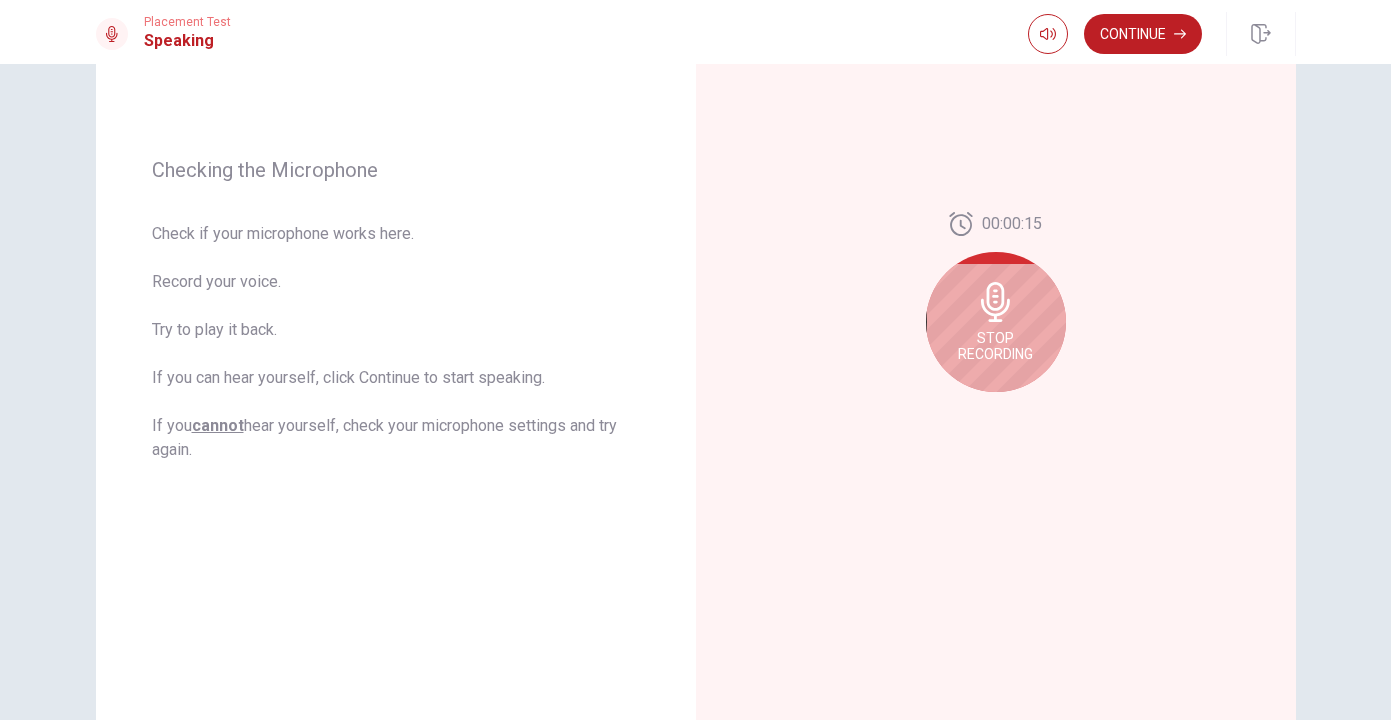 click on "Stop   Recording" at bounding box center (996, 322) 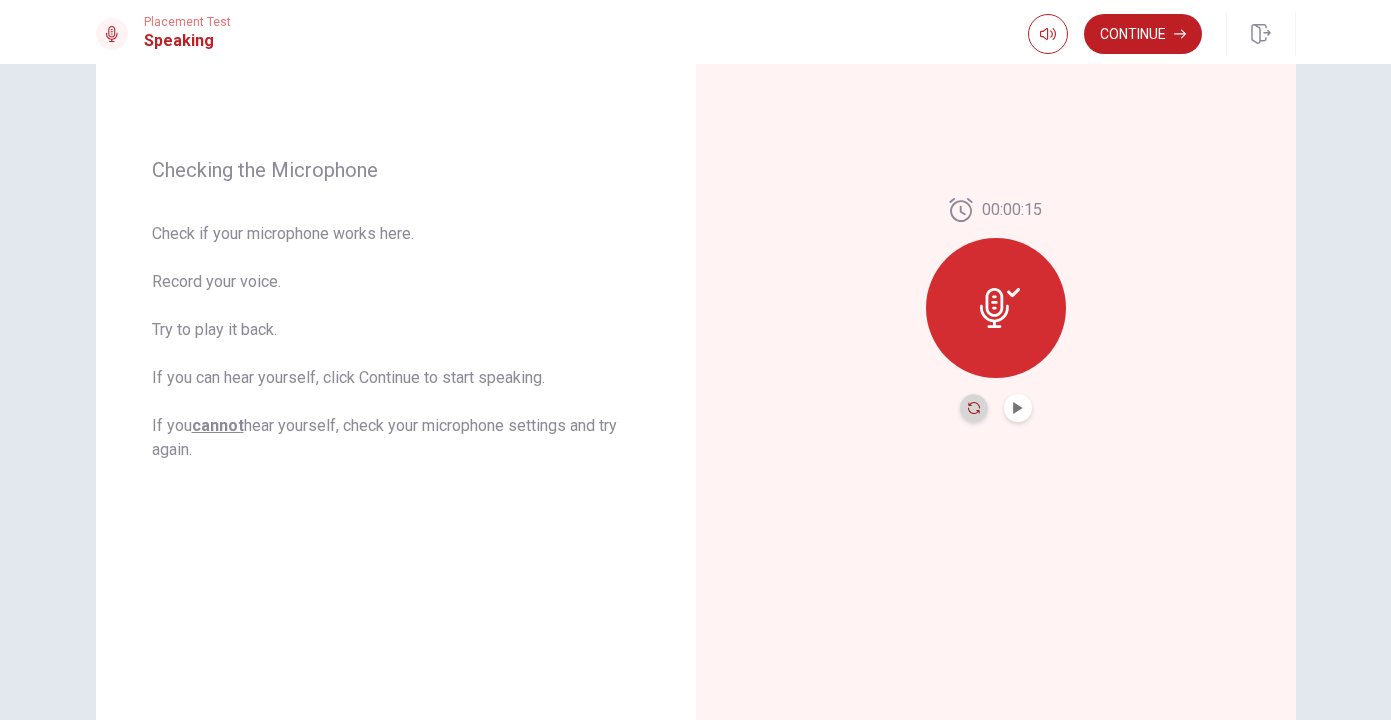 click 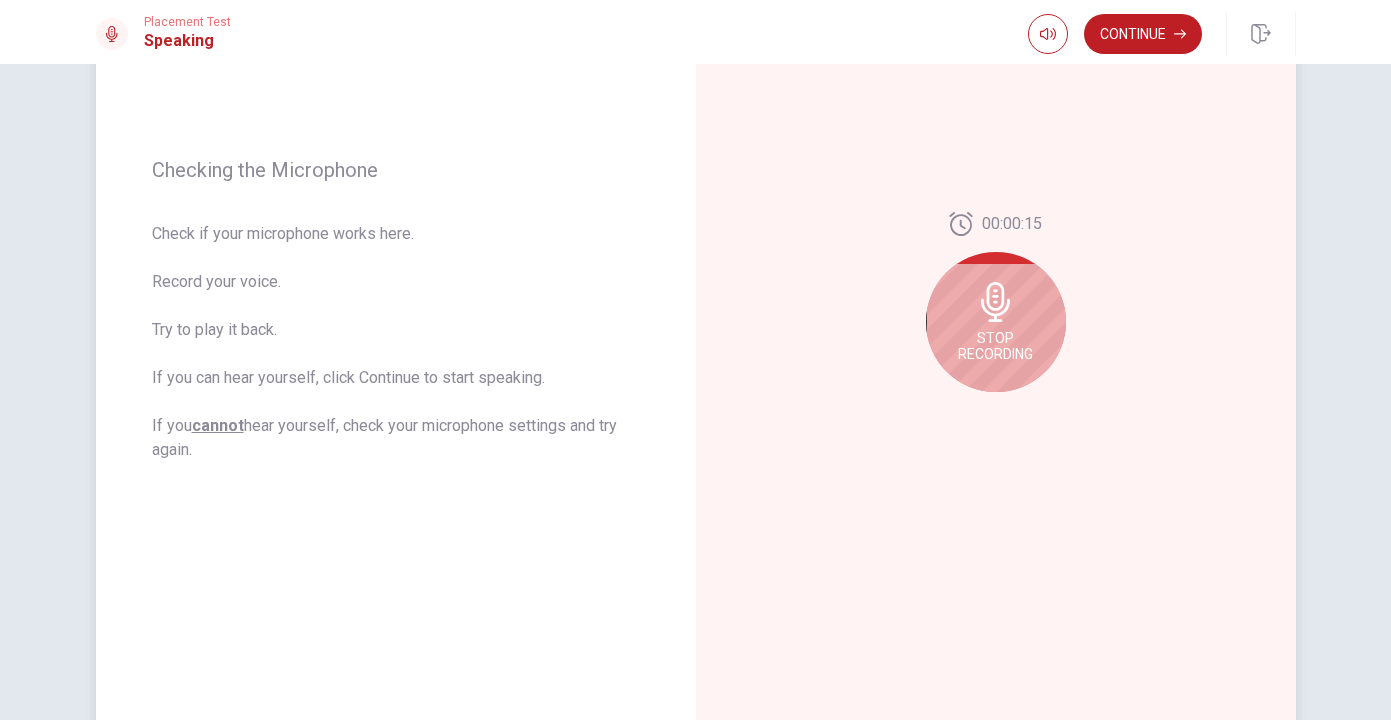 click on "Stop   Recording" at bounding box center (995, 346) 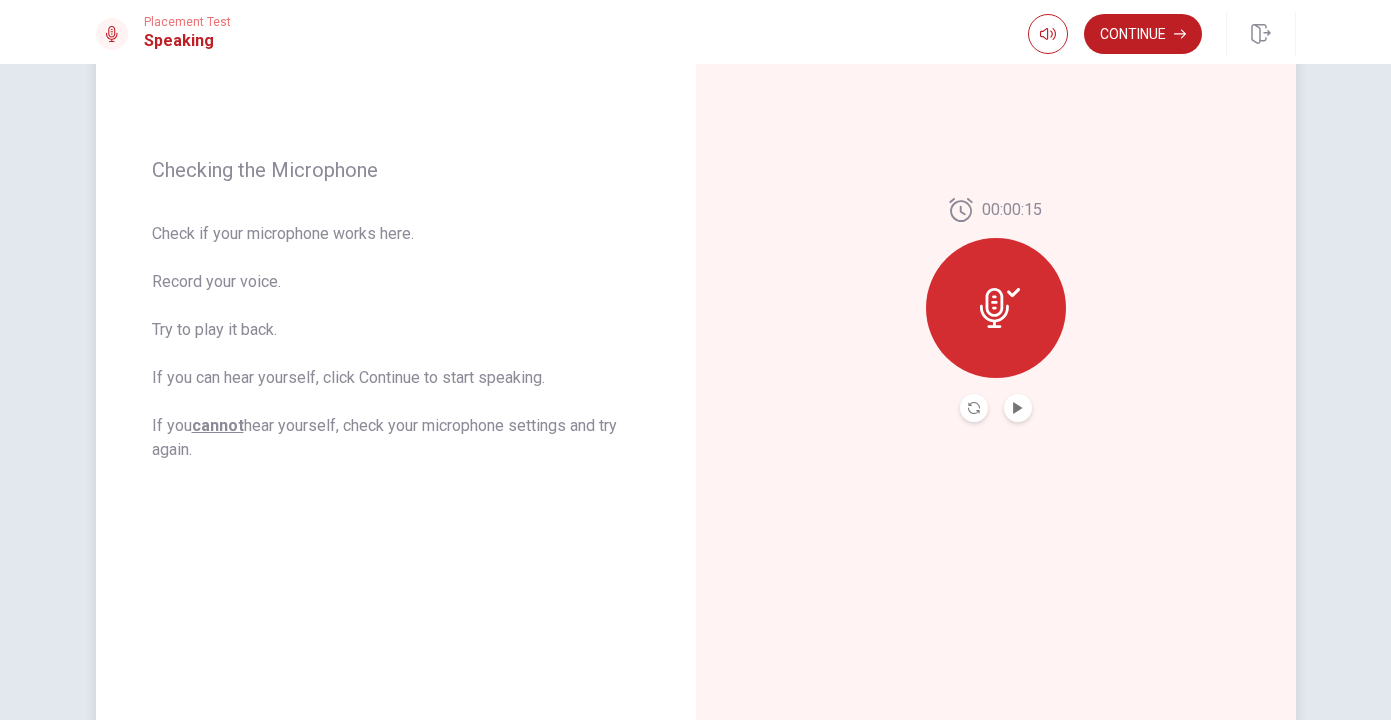 click 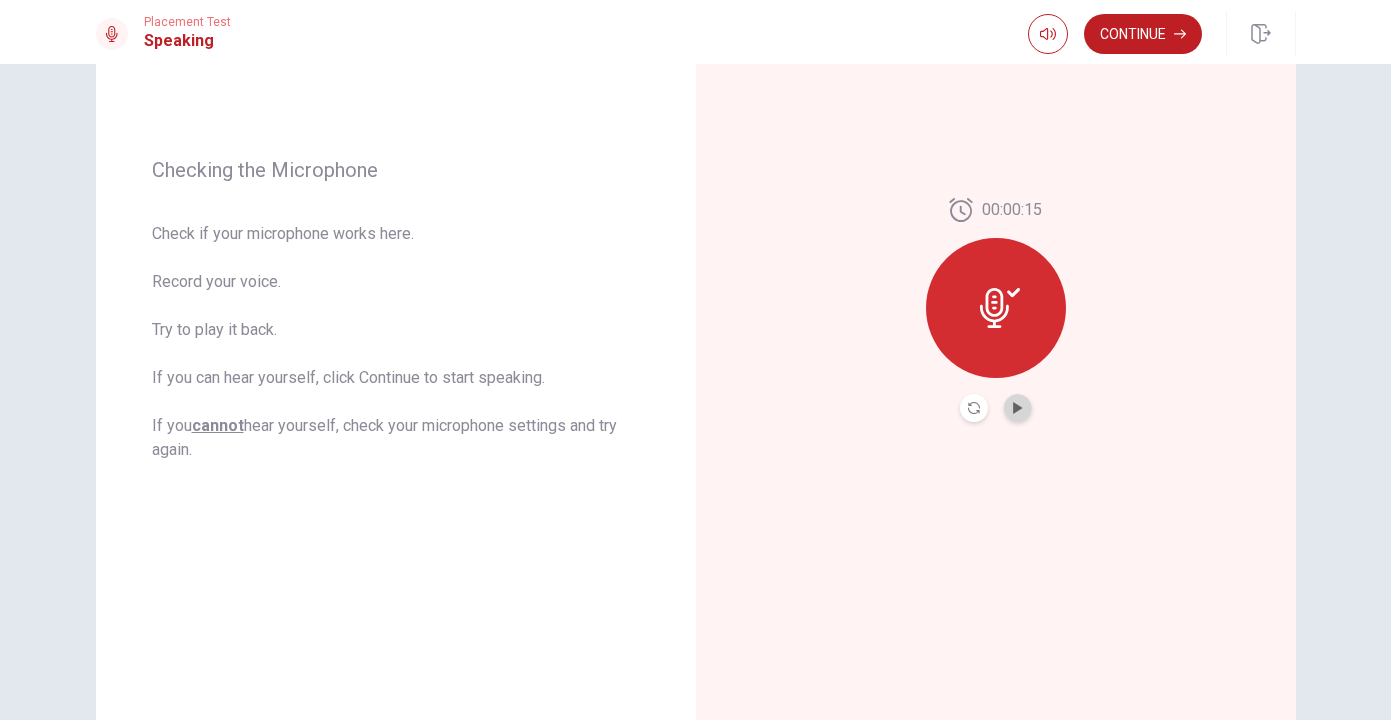 click at bounding box center (1018, 408) 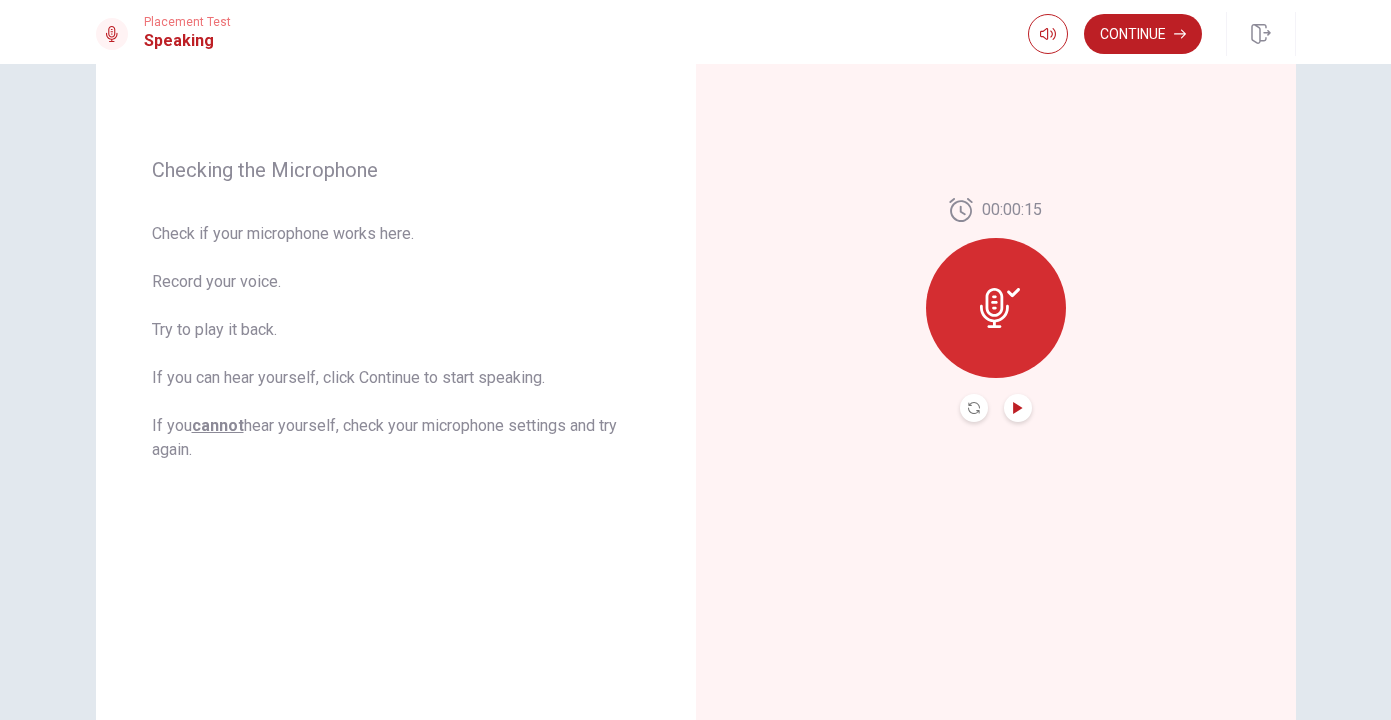 click 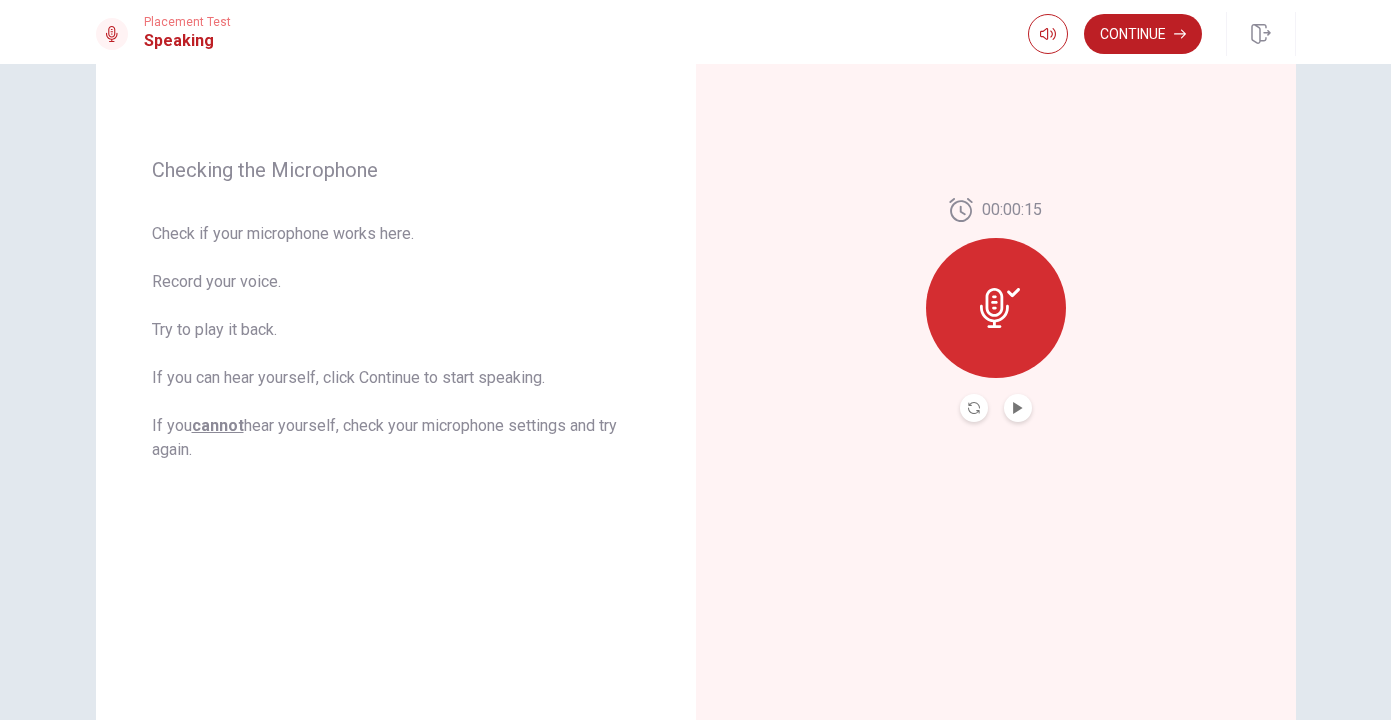 click at bounding box center [974, 408] 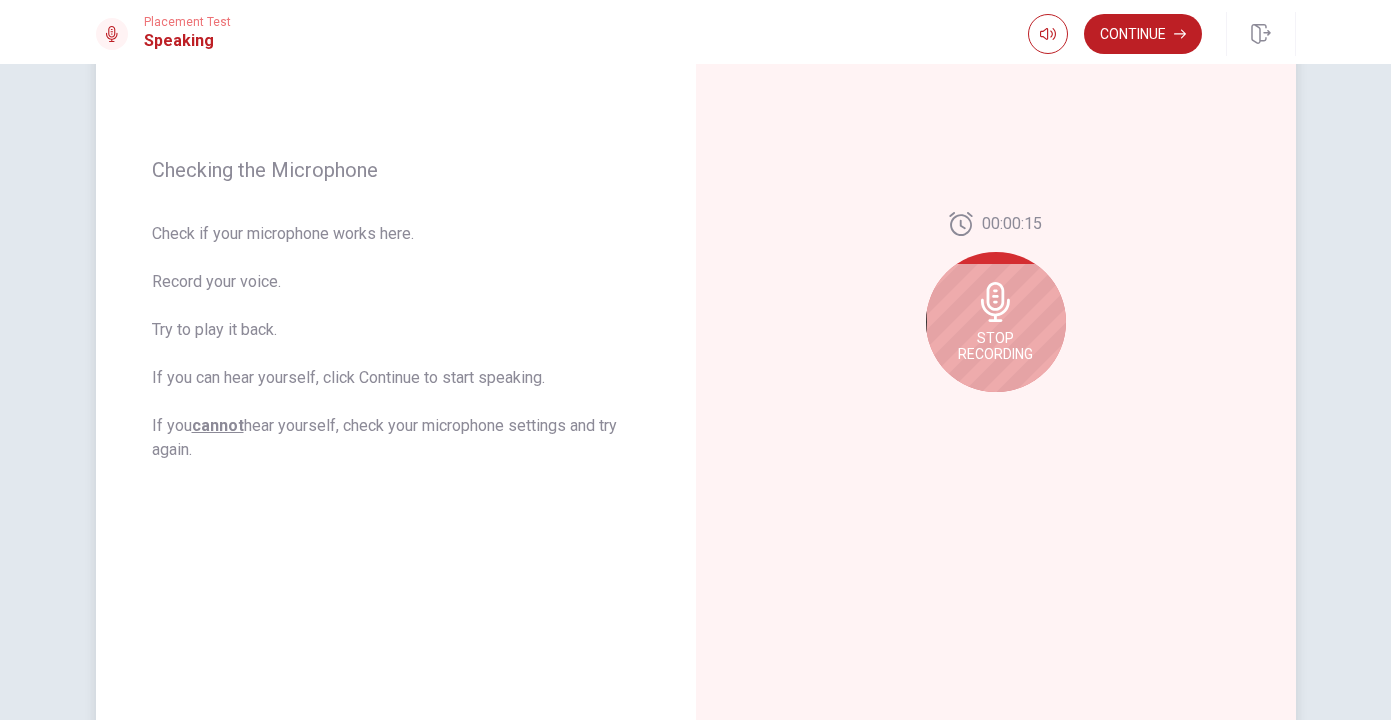 click on "Stop   Recording" at bounding box center (996, 322) 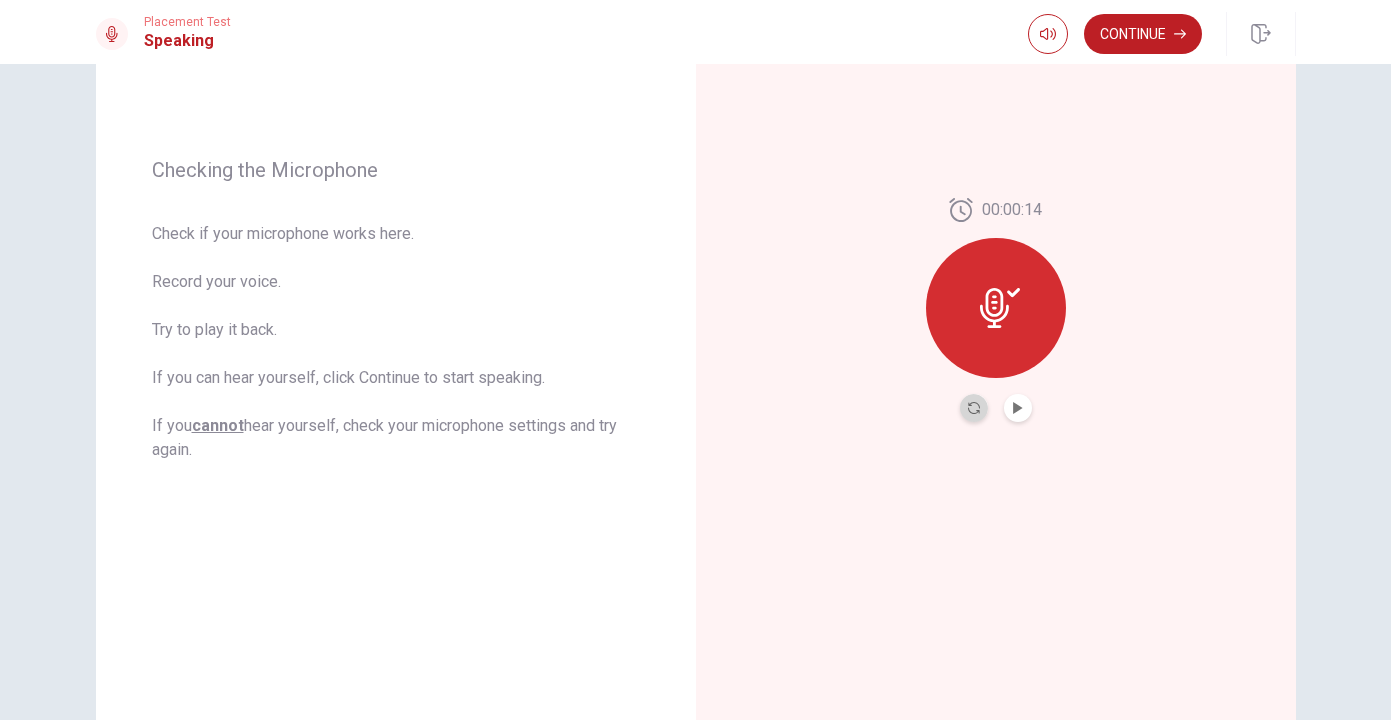 click at bounding box center (974, 408) 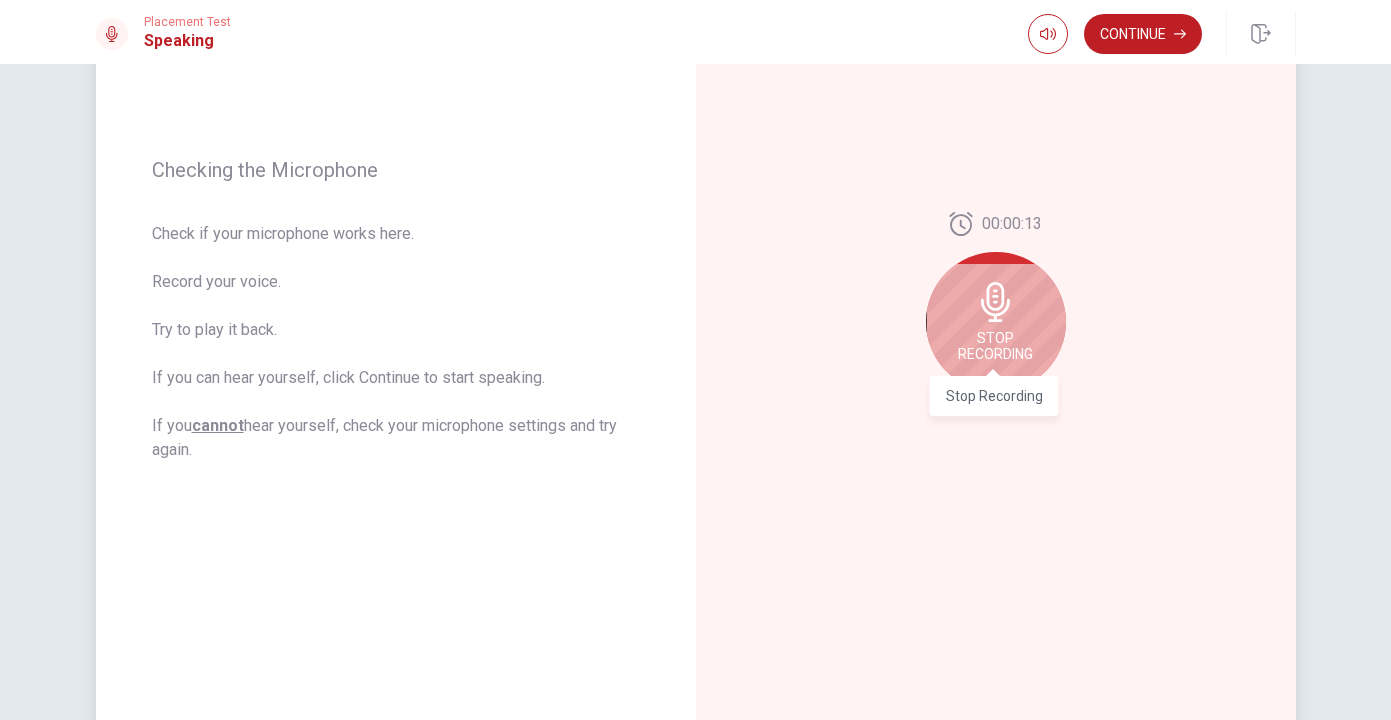 click on "Stop   Recording" at bounding box center (995, 346) 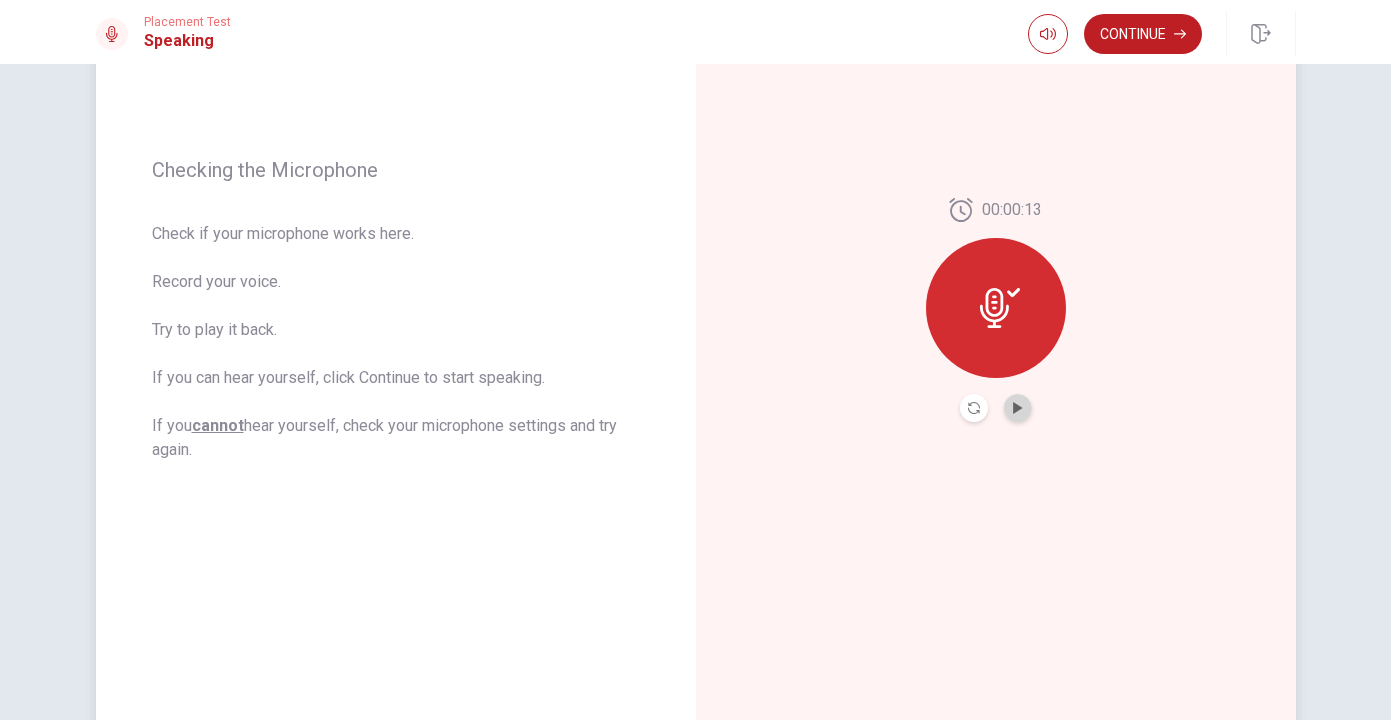 click at bounding box center (1018, 408) 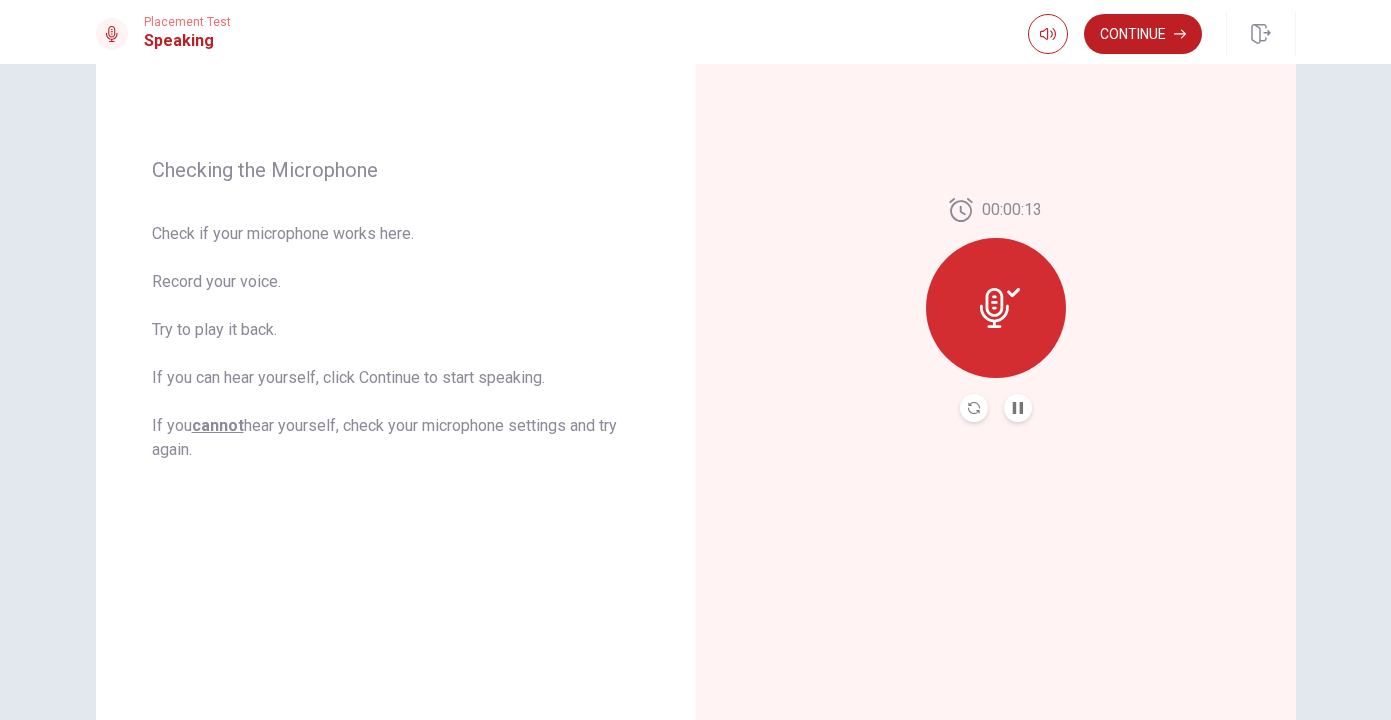 click at bounding box center [996, 308] 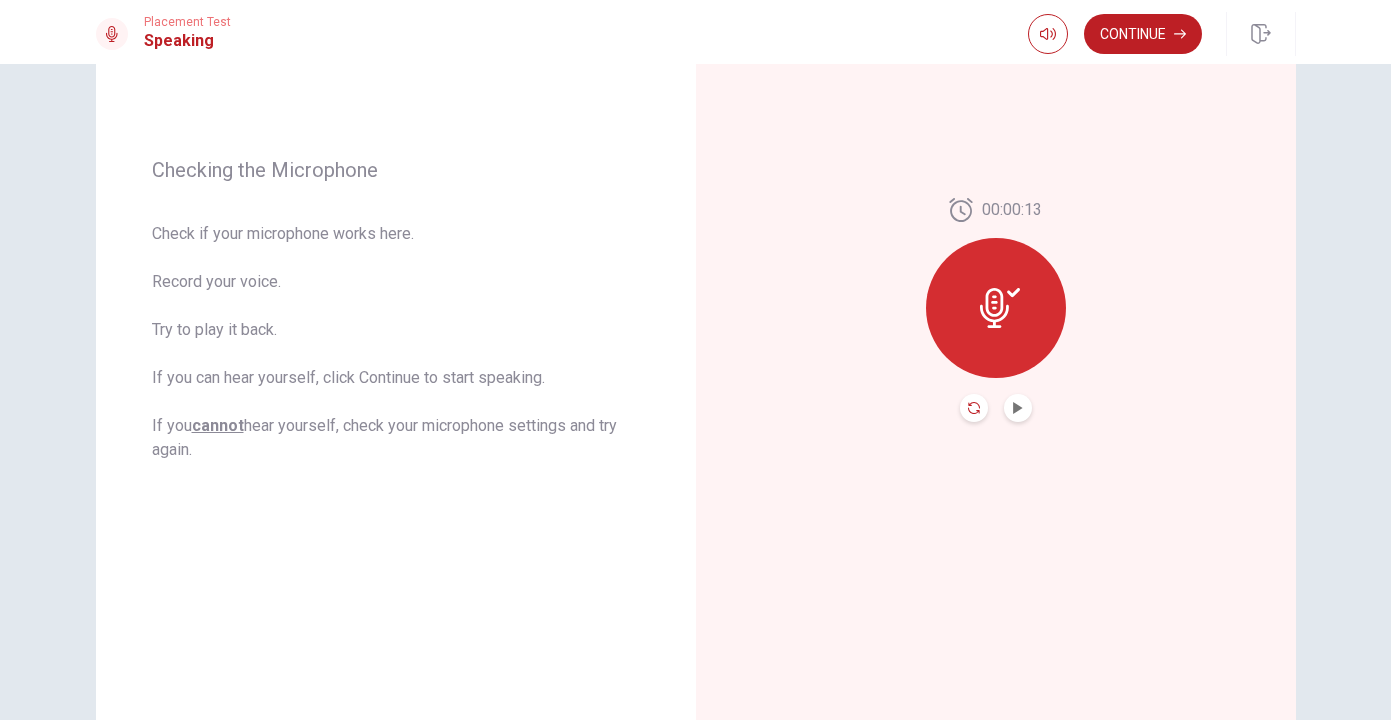 click 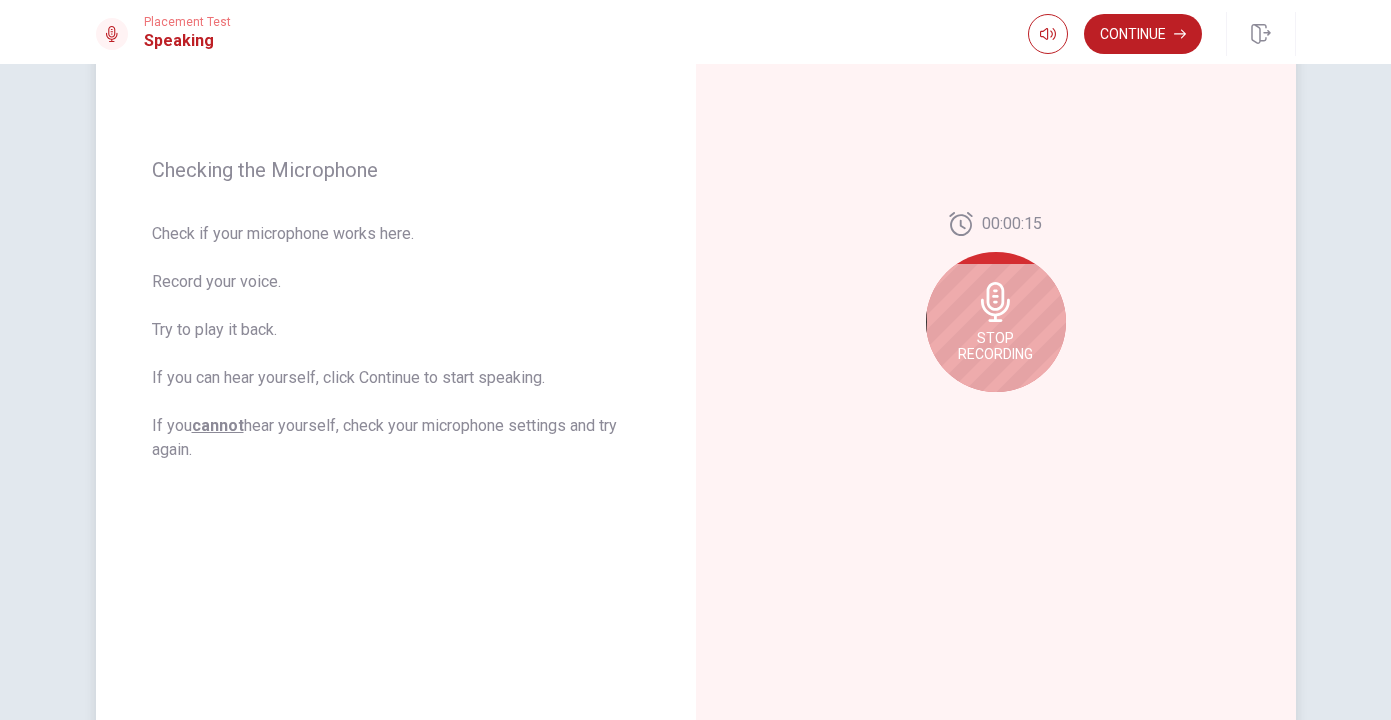 click on "Stop   Recording" at bounding box center (995, 346) 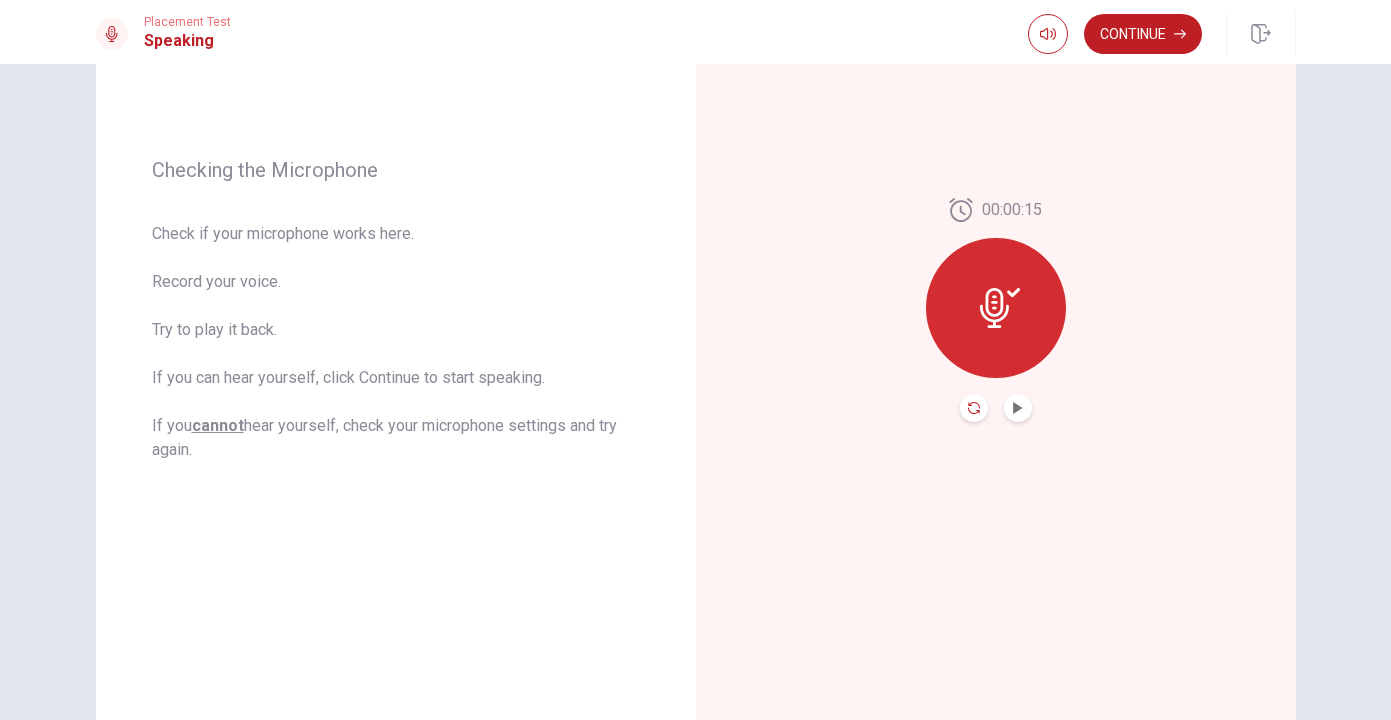 click 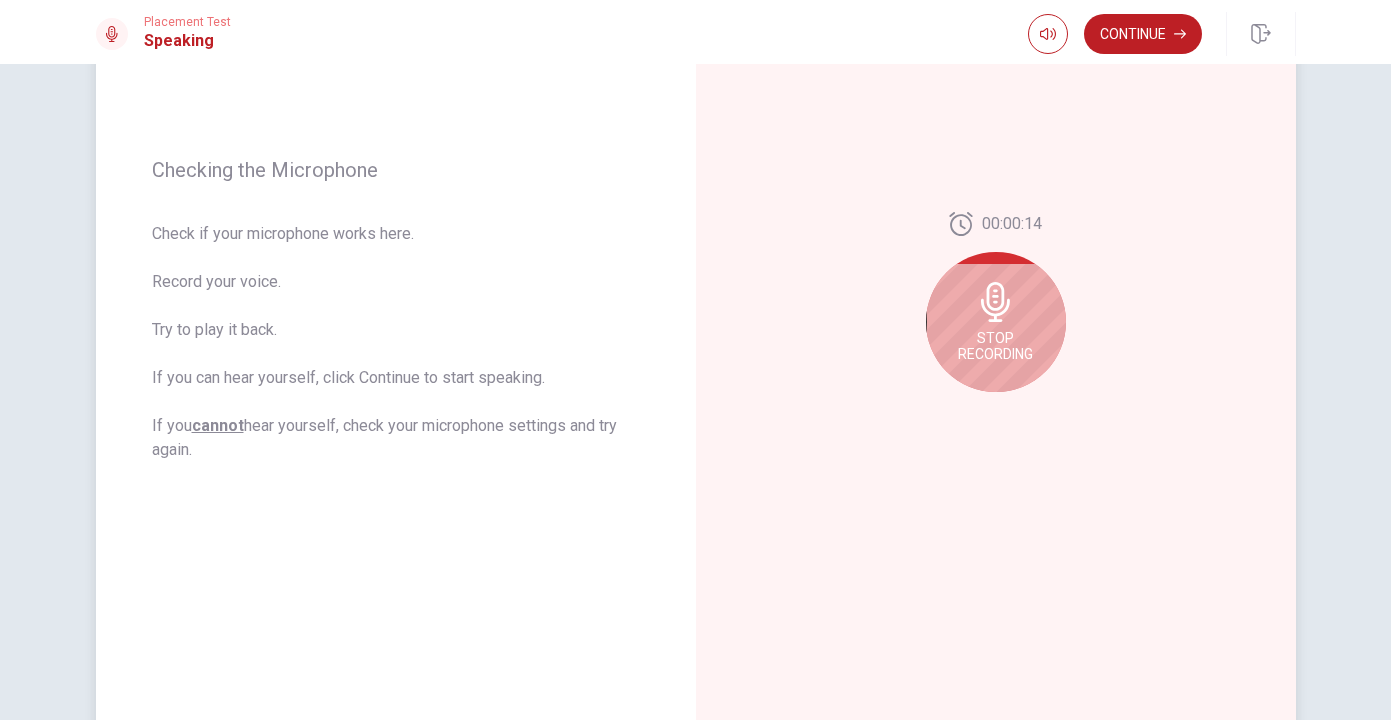 click on "Stop   Recording" at bounding box center (995, 346) 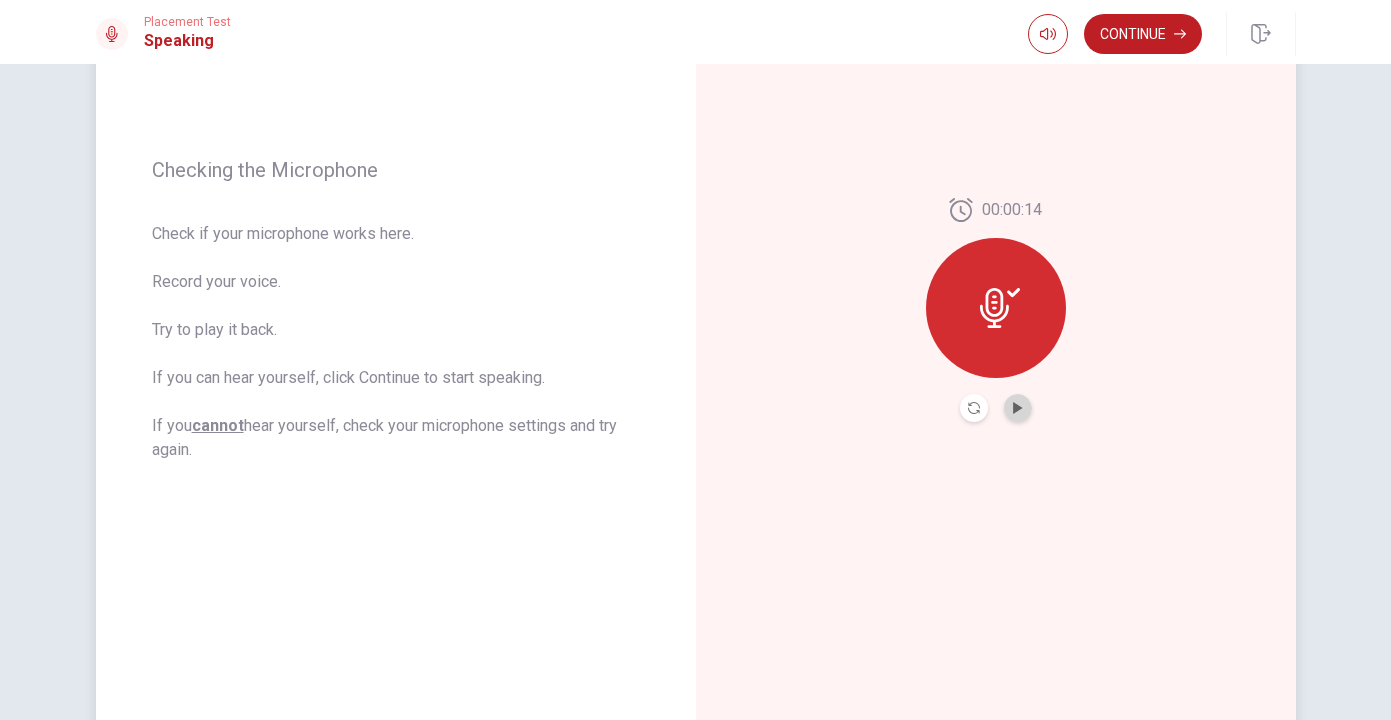 click at bounding box center [1018, 408] 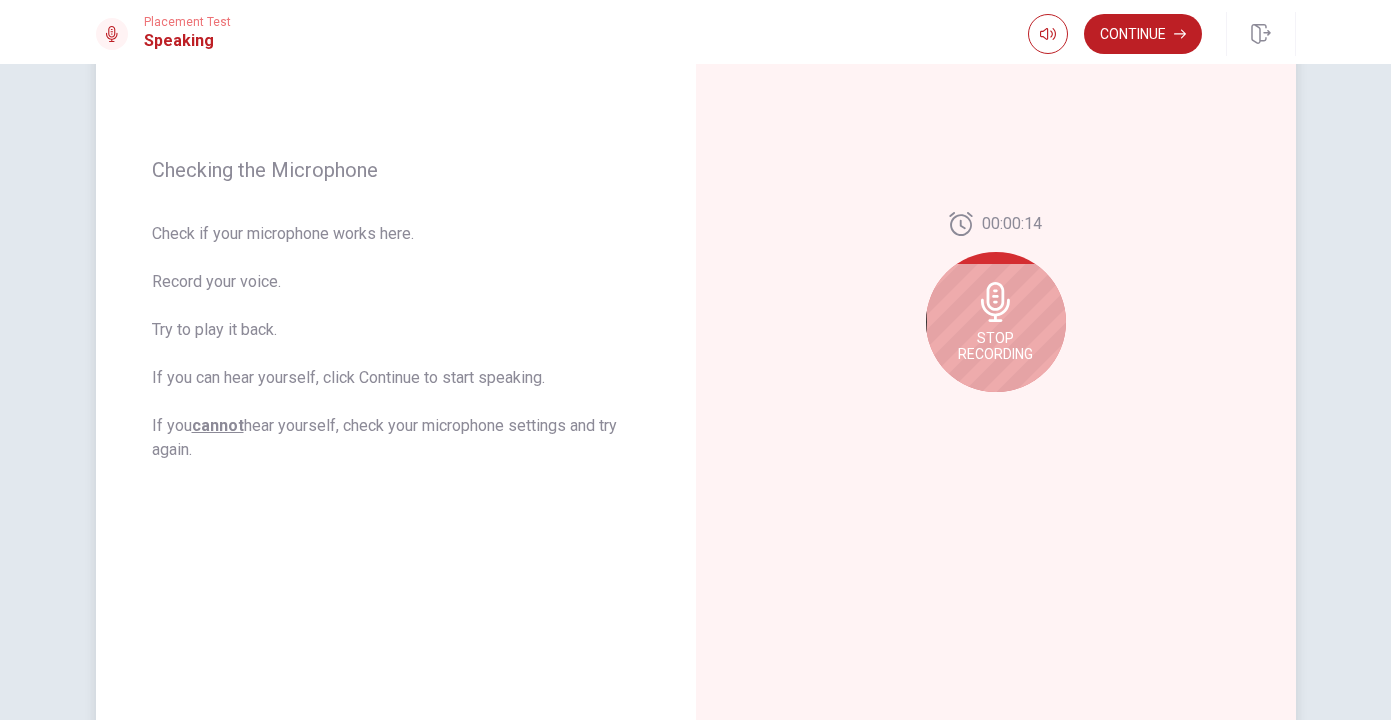 click on "Stop   Recording" at bounding box center (996, 322) 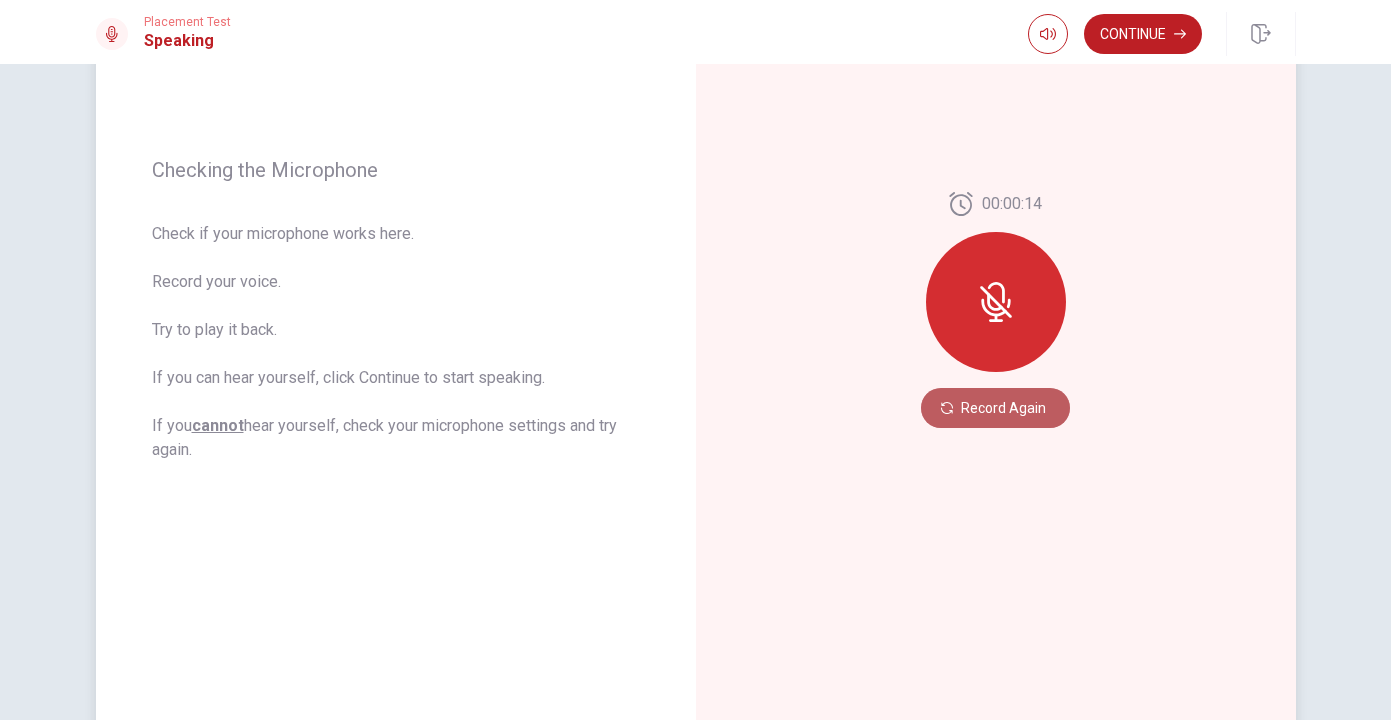 click on "Record Again" at bounding box center (995, 408) 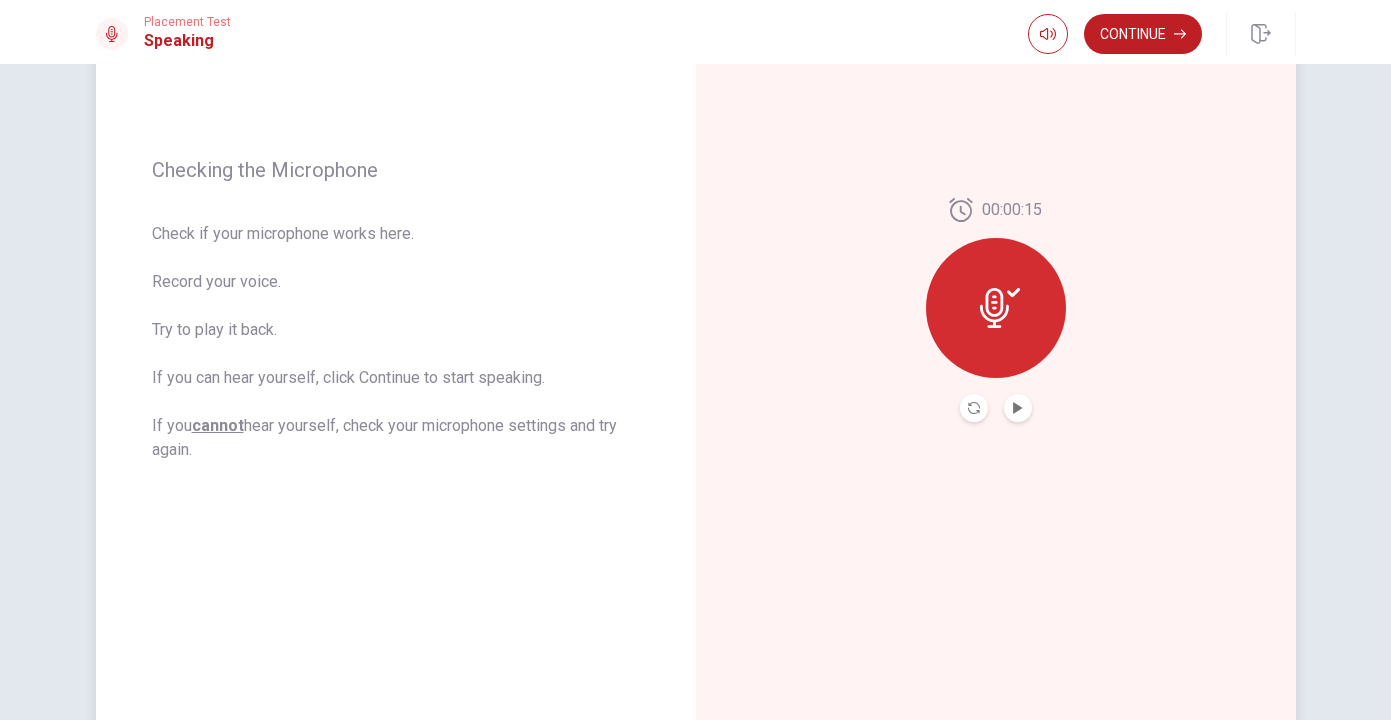 click at bounding box center [1018, 408] 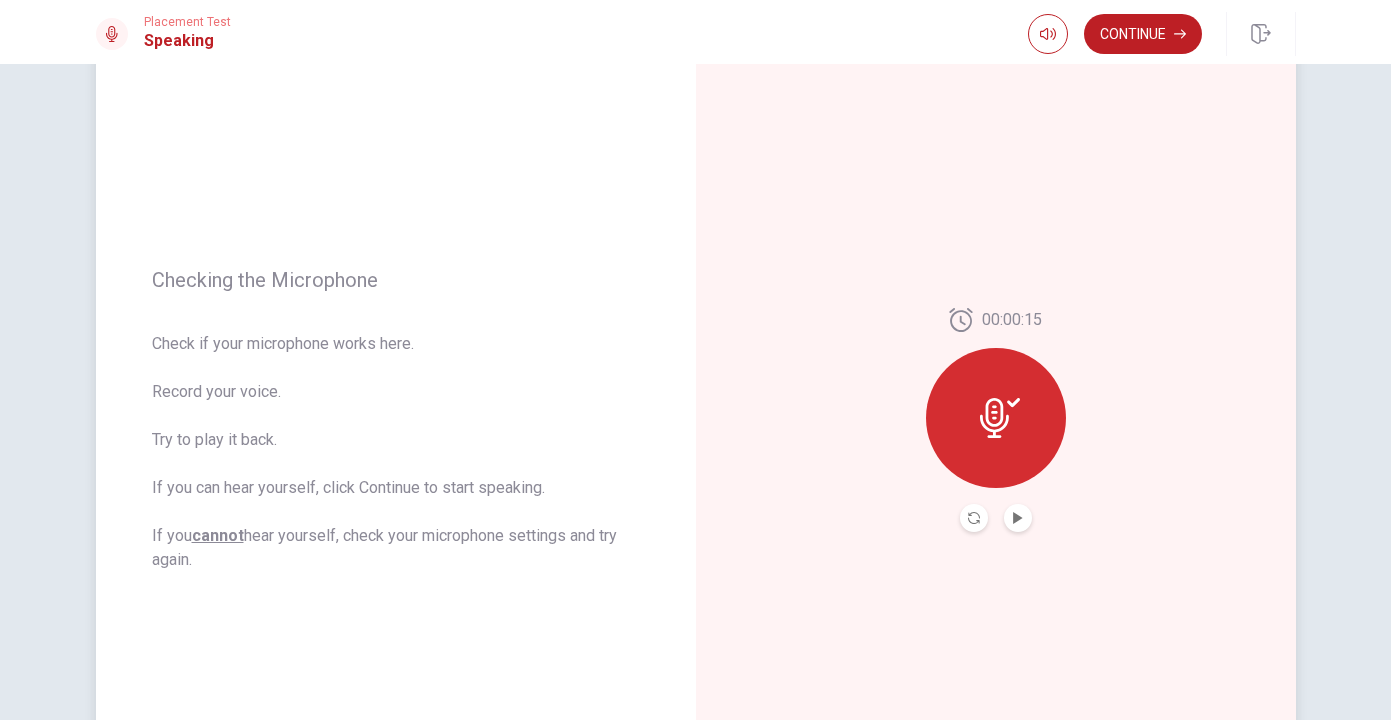 click on "00:00:15" at bounding box center (996, 420) 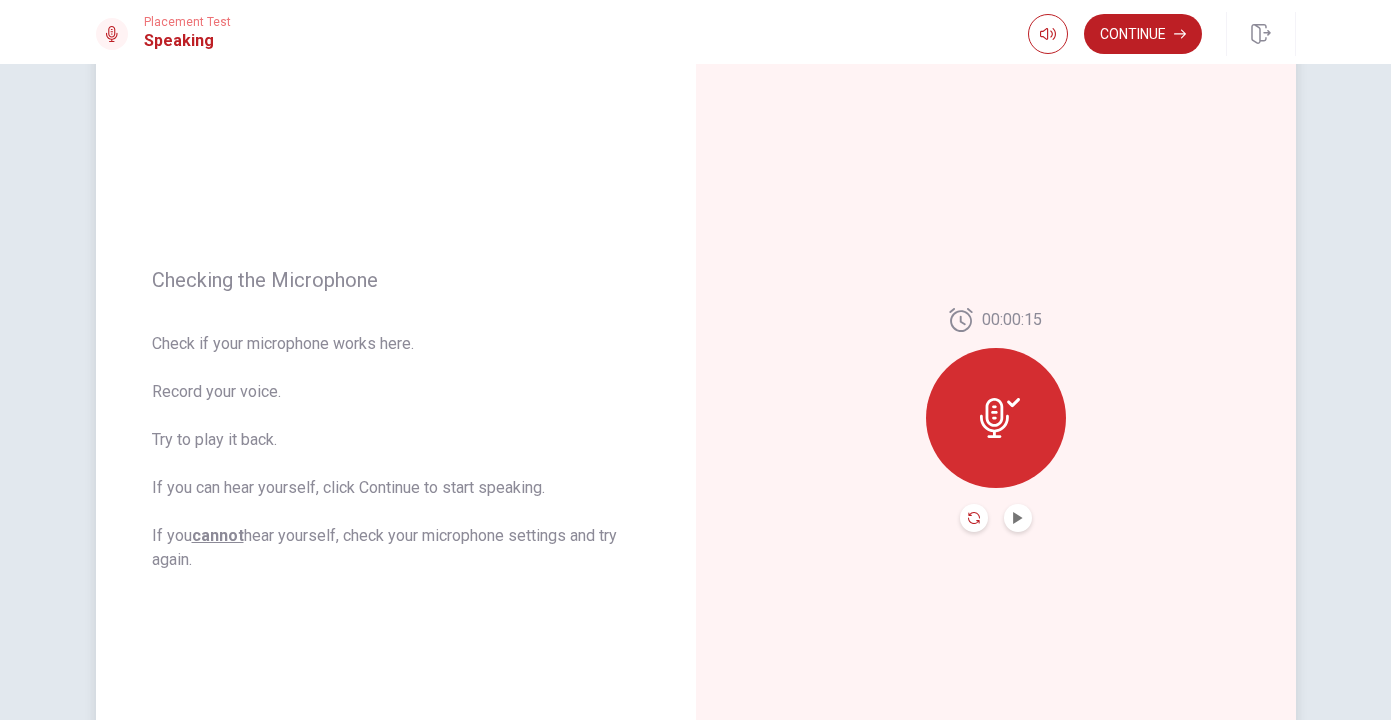 click 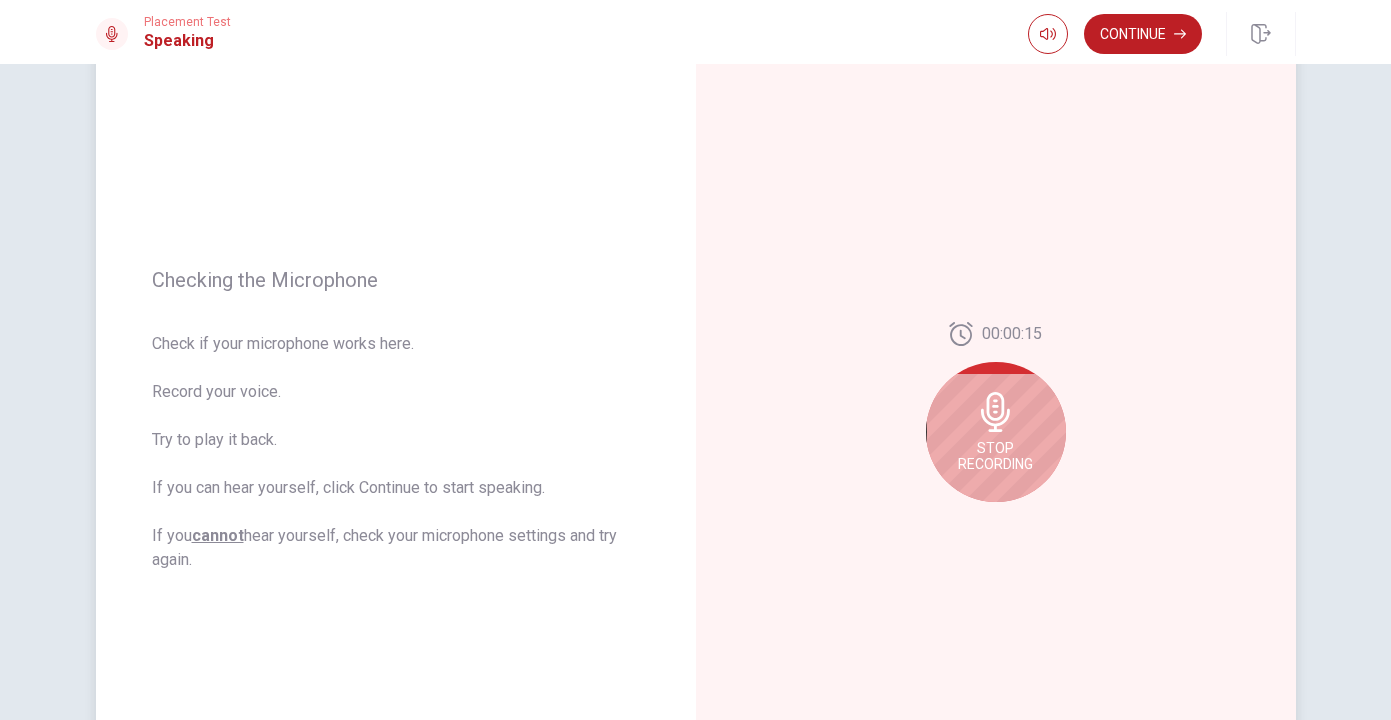click on "Stop   Recording" at bounding box center (996, 432) 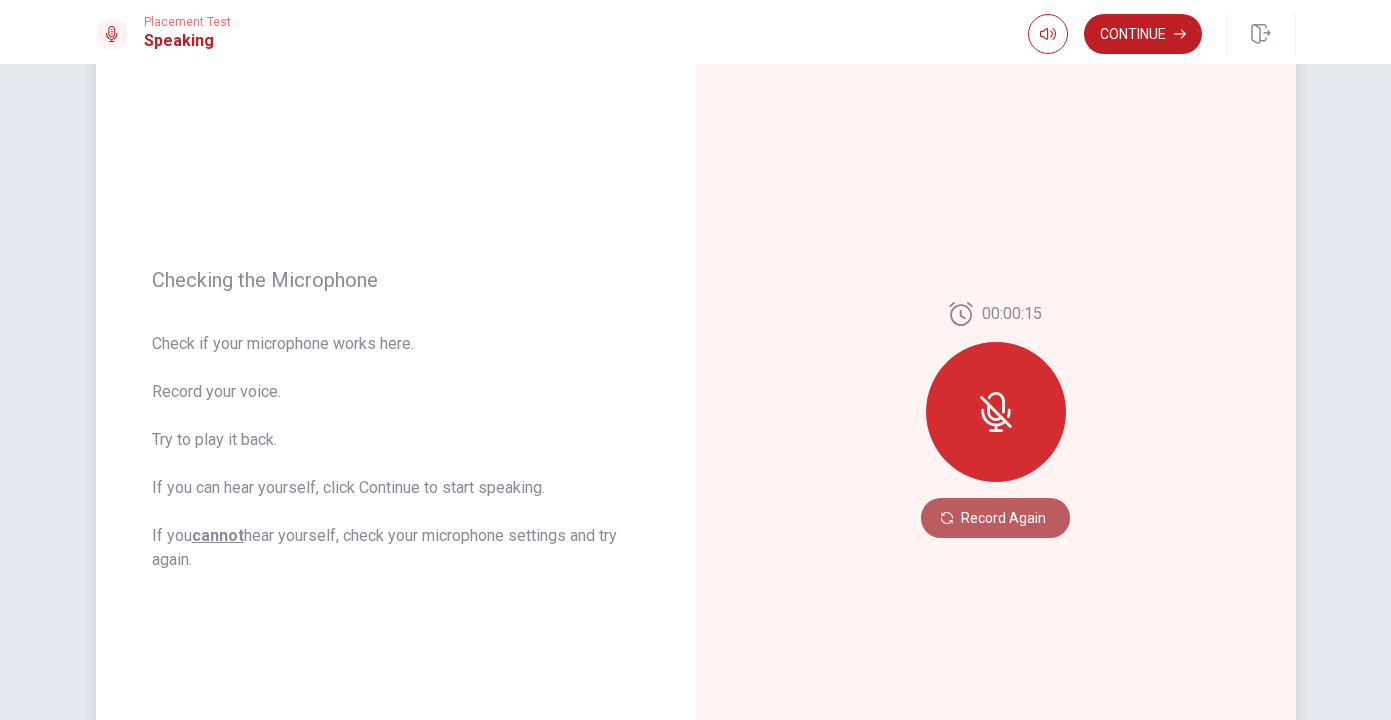 click on "Record Again" at bounding box center (995, 518) 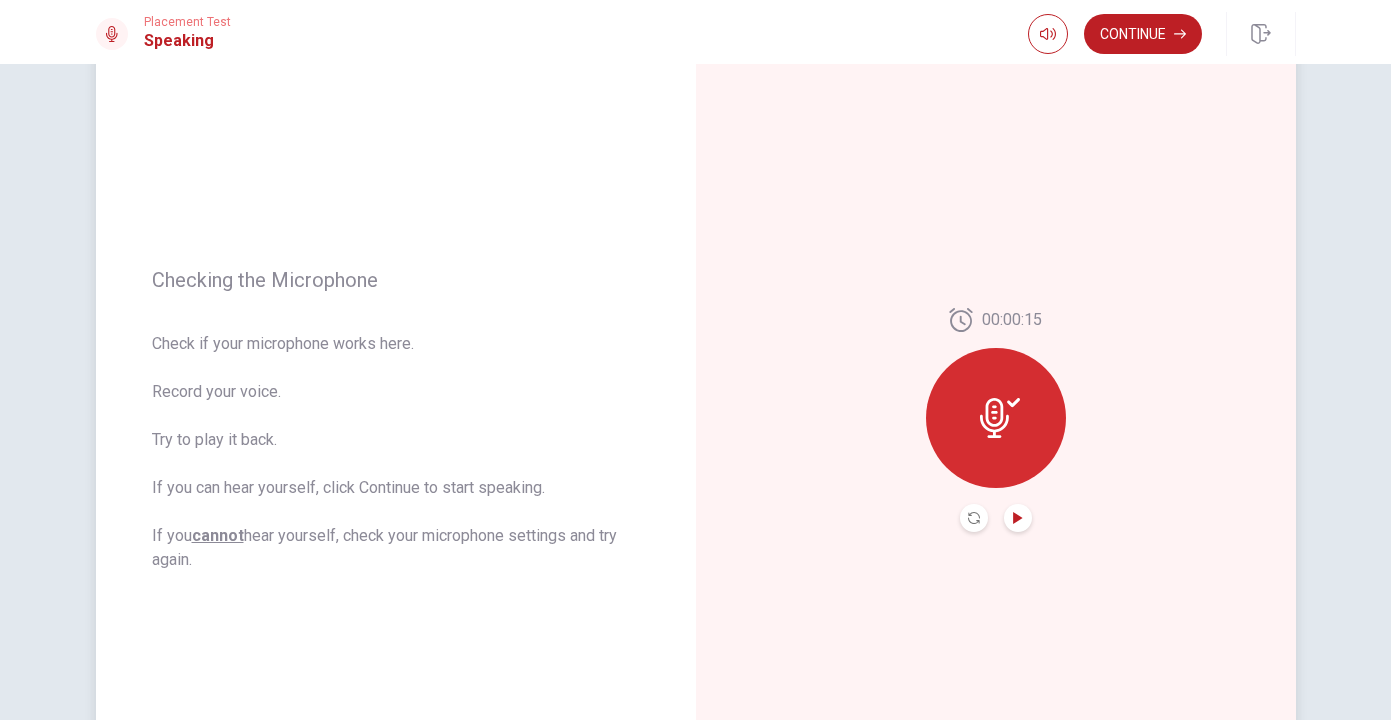 click 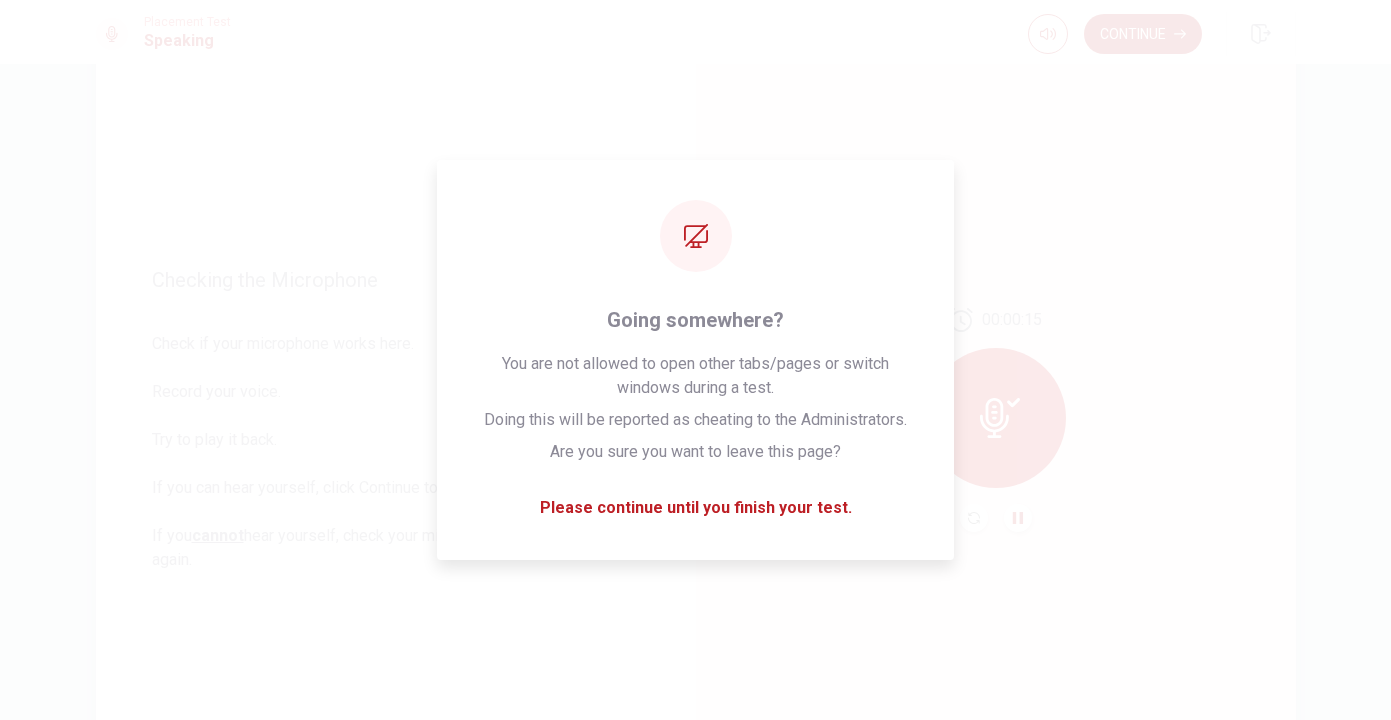 drag, startPoint x: 1095, startPoint y: 20, endPoint x: 1156, endPoint y: 291, distance: 277.7805 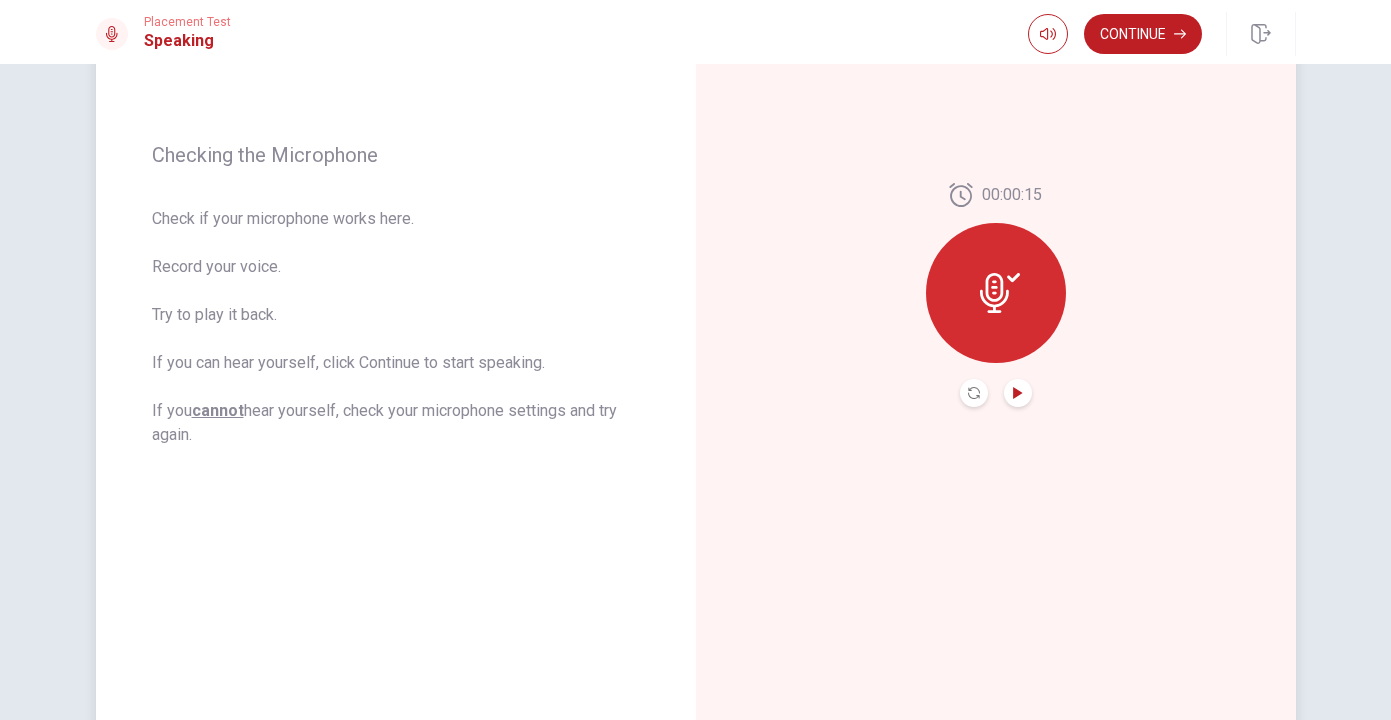 drag, startPoint x: 1137, startPoint y: 291, endPoint x: 1149, endPoint y: 354, distance: 64.132675 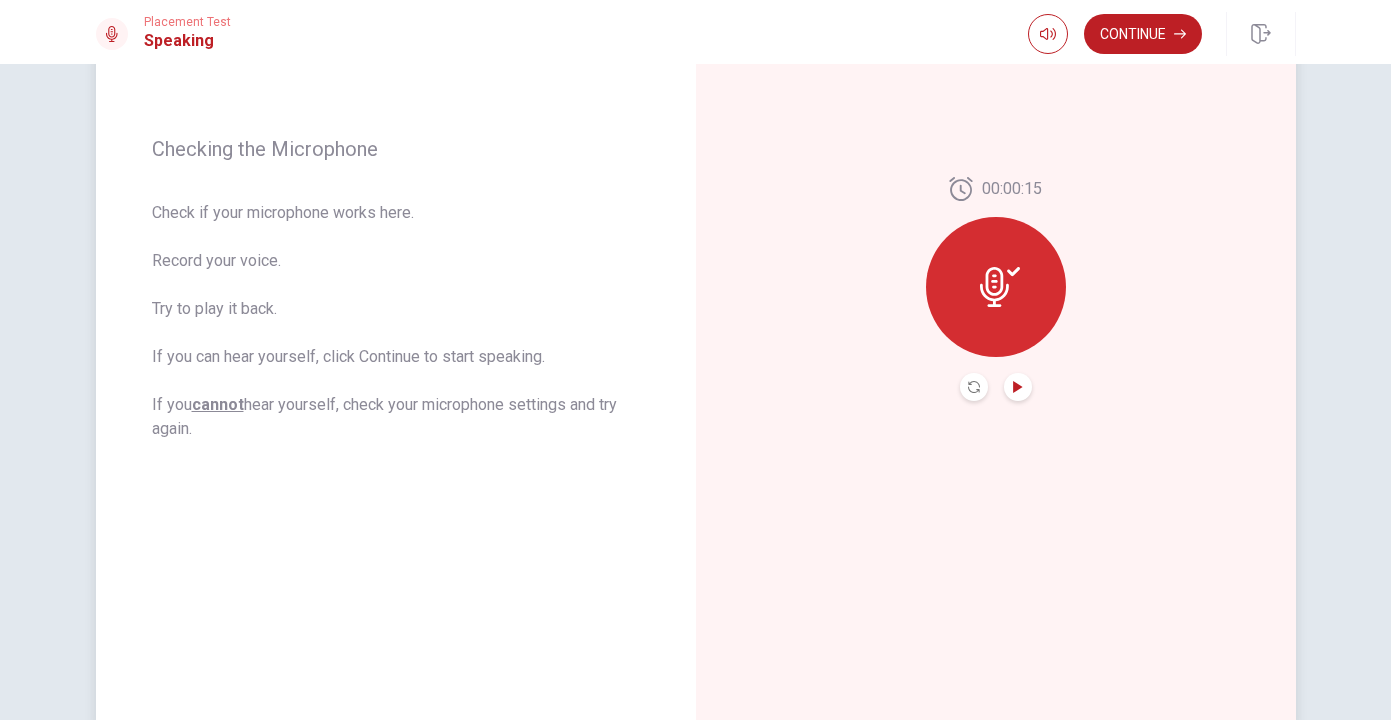 click on "00:00:15" at bounding box center [996, 289] 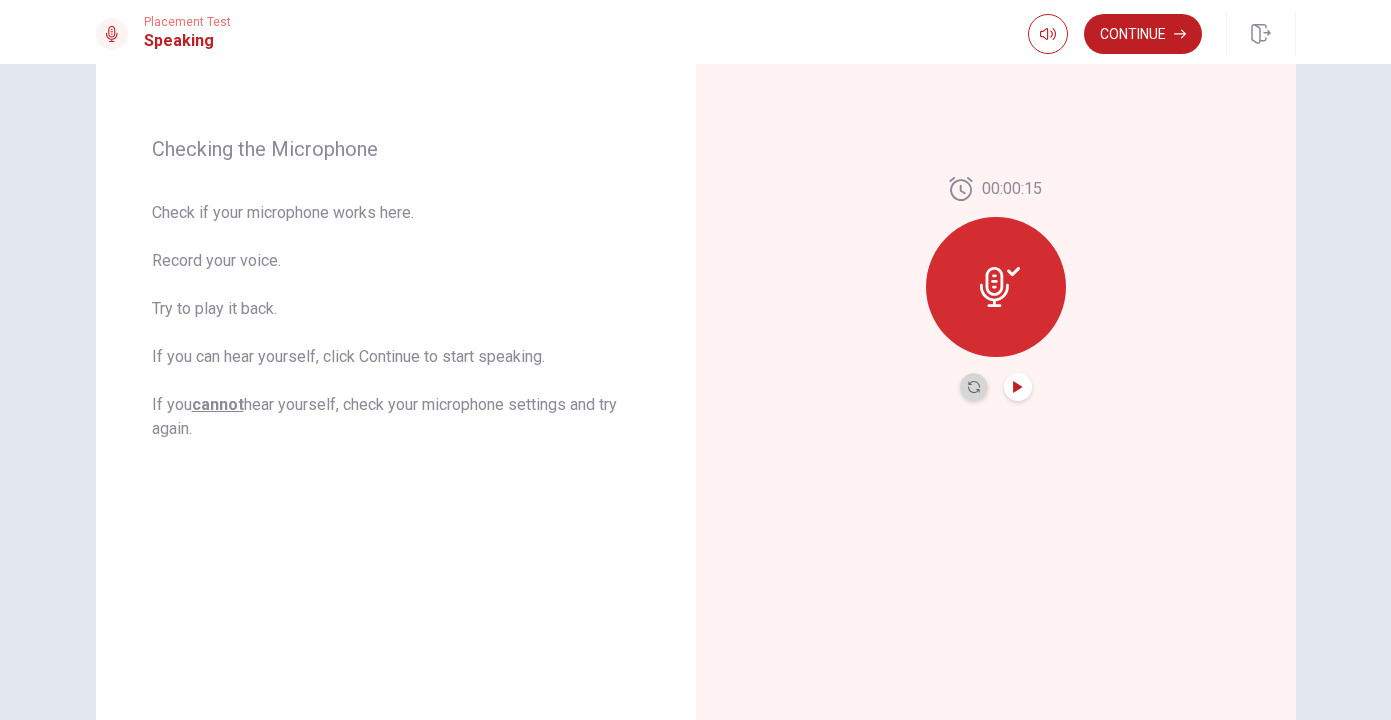 click at bounding box center (974, 387) 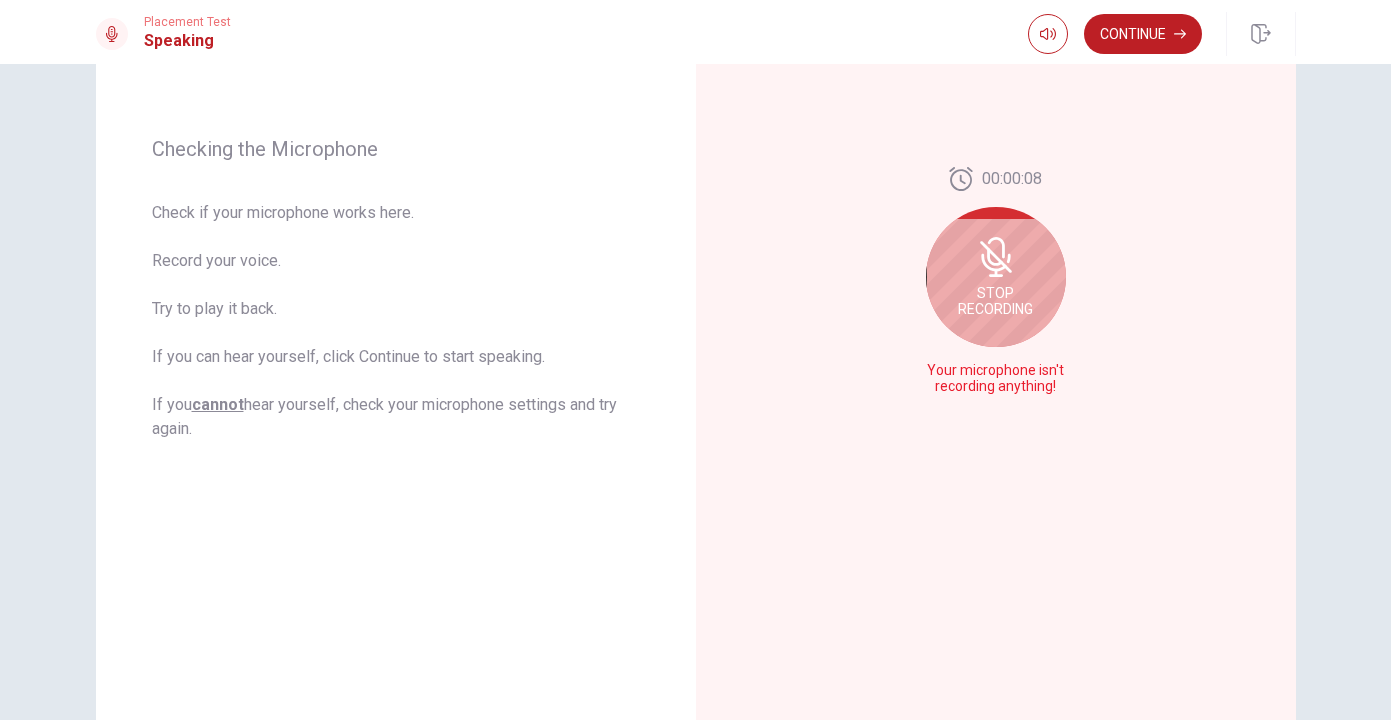 click 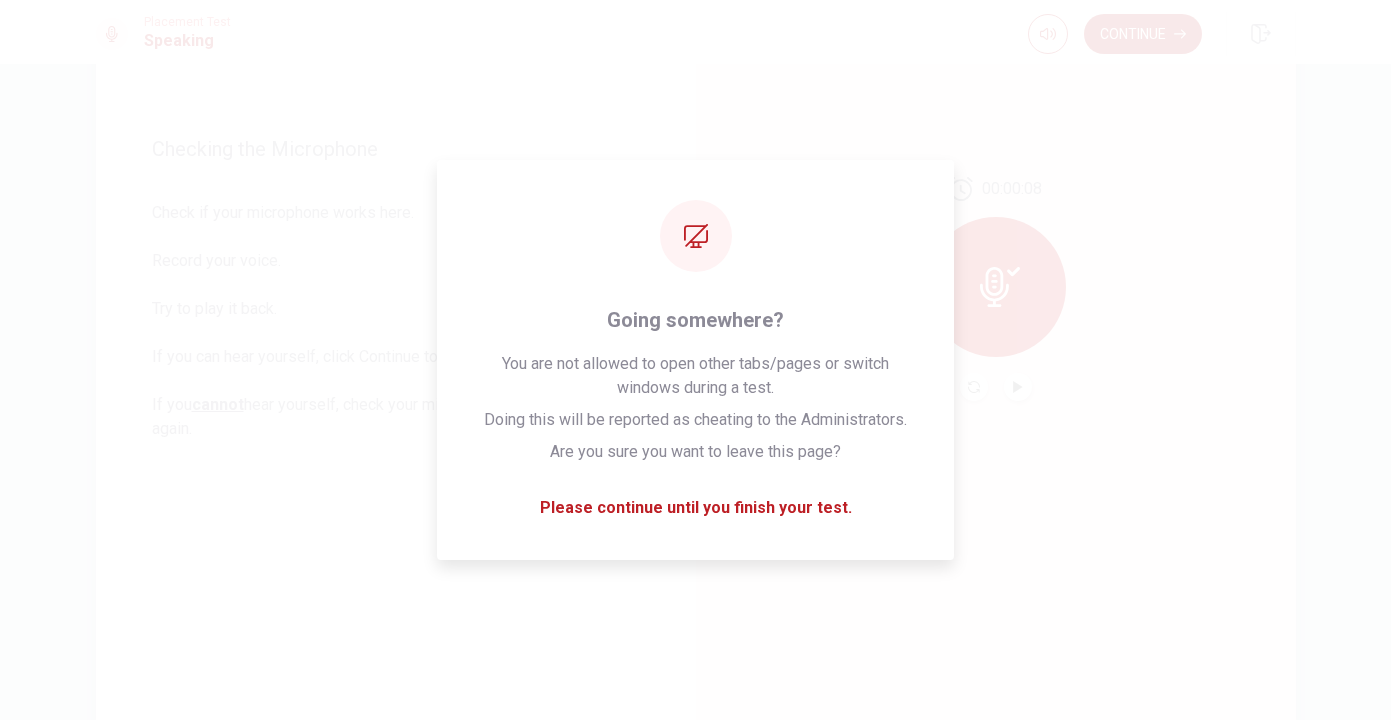 click on "00:00:08" at bounding box center [996, 289] 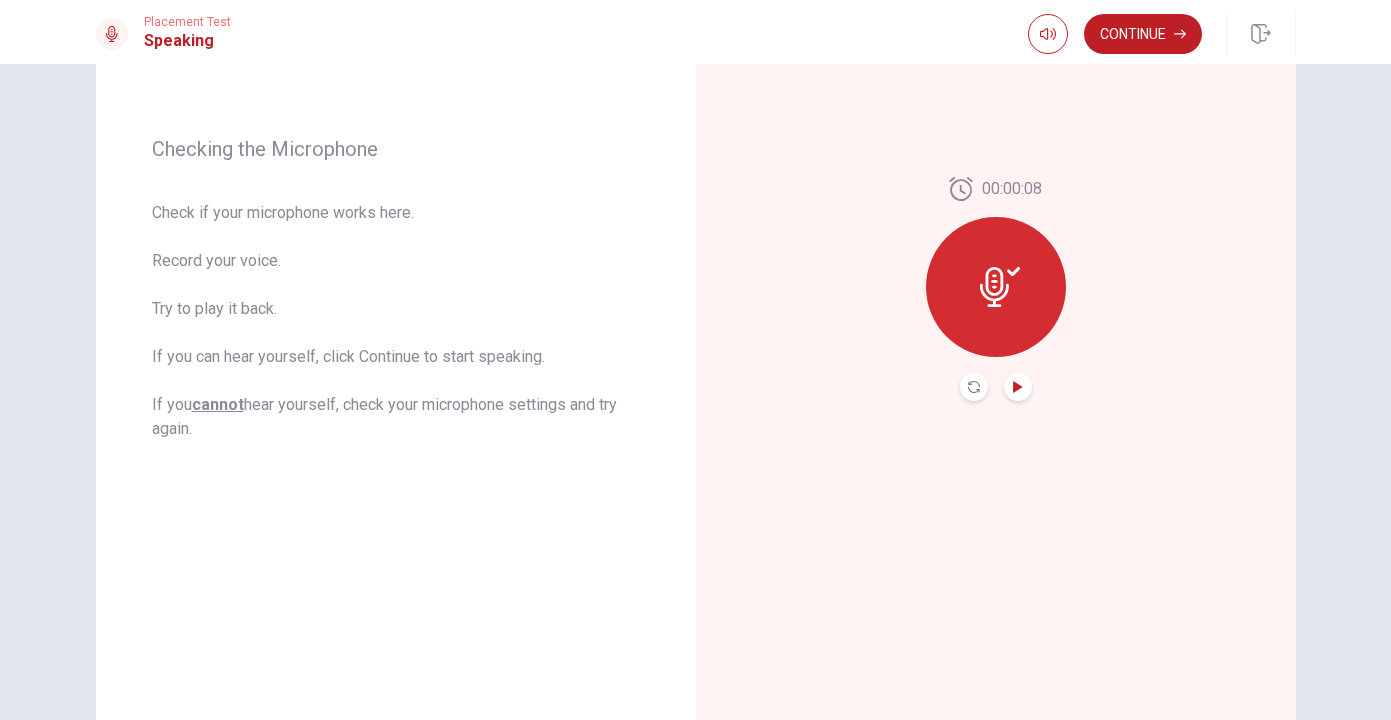 click 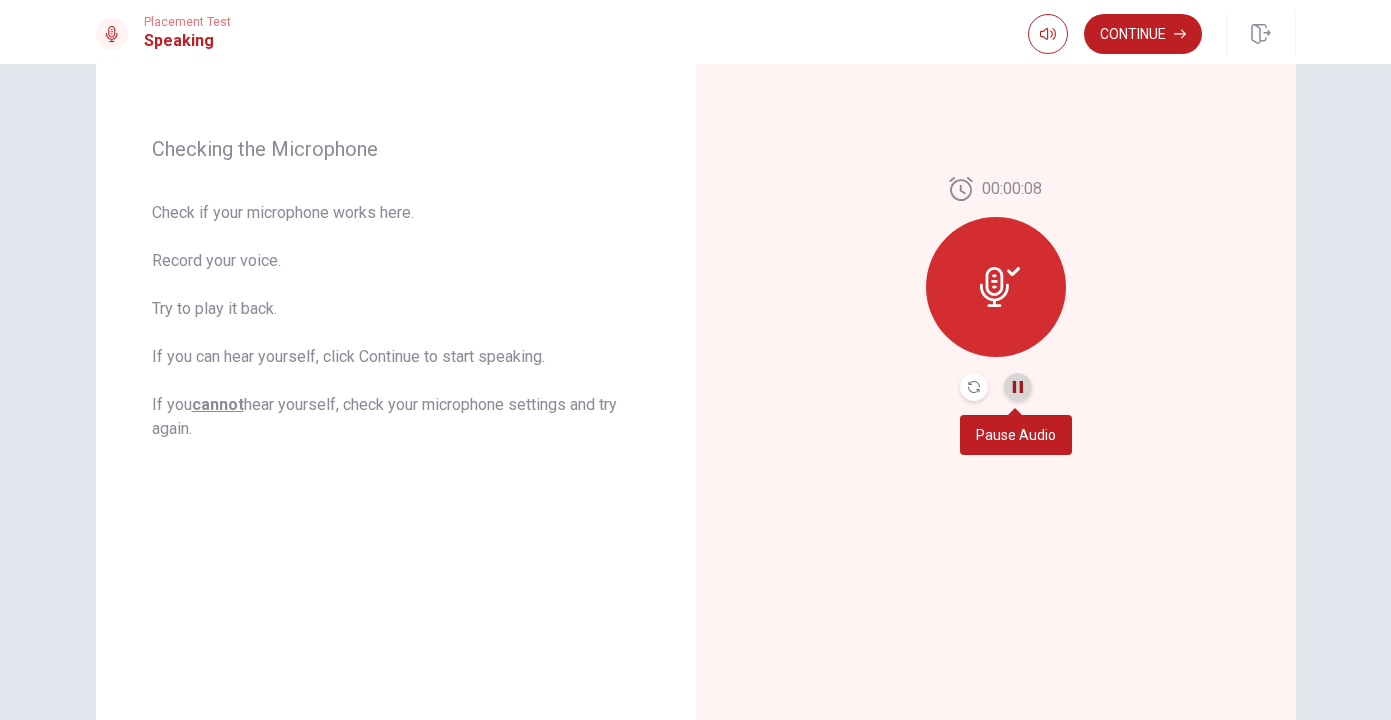 click 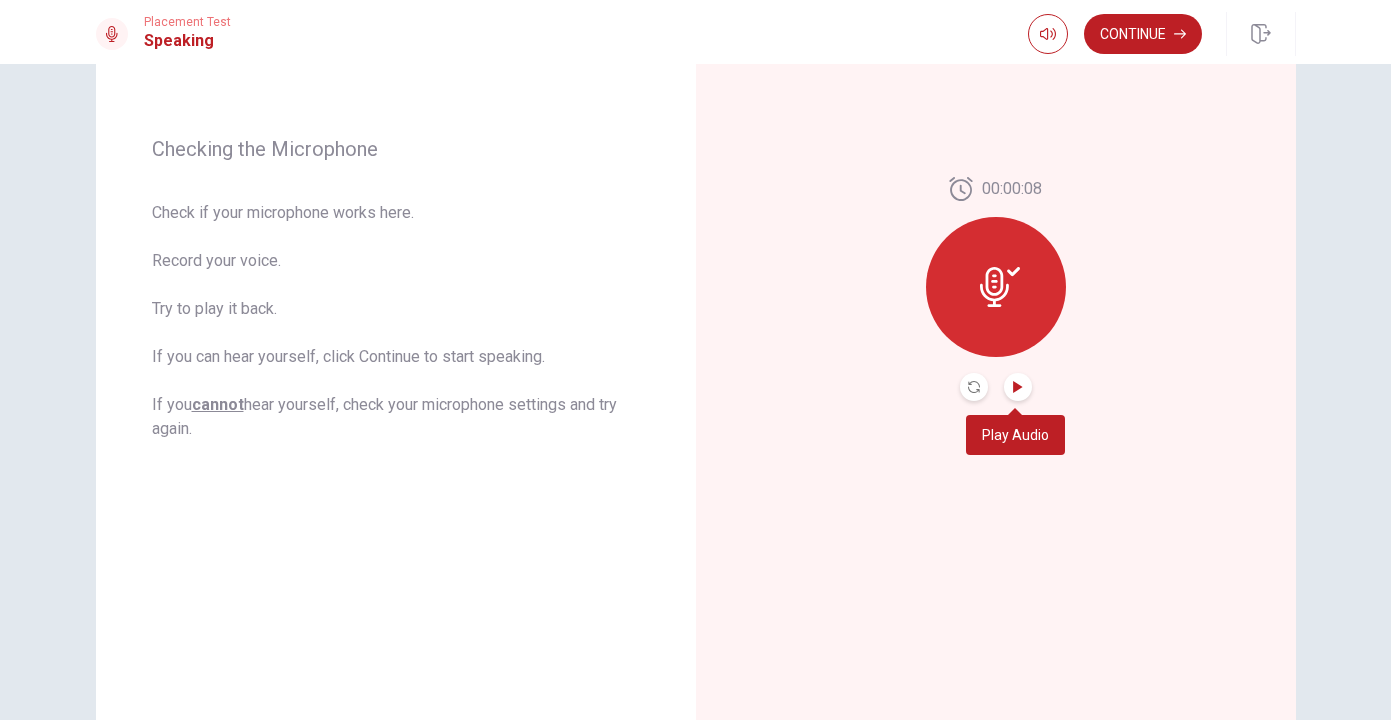 click 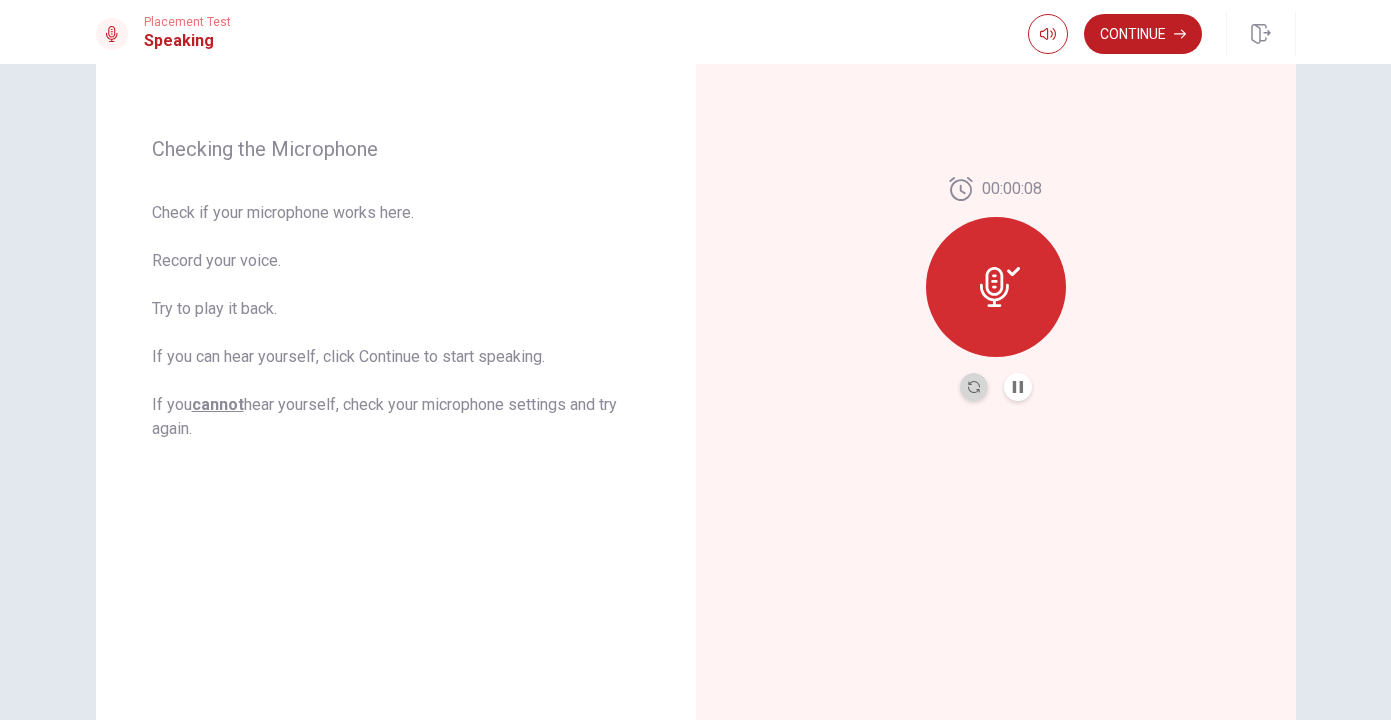 click at bounding box center [974, 387] 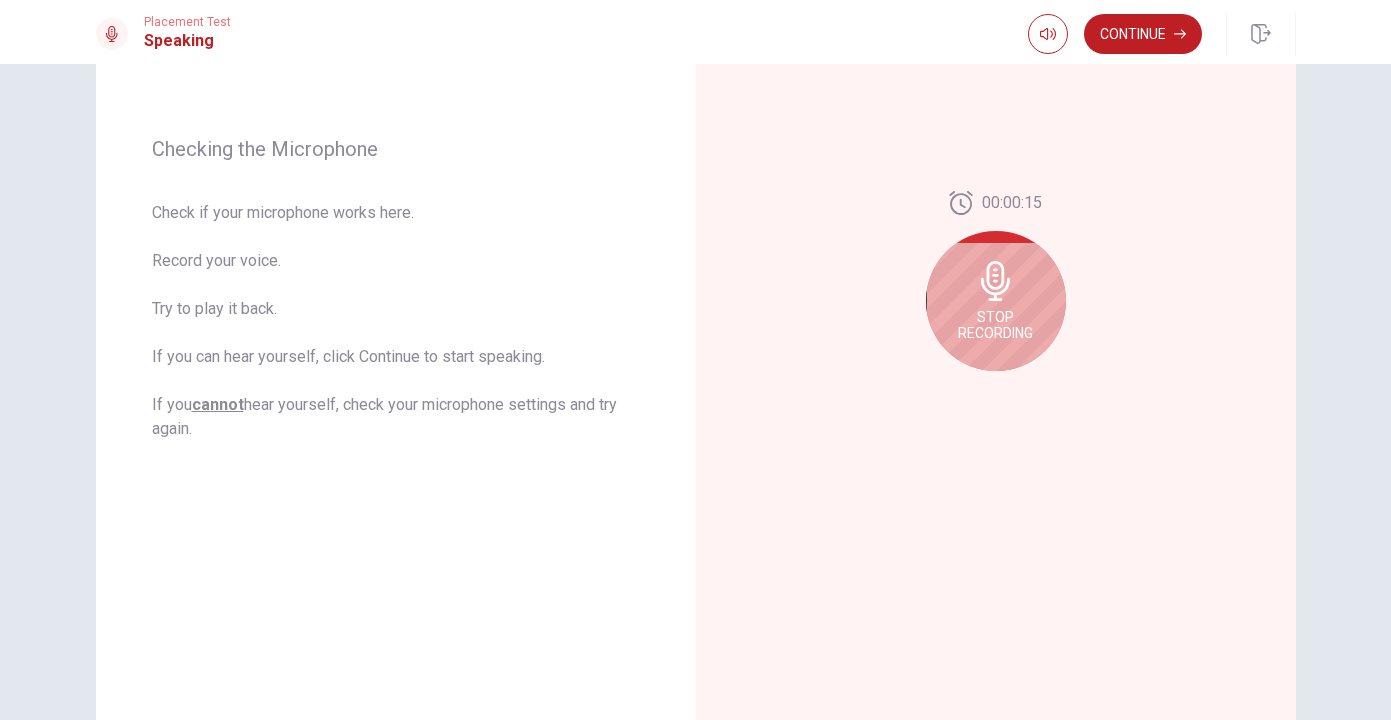 click on "Stop   Recording" at bounding box center [996, 301] 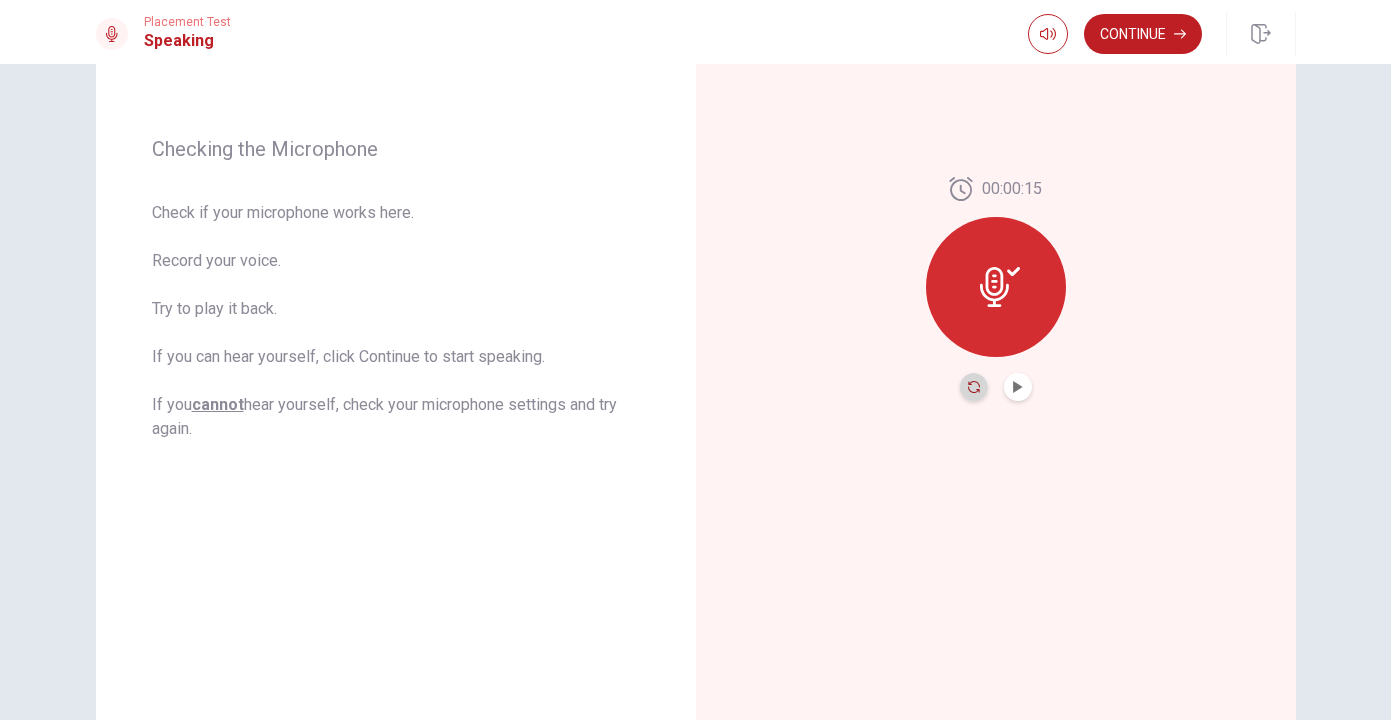 click 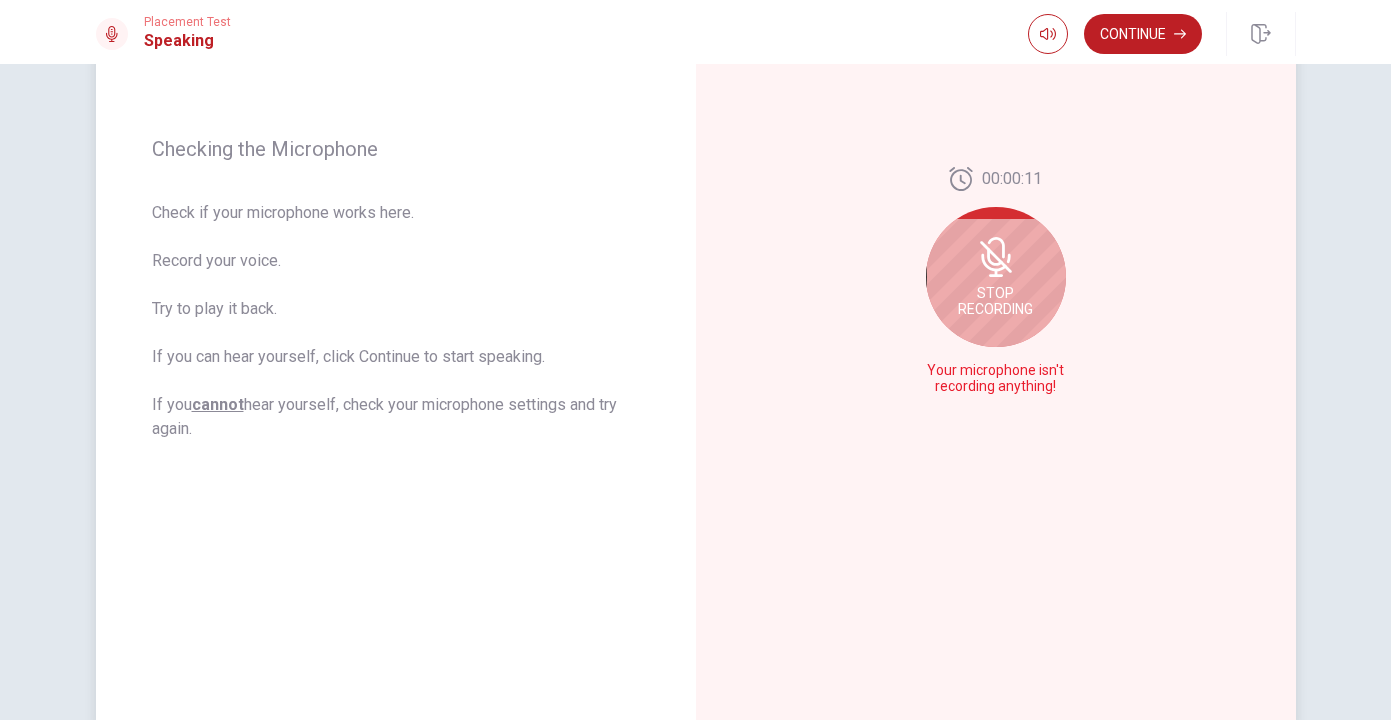 click on "Stop   Recording" at bounding box center (996, 277) 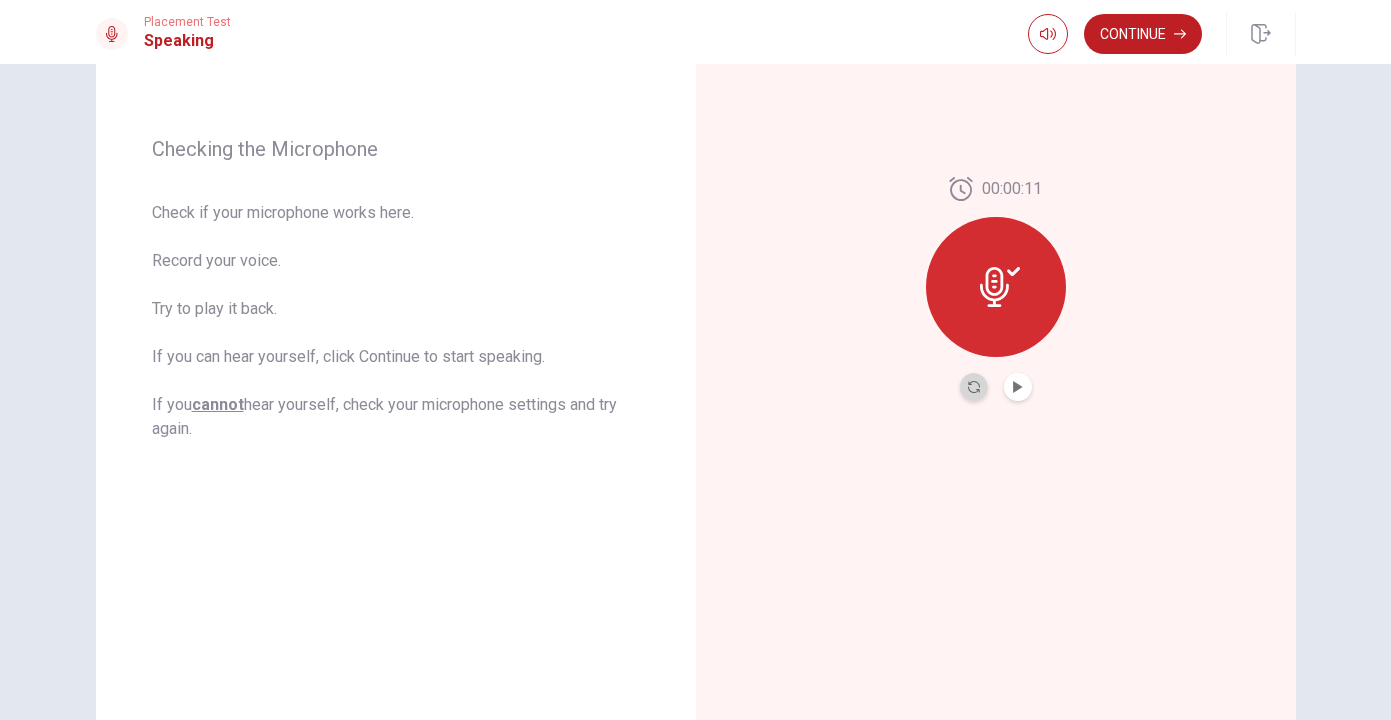 click at bounding box center [974, 387] 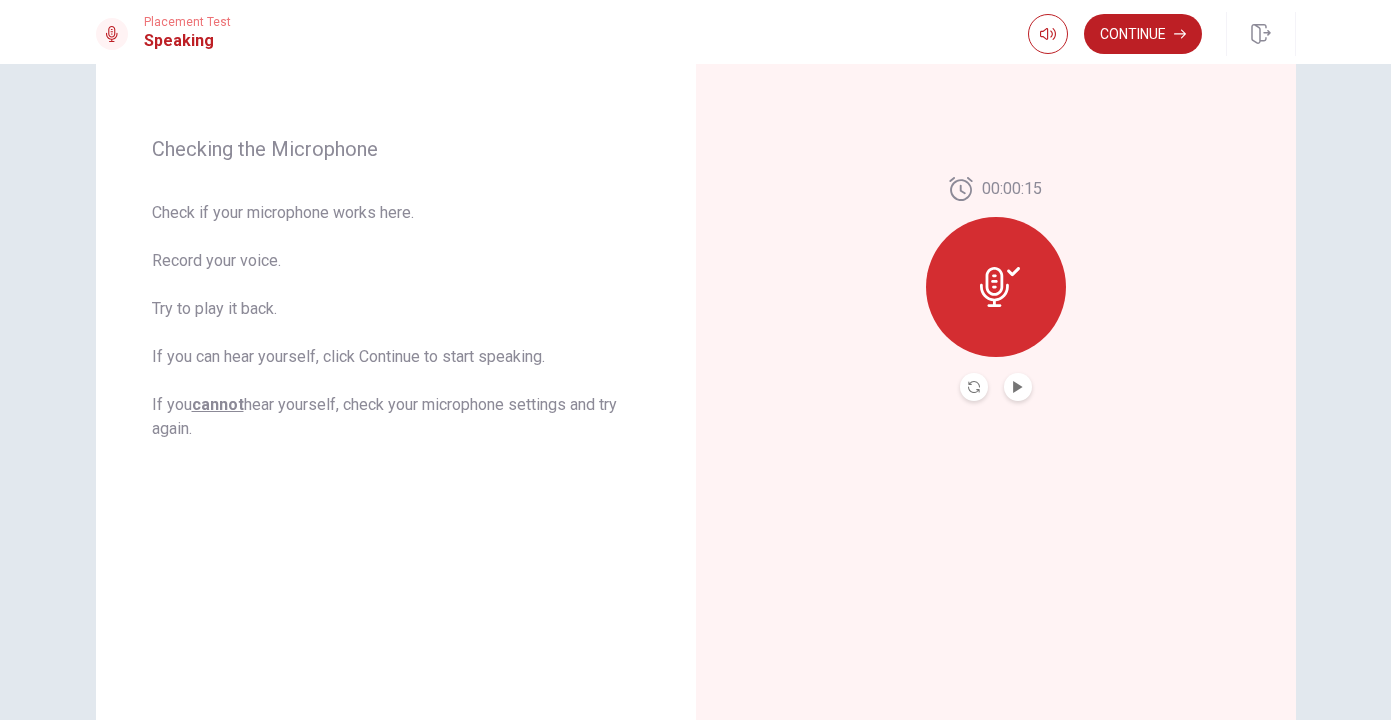click at bounding box center (1018, 387) 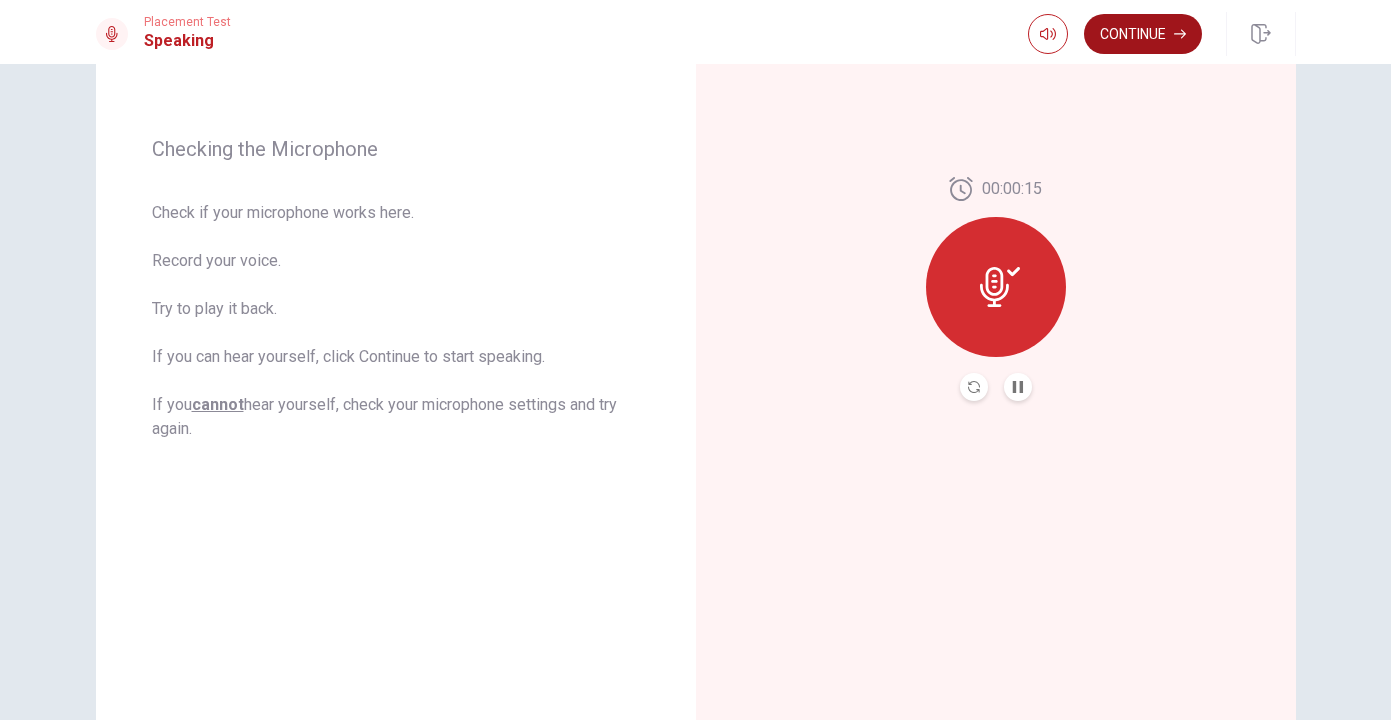 click on "Continue" at bounding box center [1143, 34] 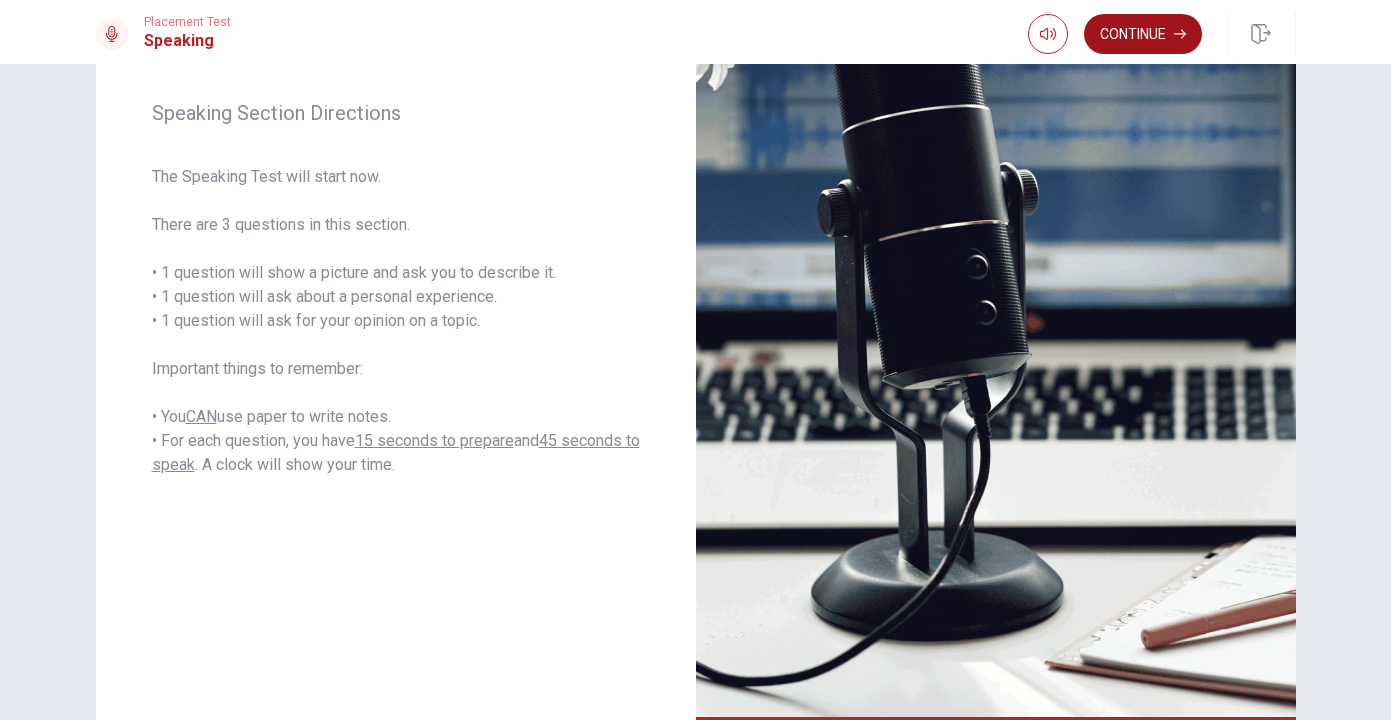 click on "Continue" at bounding box center (1143, 34) 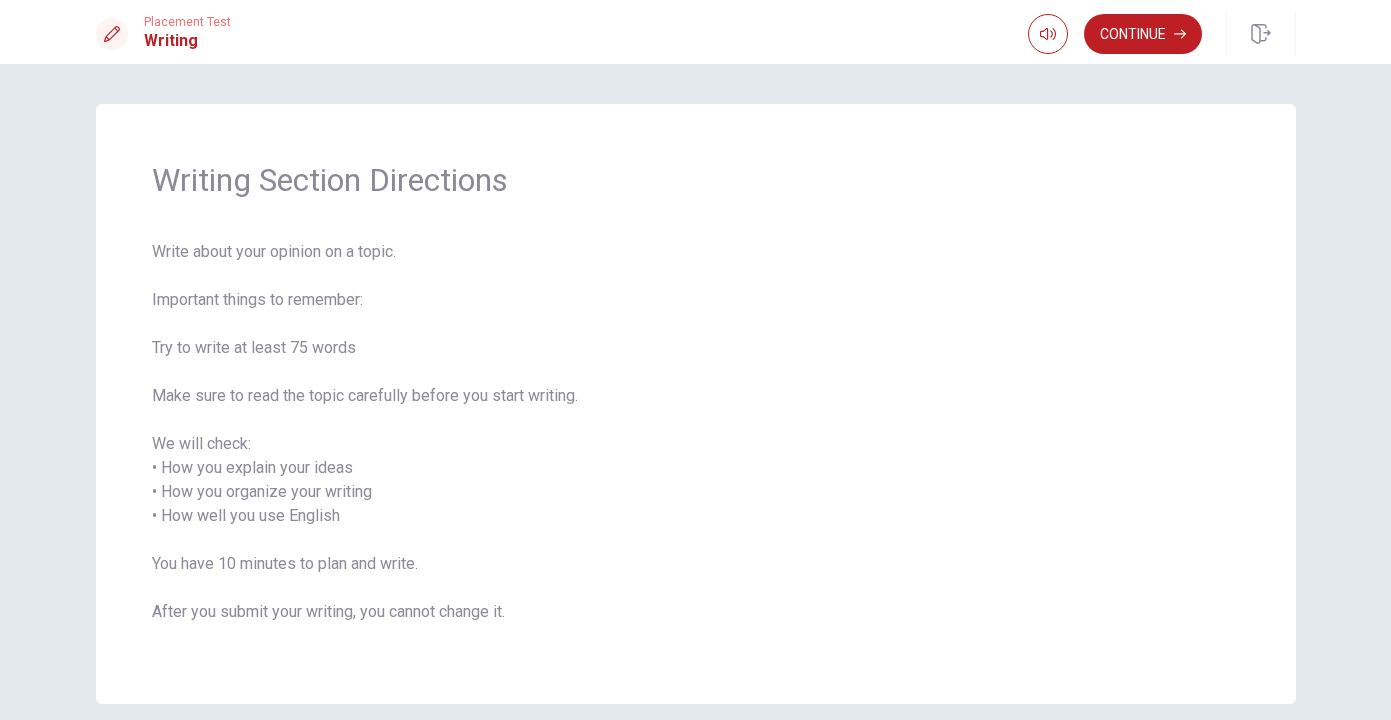 scroll, scrollTop: 88, scrollLeft: 0, axis: vertical 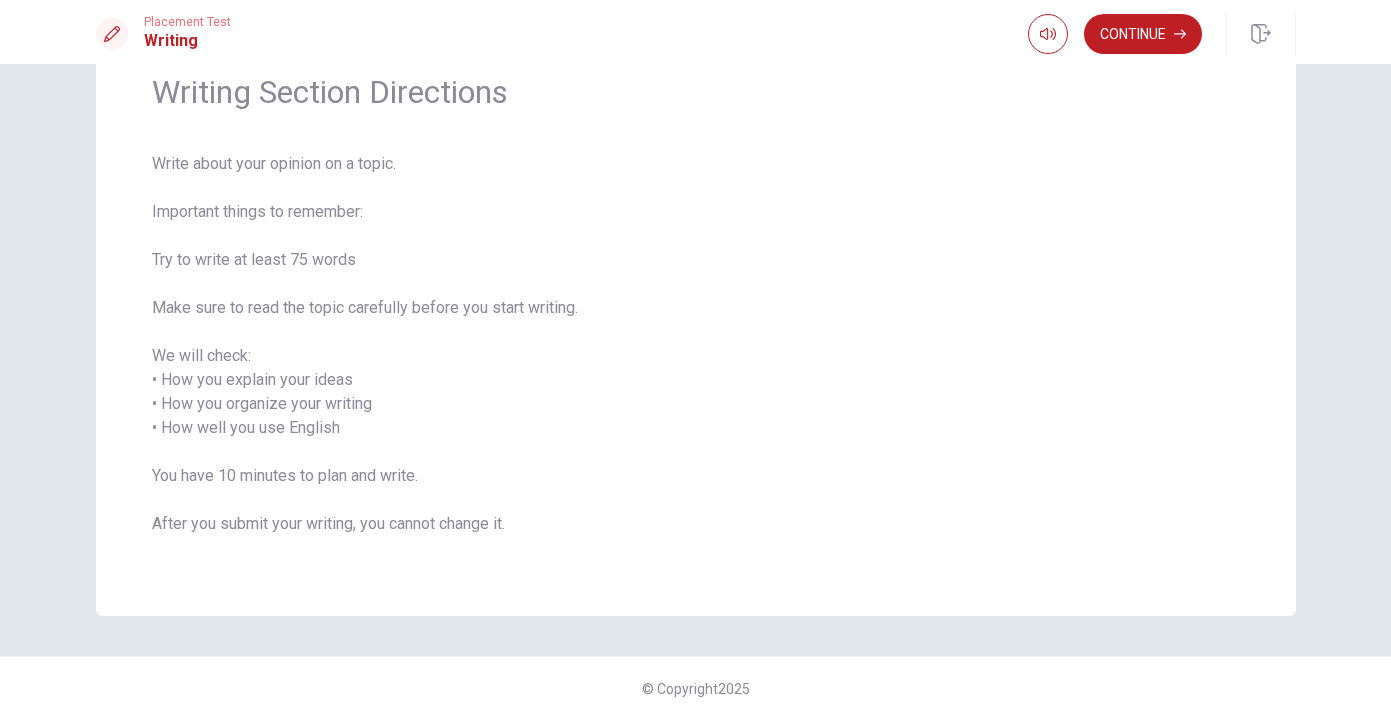 click on "Write about your opinion on a topic.
Important things to remember:
Try to write at least 75 words
Make sure to read the topic carefully before you start writing.
We will check:
• How you explain your ideas
• How you organize your writing
• How well you use English
You have 10 minutes to plan and write.
After you submit your writing, you cannot change it." at bounding box center (696, 356) 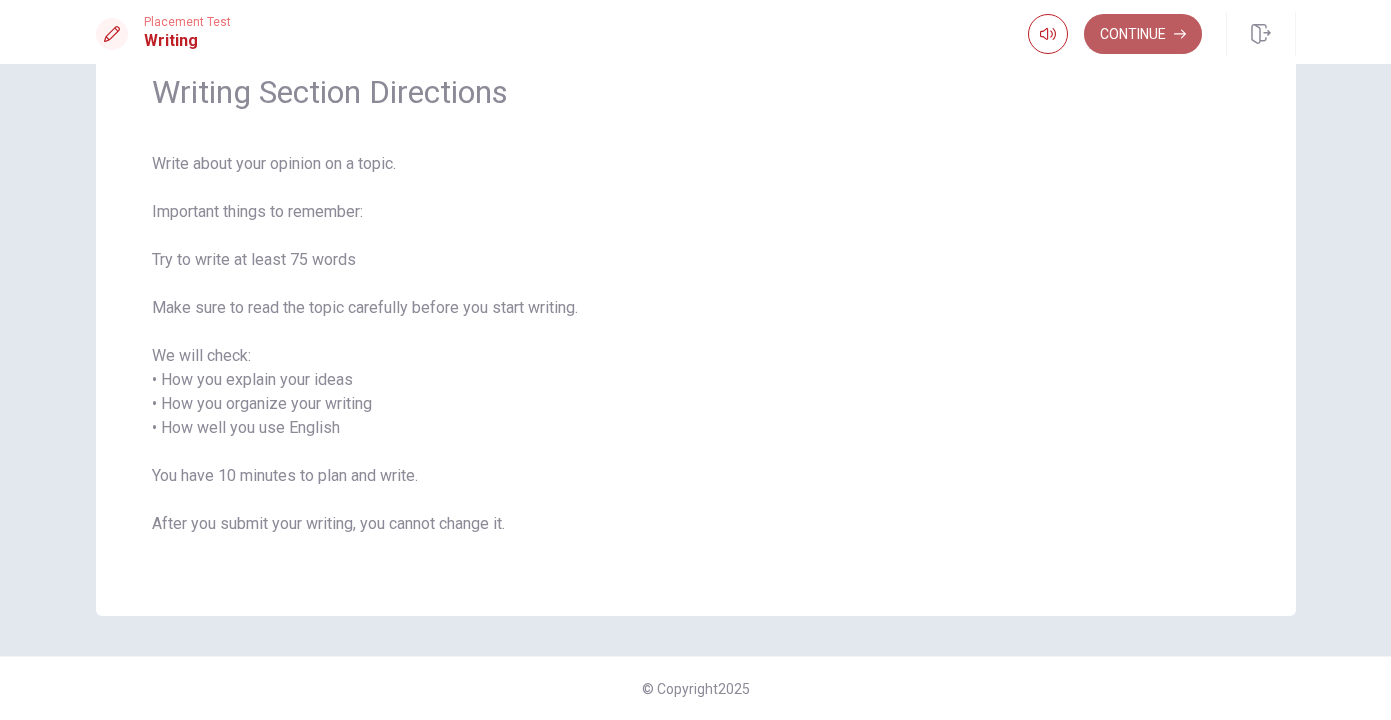 click on "Continue" at bounding box center [1143, 34] 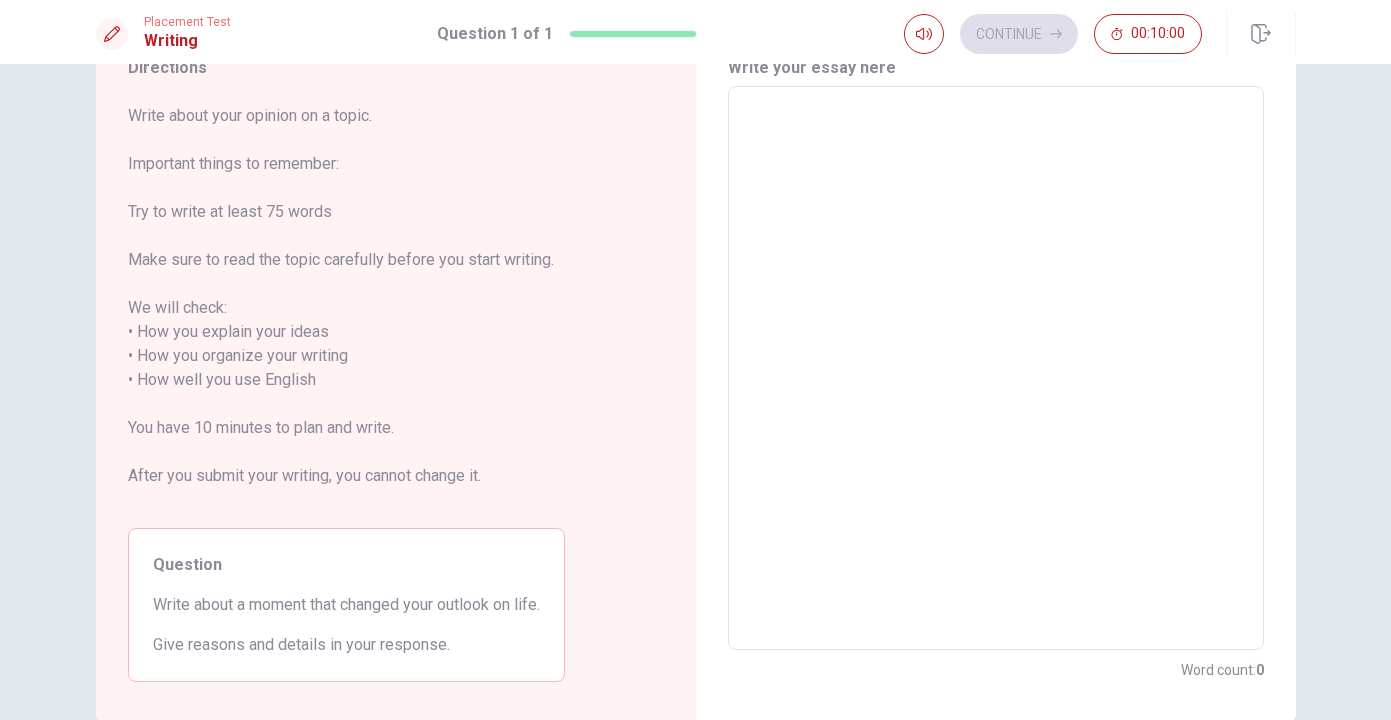 click at bounding box center (996, 368) 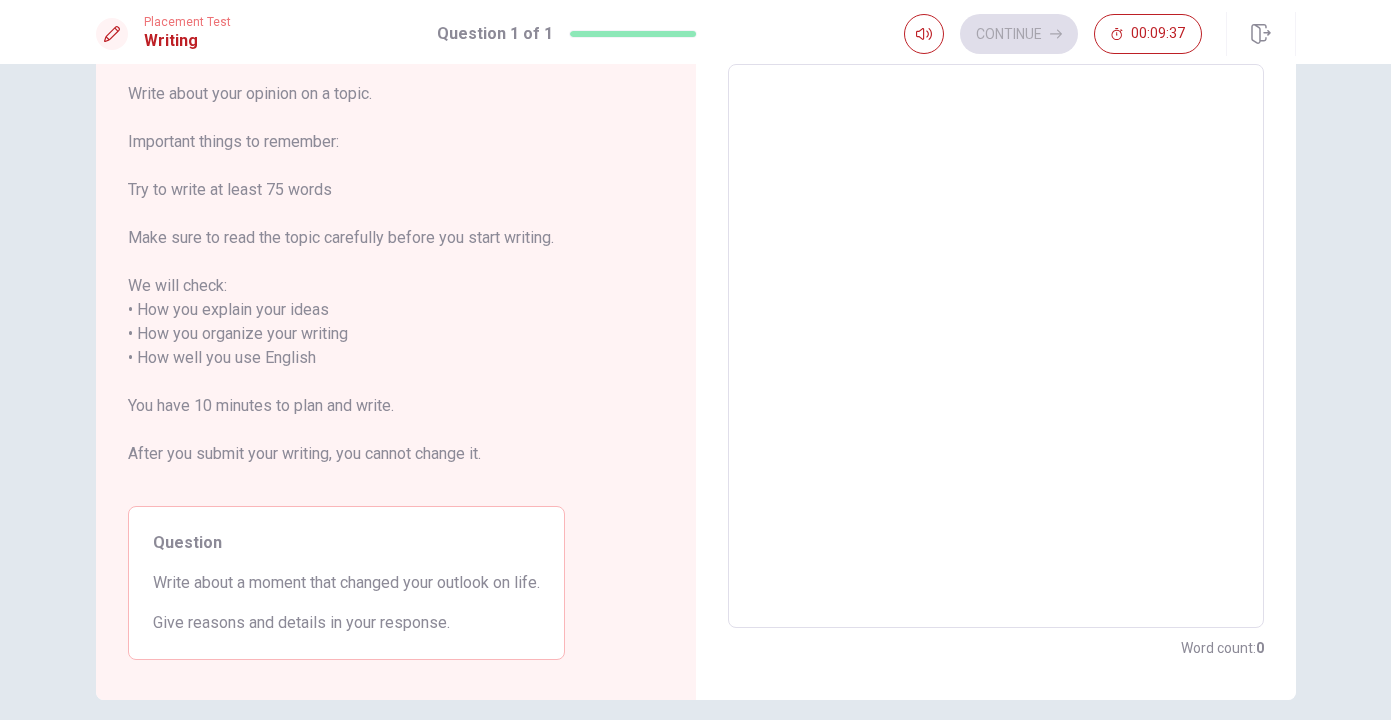 scroll, scrollTop: 194, scrollLeft: 0, axis: vertical 